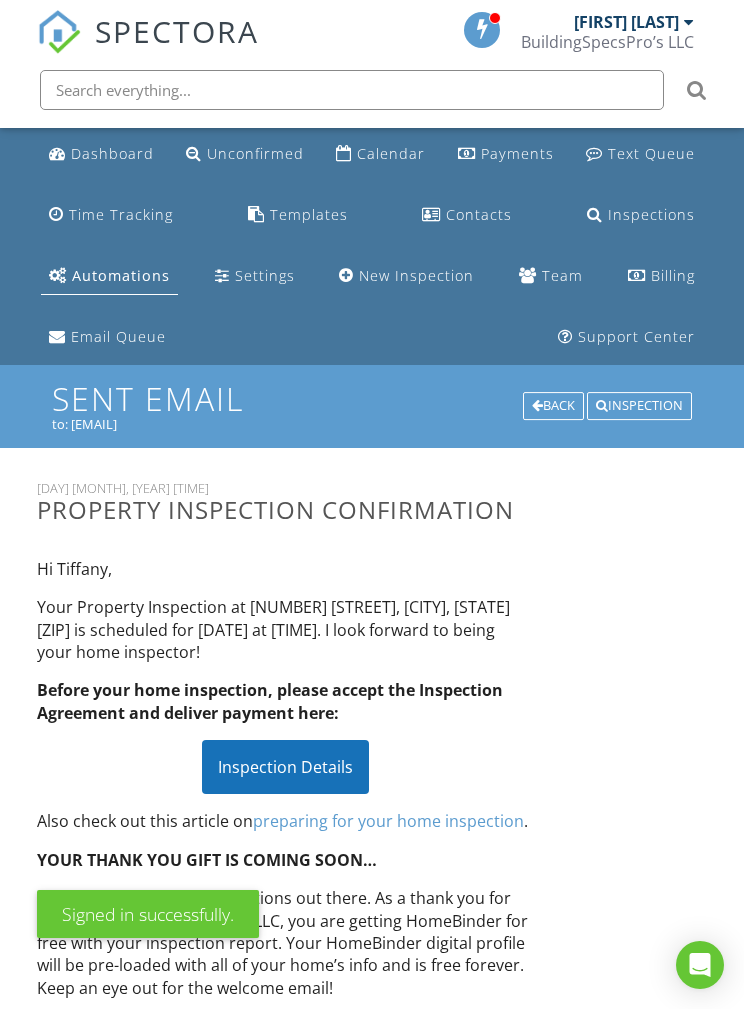 scroll, scrollTop: 0, scrollLeft: 0, axis: both 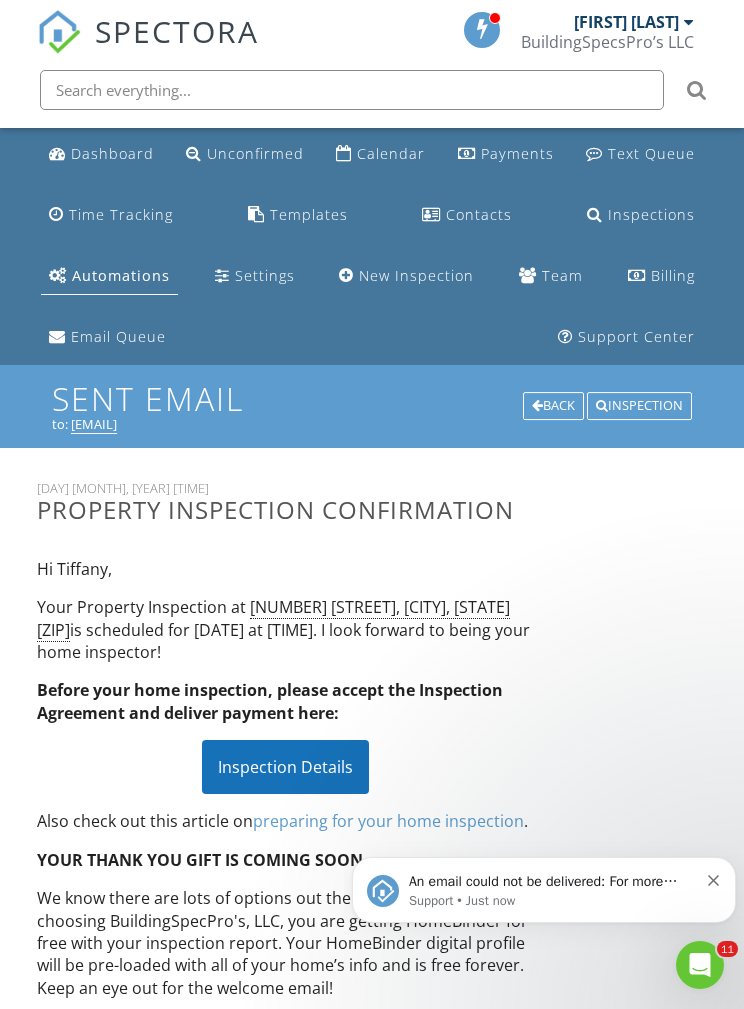 click at bounding box center [352, 90] 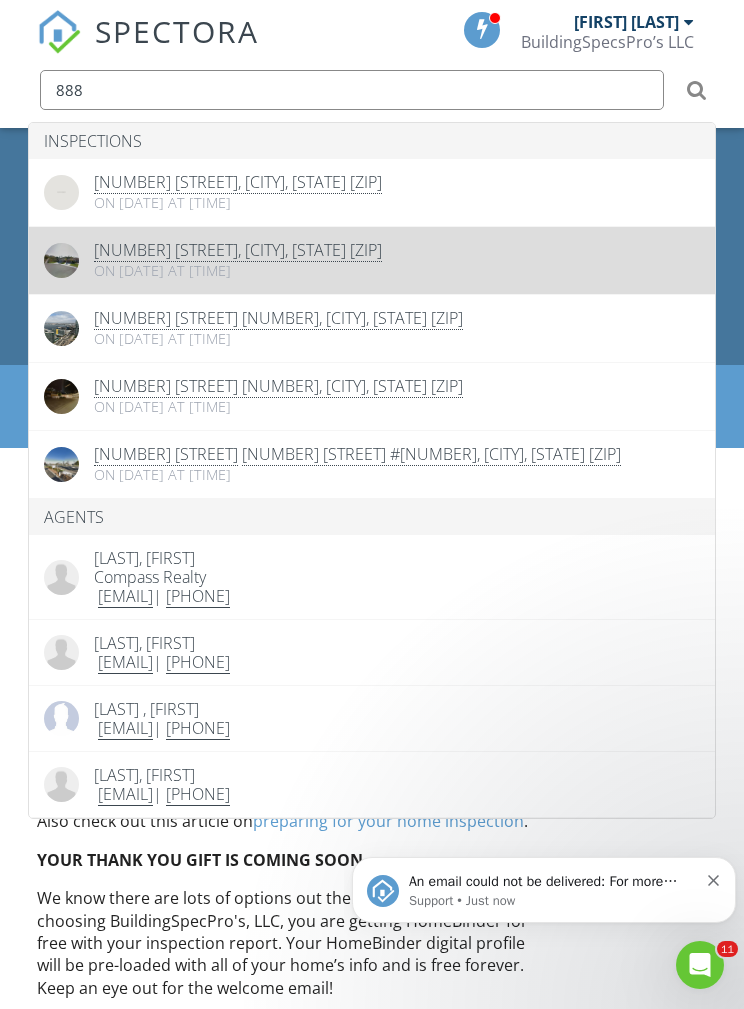 type on "888" 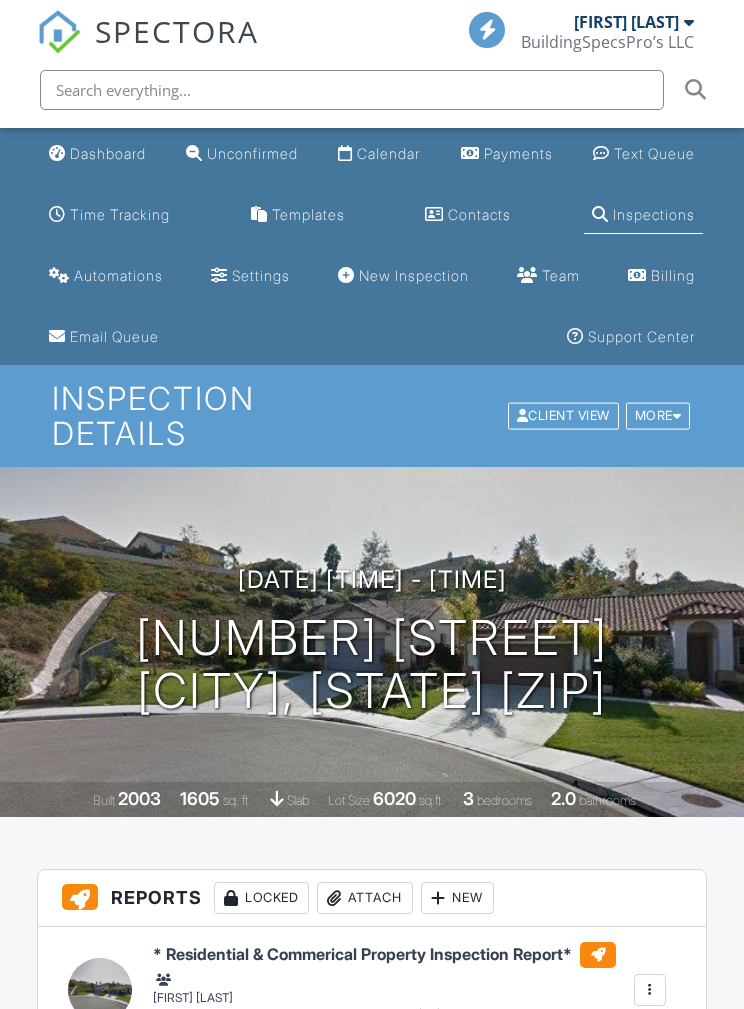 scroll, scrollTop: 436, scrollLeft: 0, axis: vertical 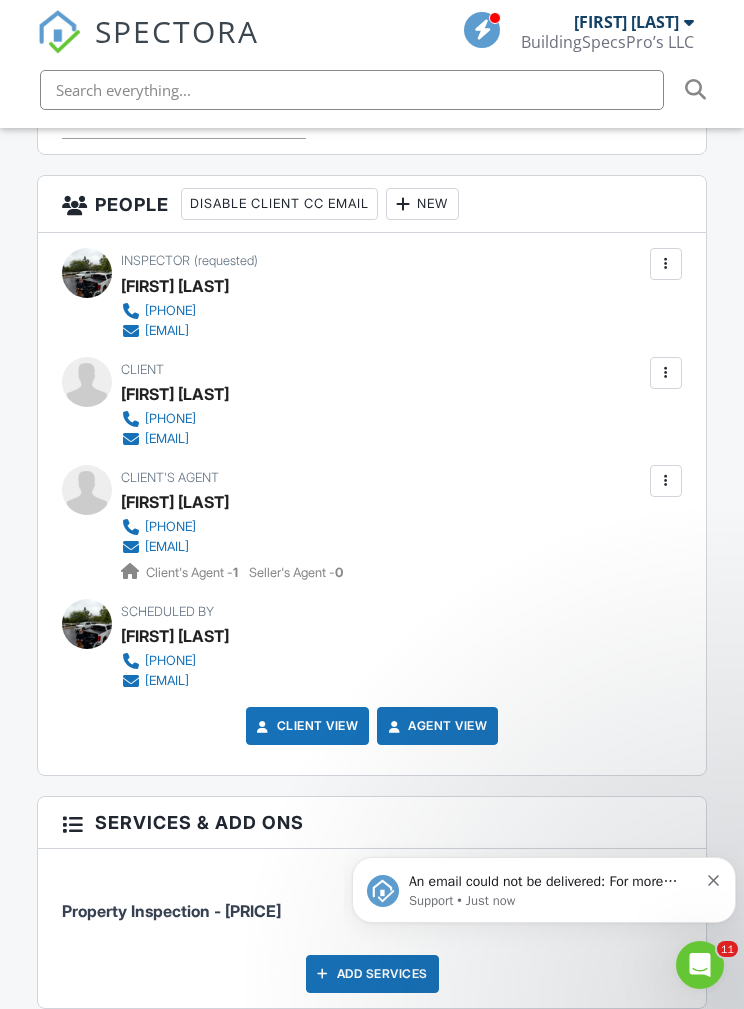 click at bounding box center (666, 373) 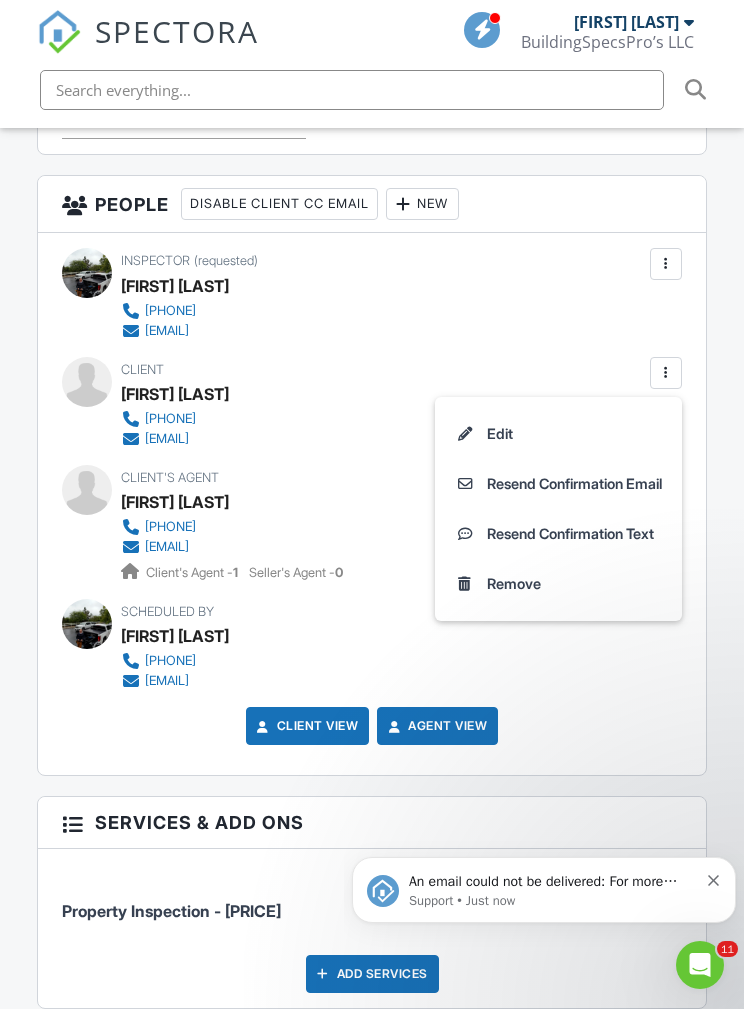 click on "Edit" at bounding box center (558, 434) 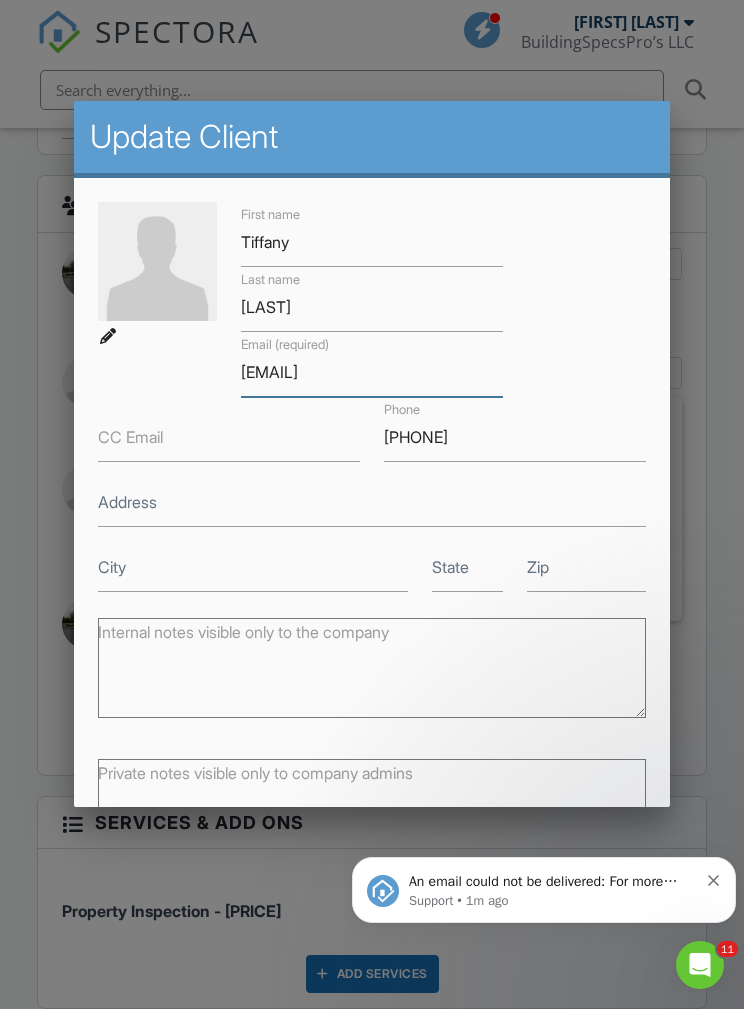 click on "tiffthug55@gmail.com" at bounding box center (372, 372) 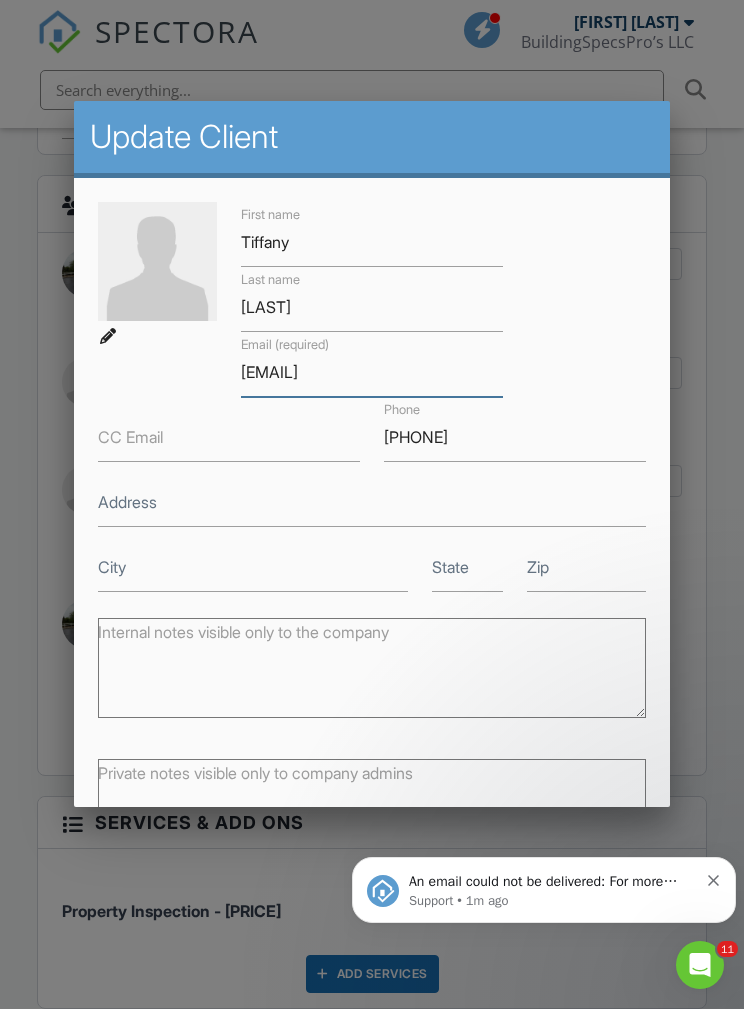 scroll, scrollTop: 2499, scrollLeft: 0, axis: vertical 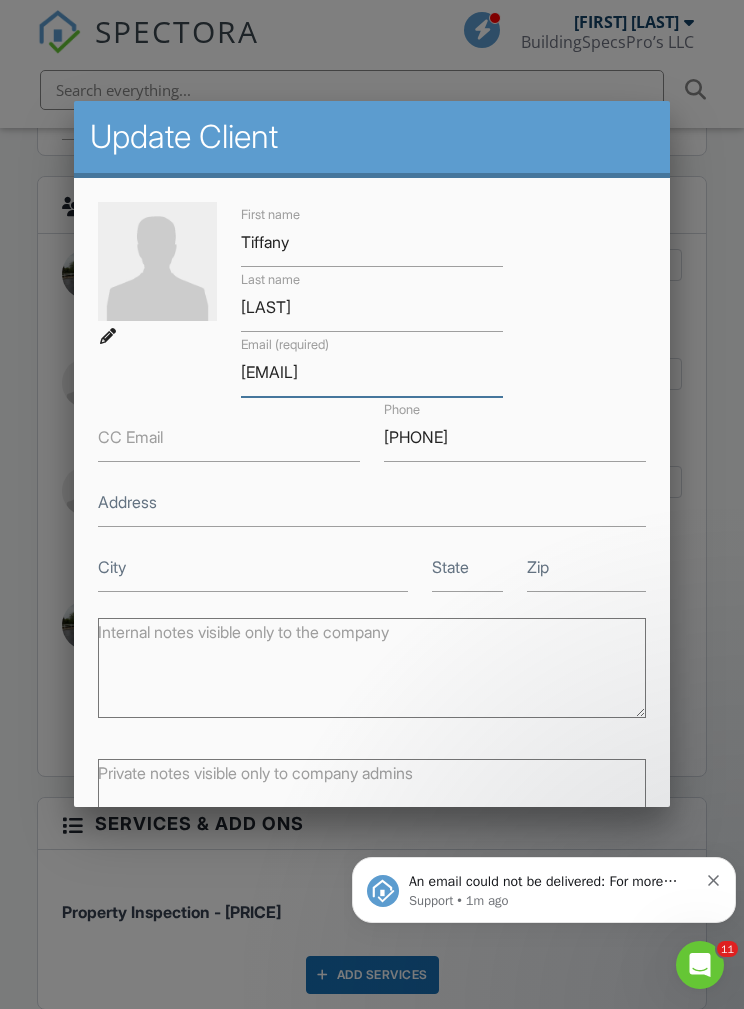 type on "tiffyhug55@gmail.com" 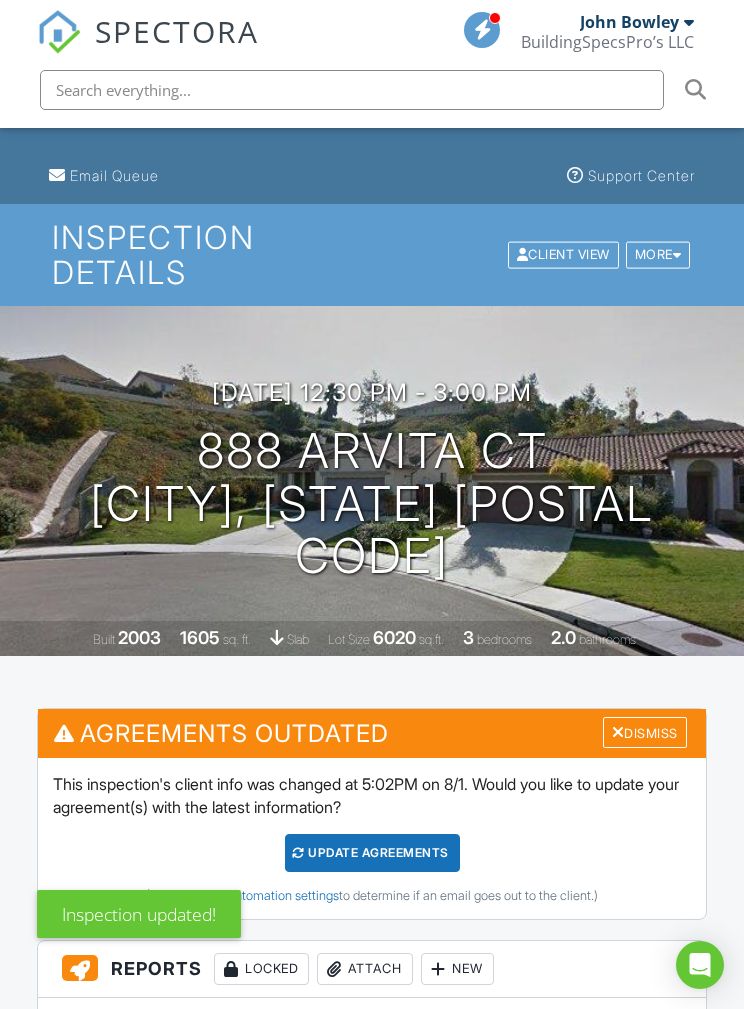scroll, scrollTop: 621, scrollLeft: 0, axis: vertical 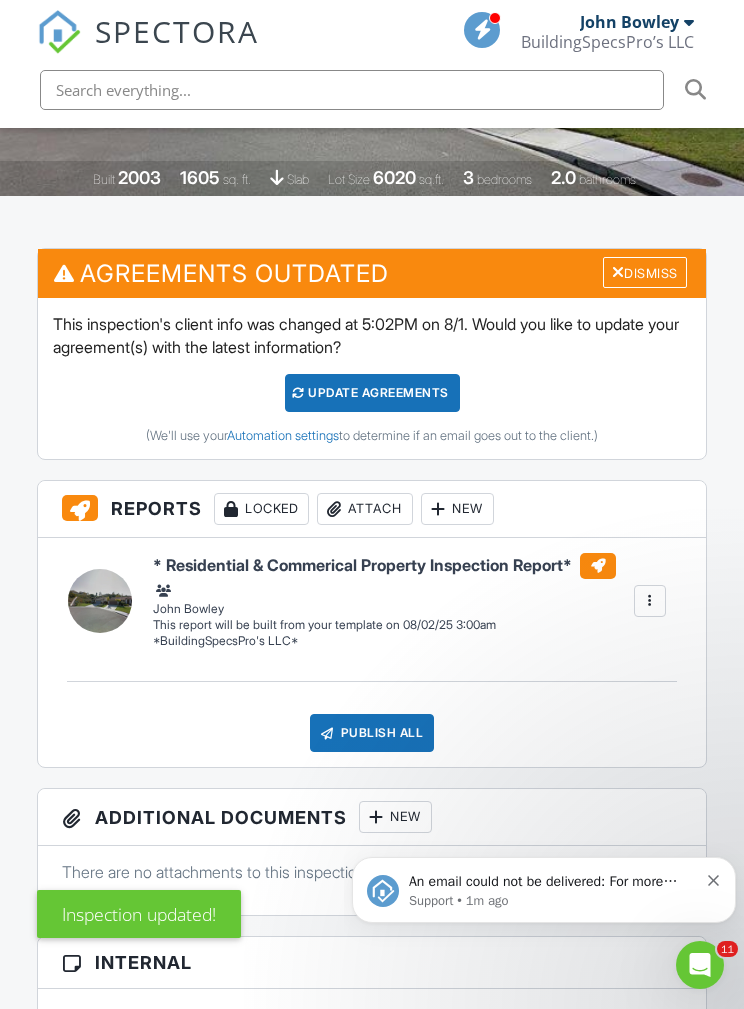 click on "Update Agreements" at bounding box center [372, 393] 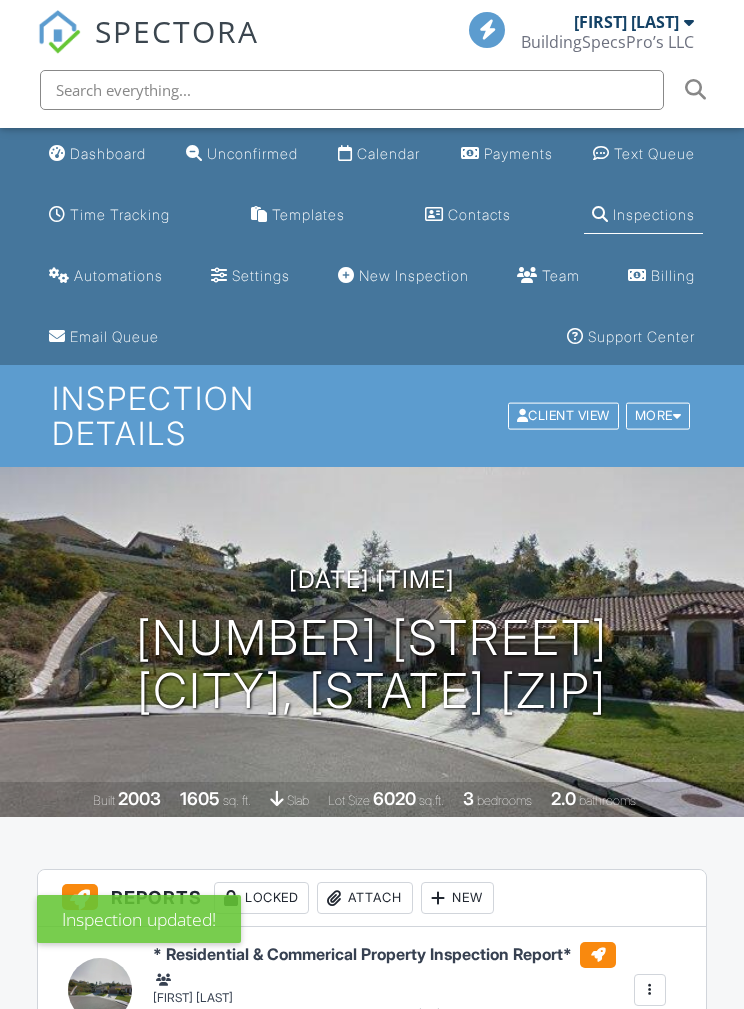 scroll, scrollTop: 0, scrollLeft: 0, axis: both 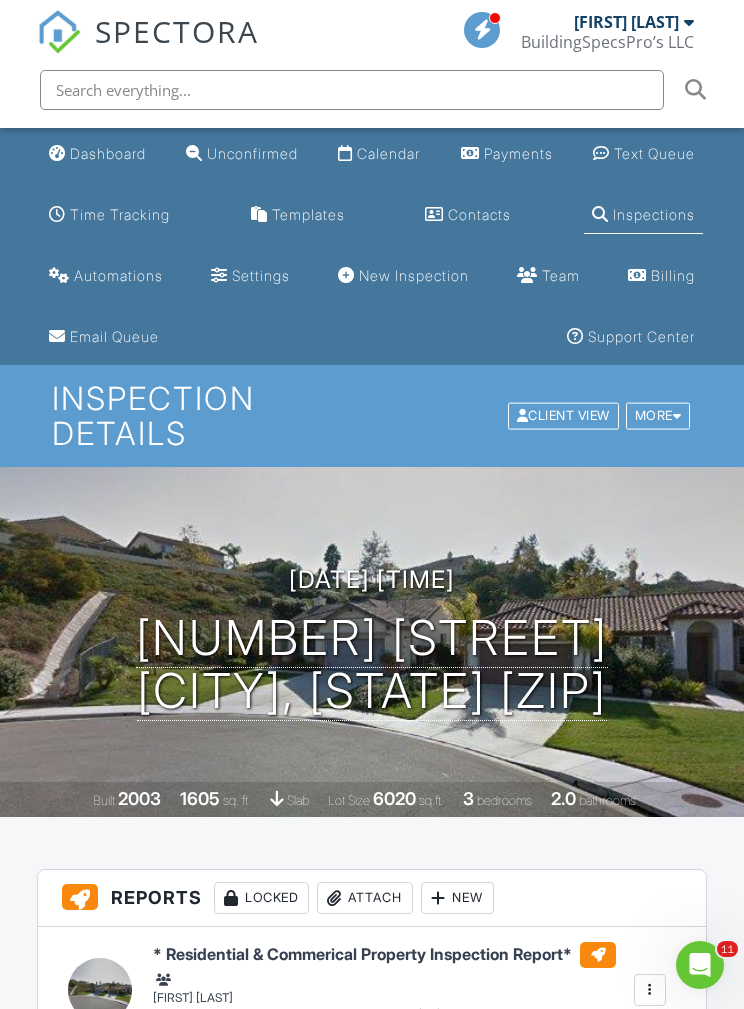 click on "Inspections" at bounding box center [654, 214] 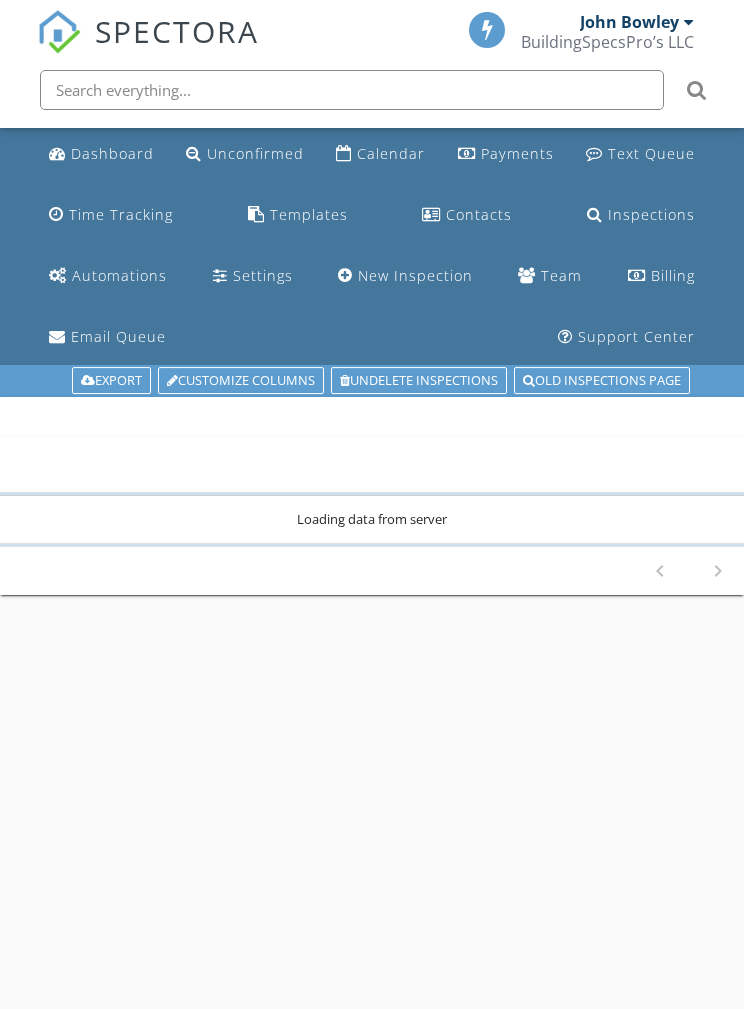 scroll, scrollTop: 0, scrollLeft: 0, axis: both 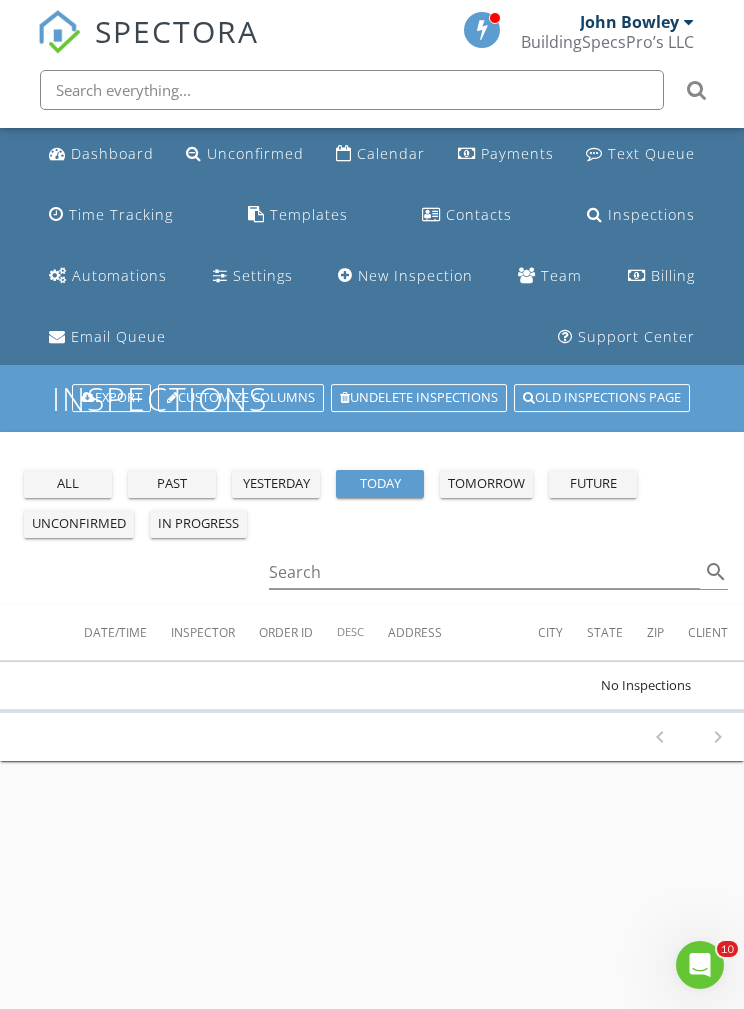 click on "New Inspection" at bounding box center (415, 275) 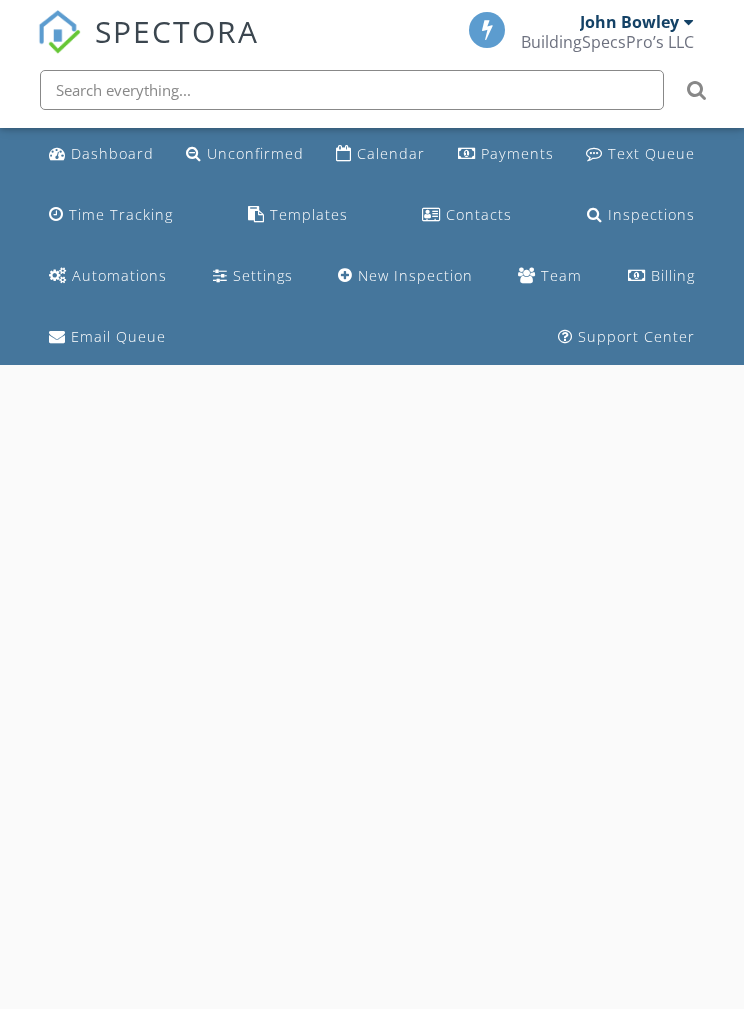 scroll, scrollTop: 0, scrollLeft: 0, axis: both 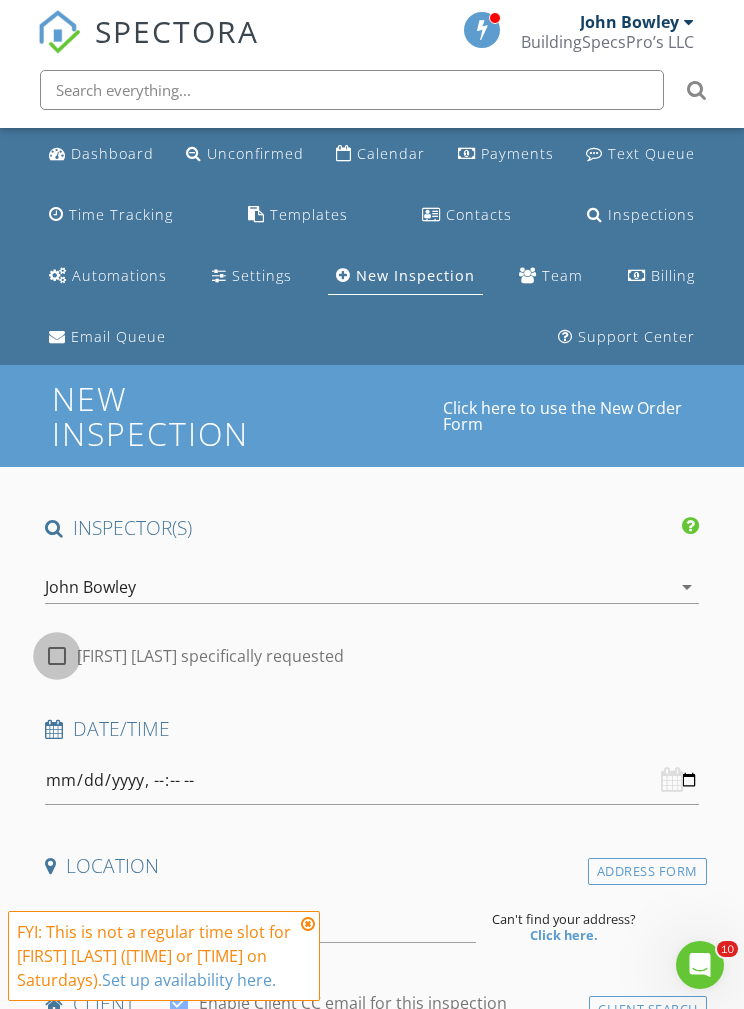 click at bounding box center [57, 656] 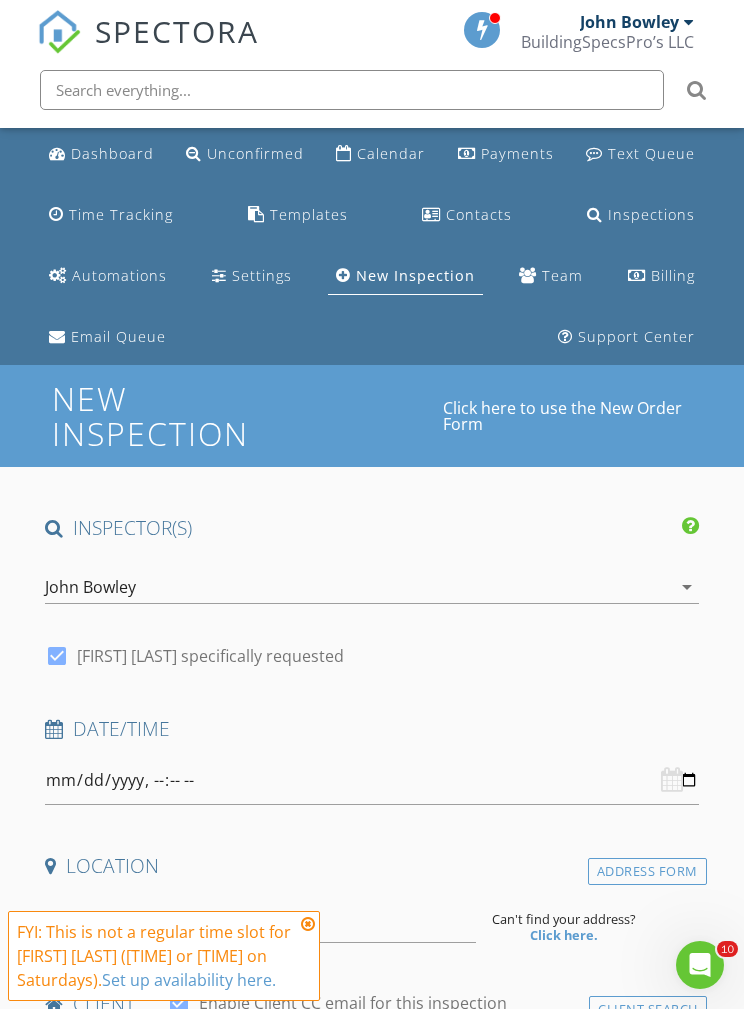 scroll, scrollTop: 39, scrollLeft: 0, axis: vertical 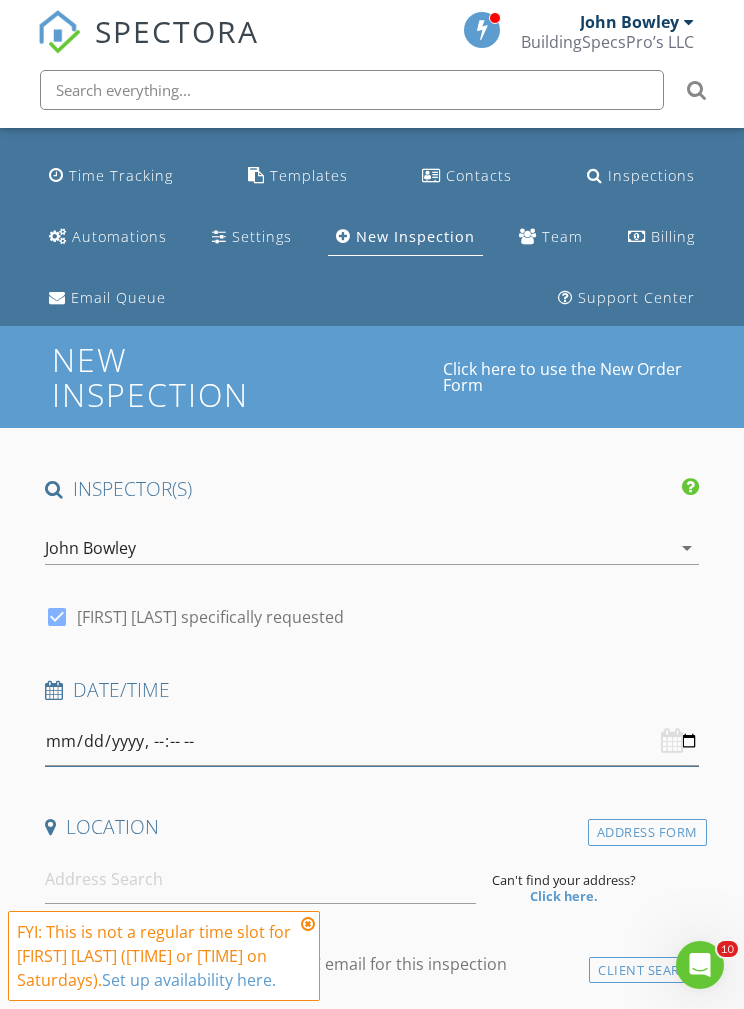 click at bounding box center (372, 741) 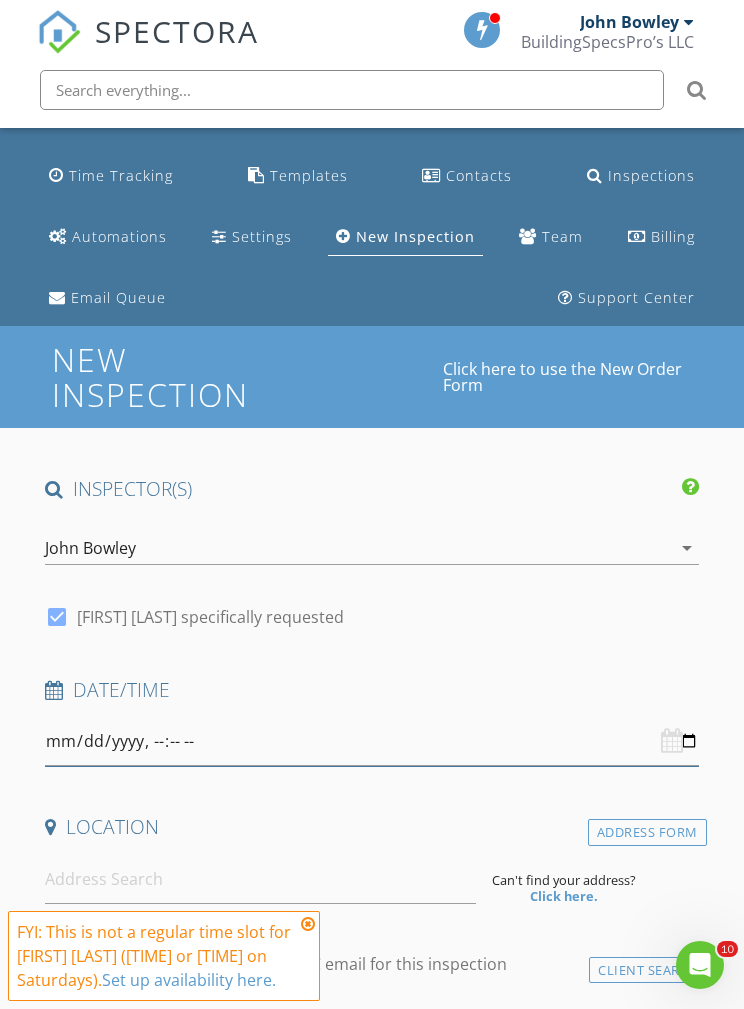 type on "[DATE]T[TIME]" 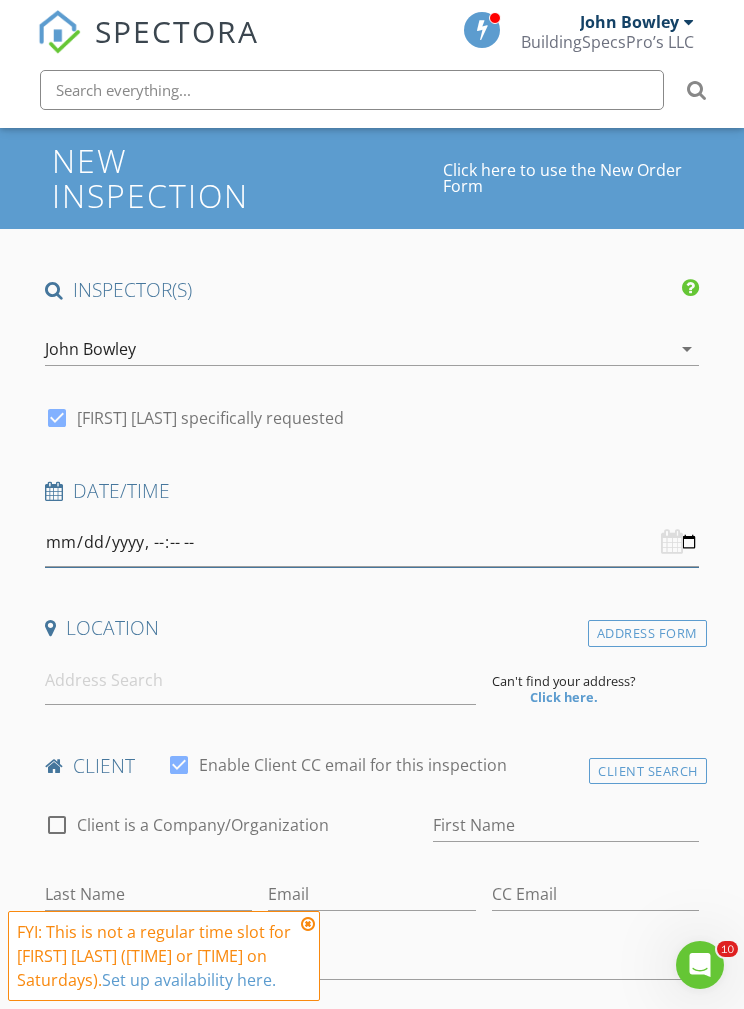 scroll, scrollTop: 248, scrollLeft: 0, axis: vertical 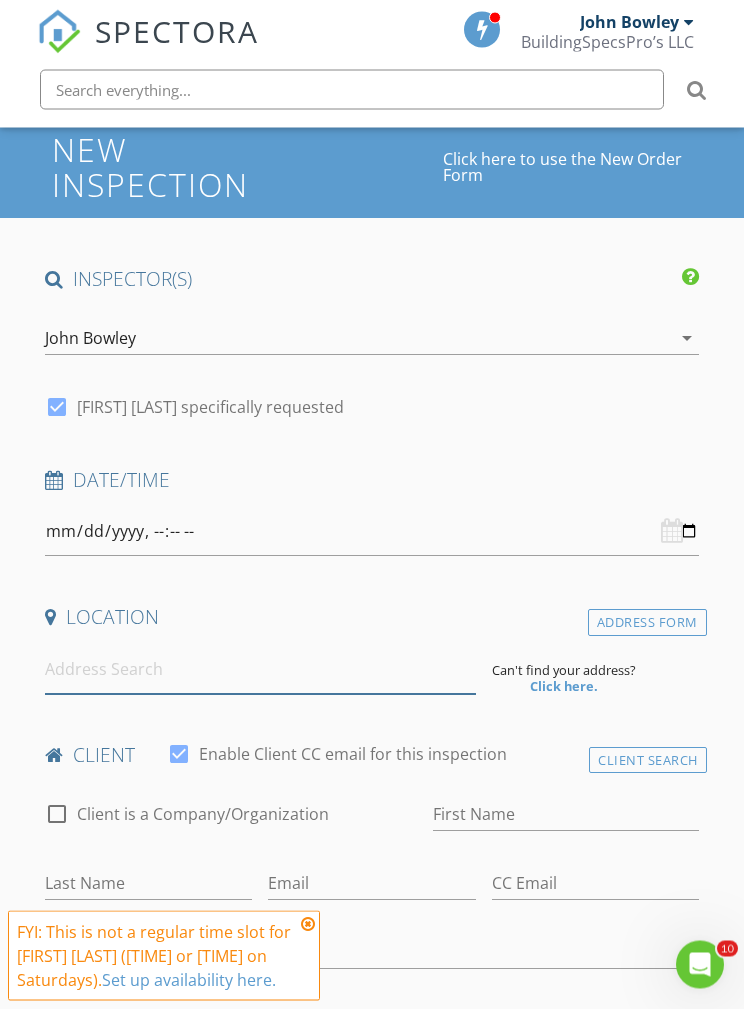 click at bounding box center (260, 670) 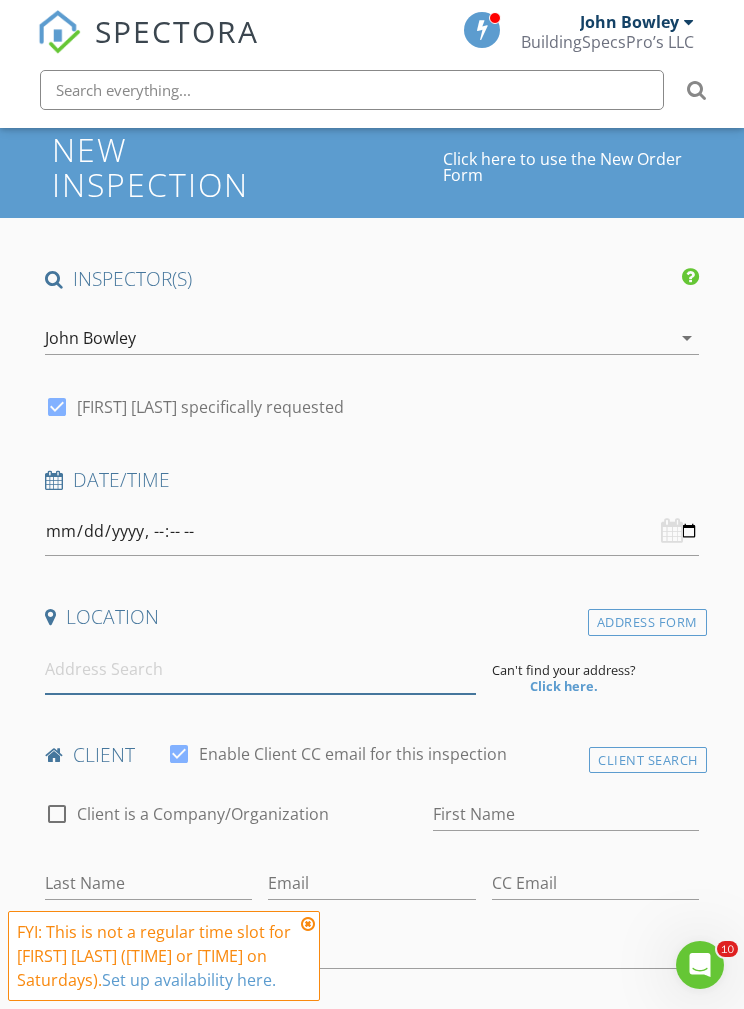 scroll, scrollTop: 248, scrollLeft: 0, axis: vertical 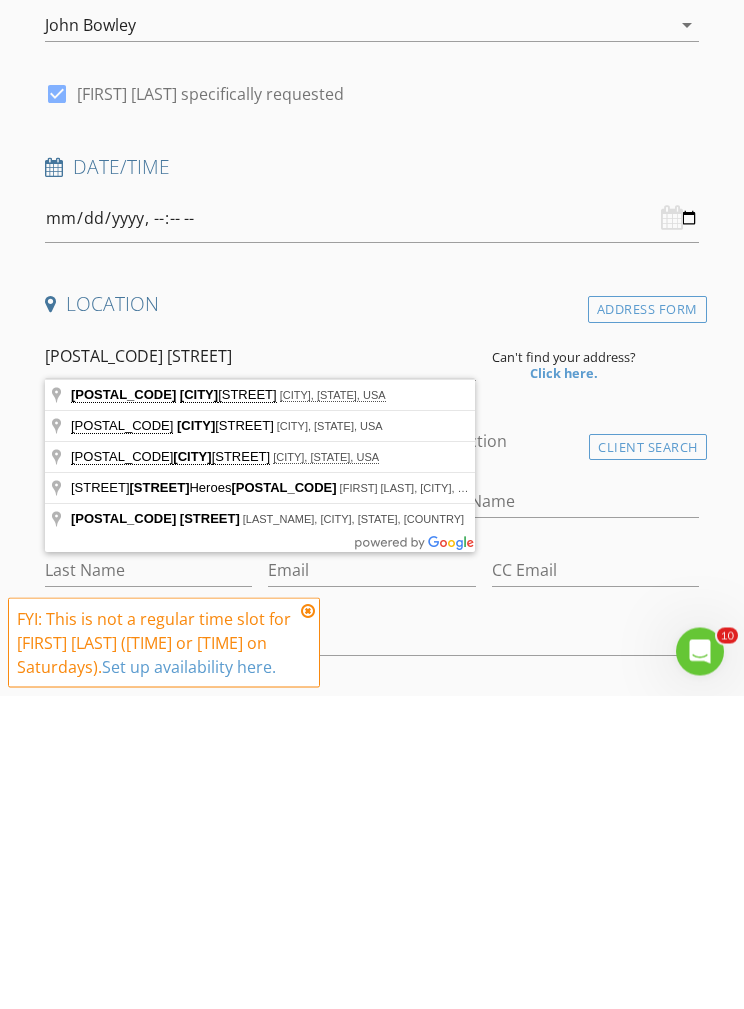type on "13517 Los Olivos Avenue, Poway, CA, USA" 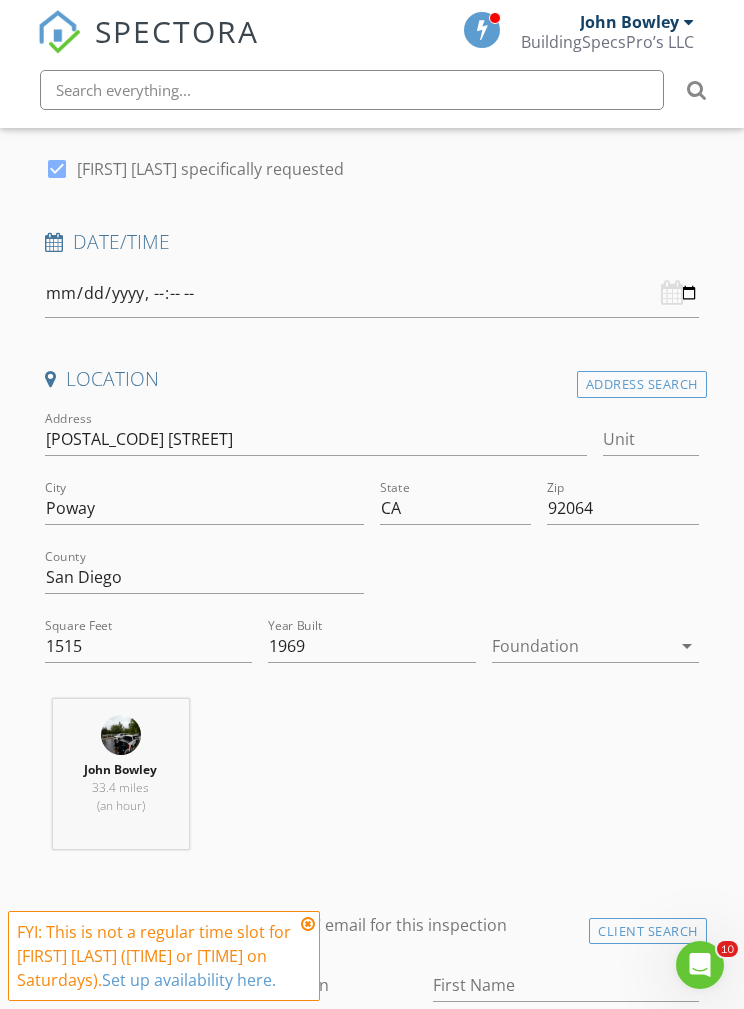 scroll, scrollTop: 487, scrollLeft: 0, axis: vertical 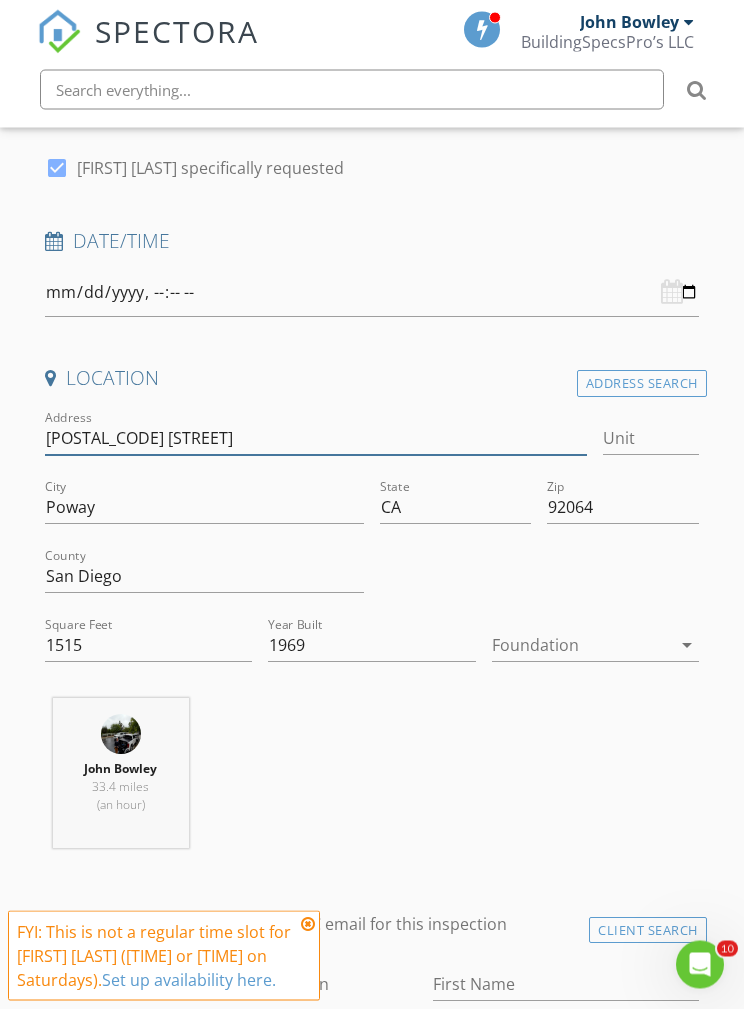 click on "[NUMBER] [STREET]" at bounding box center [316, 439] 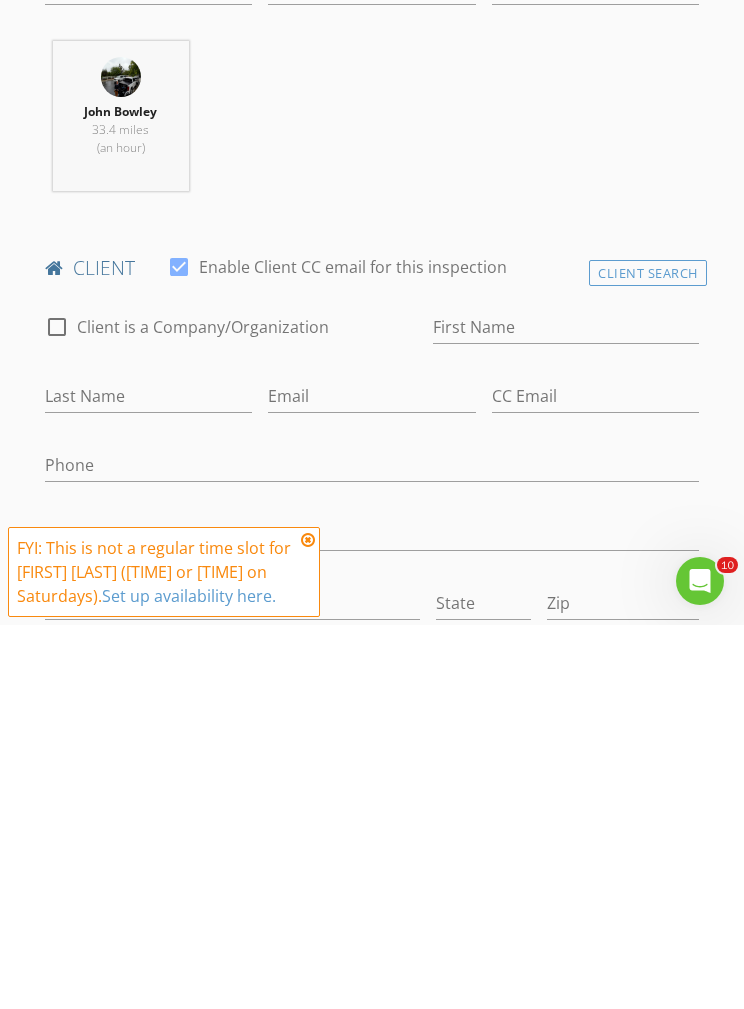 scroll, scrollTop: 801, scrollLeft: 0, axis: vertical 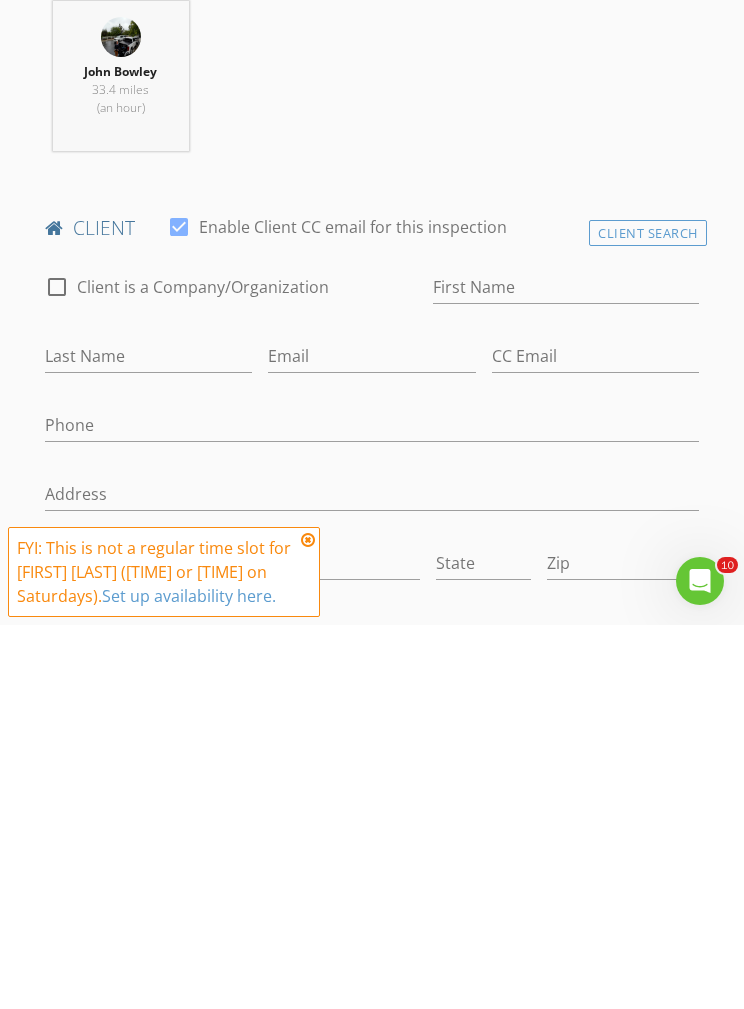 click at bounding box center [308, 924] 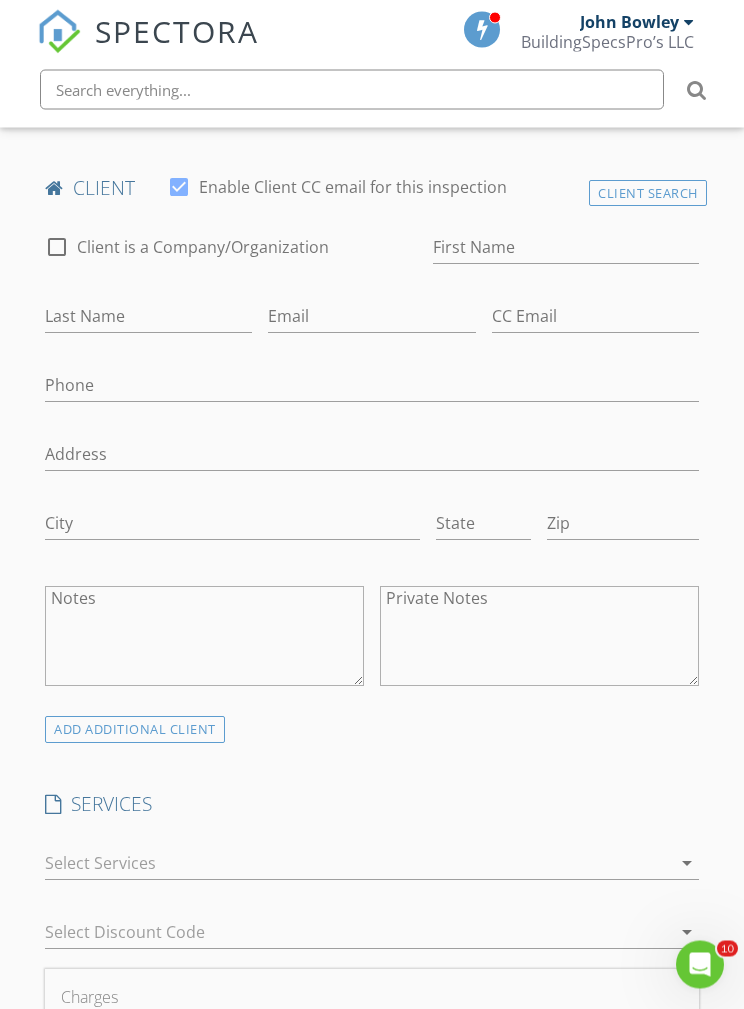 scroll, scrollTop: 1248, scrollLeft: 0, axis: vertical 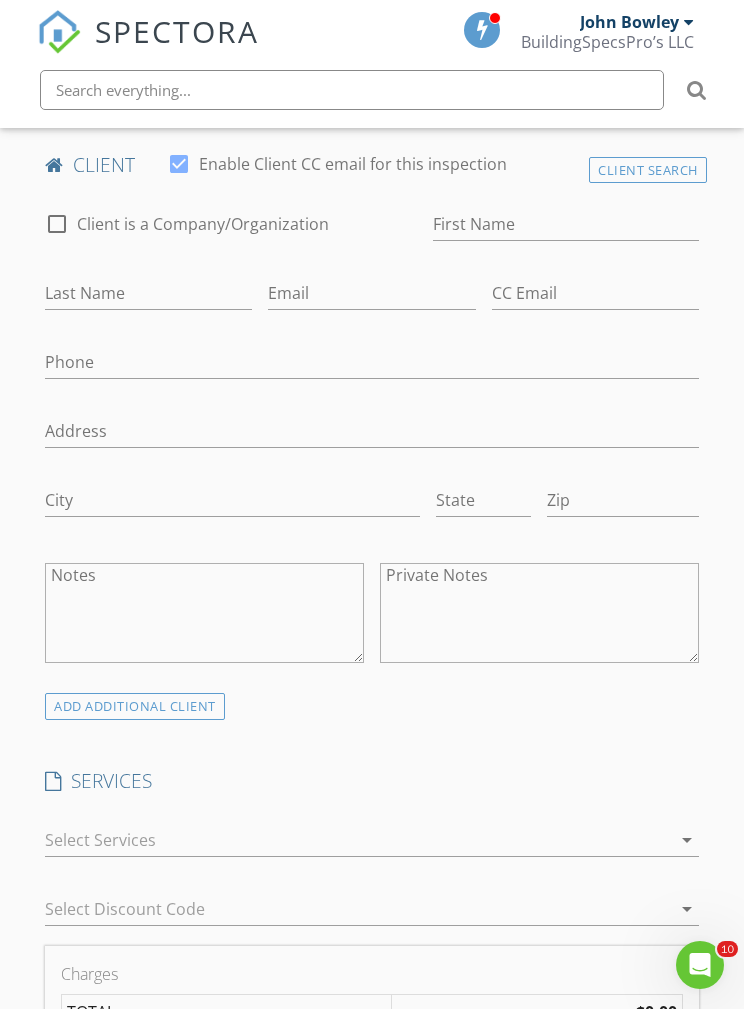 click at bounding box center (358, 840) 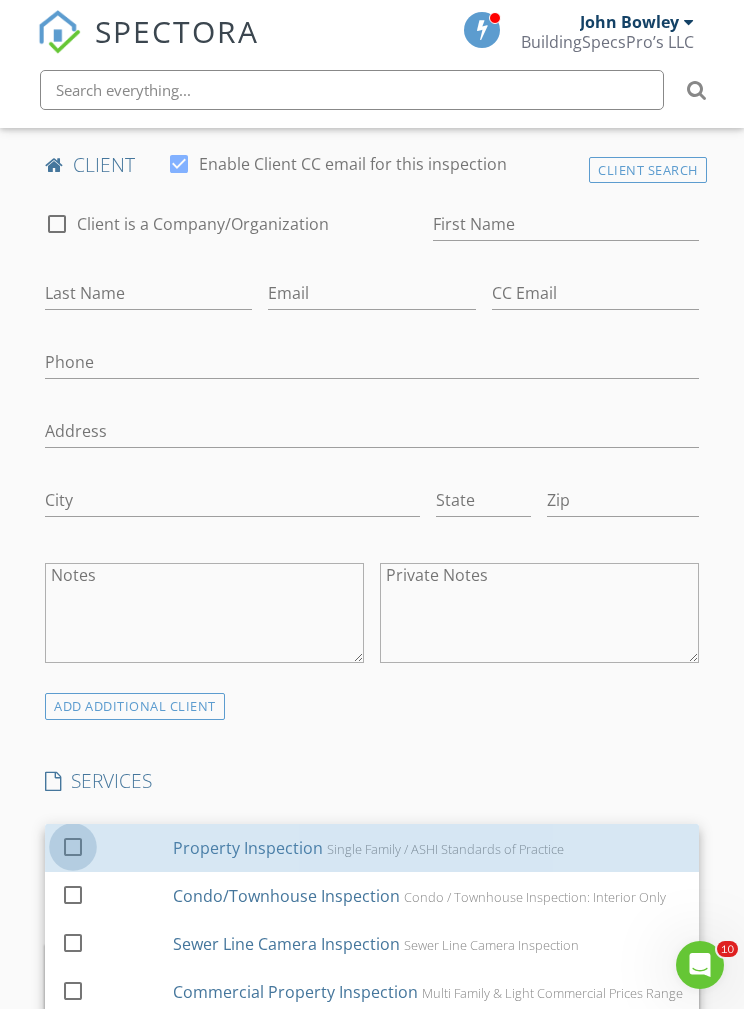 click at bounding box center (73, 847) 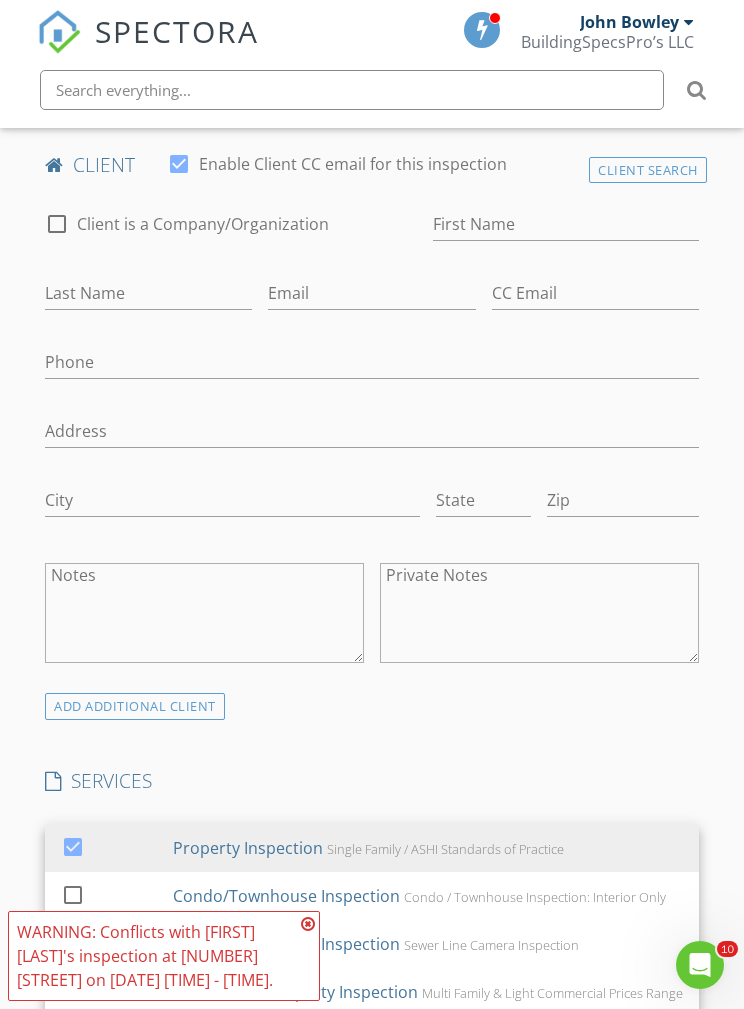 click on "INSPECTOR(S)
check_box   John Bowley   PRIMARY   John Bowley arrow_drop_down   check_box John Bowley specifically requested
Date/Time
Location
Address Search       Address 13517 Los Olivos Ave   Unit   City Poway   State CA   Zip 92064   County San Diego     Square Feet 1515   Year Built 1969   Foundation arrow_drop_down     John Bowley     33.4 miles     (an hour)
client
check_box Enable Client CC email for this inspection   Client Search     check_box_outline_blank Client is a Company/Organization     First Name   Last Name   Email   CC Email   Phone   Address   City   State   Zip       Notes   Private Notes
ADD ADDITIONAL client
SERVICES
check_box   Property Inspection   Single Family / ASHI Standards of Practice check_box_outline_blank   Condo/Townhouse Inspection" at bounding box center (372, 1050) 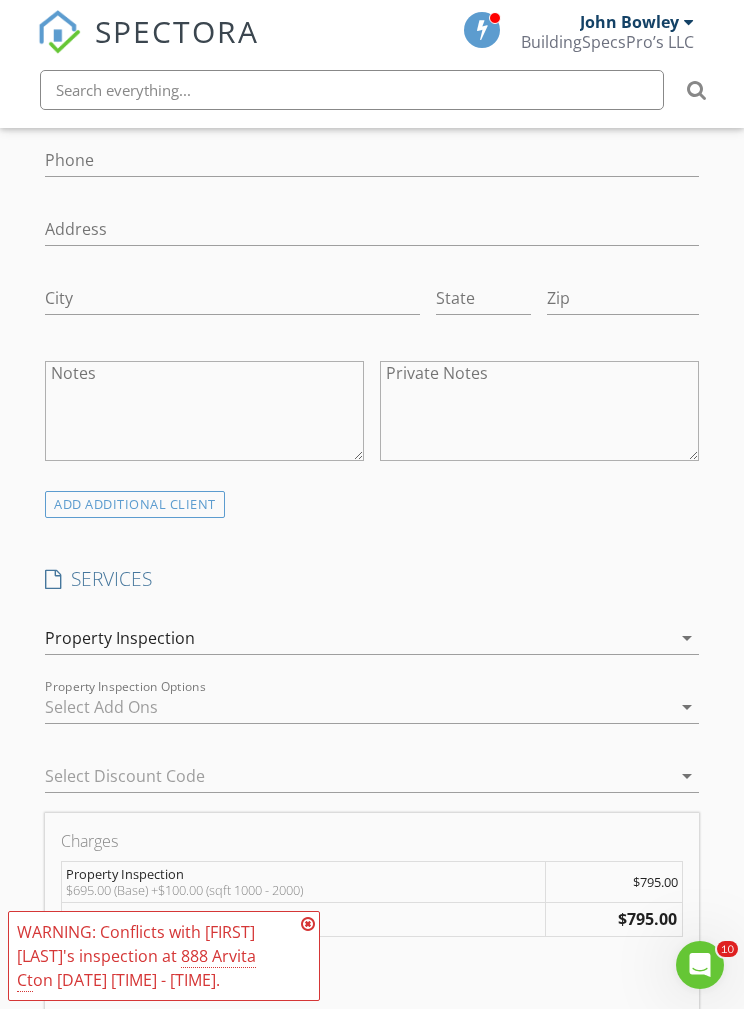 scroll, scrollTop: 1589, scrollLeft: 0, axis: vertical 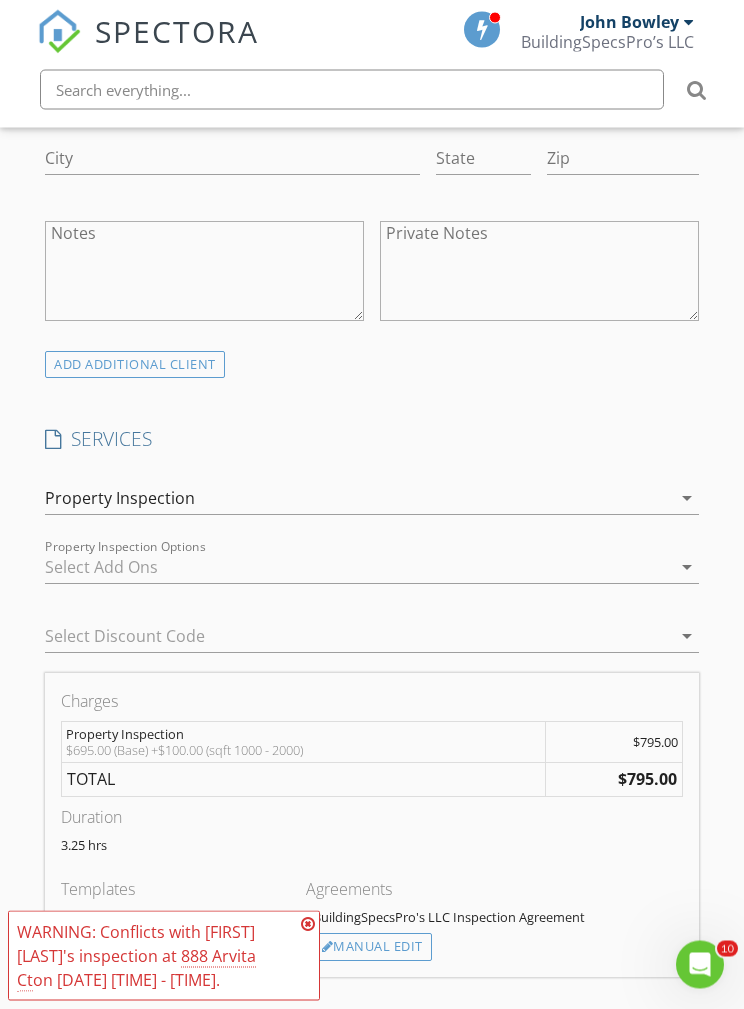 click on "Manual Edit" at bounding box center [372, 948] 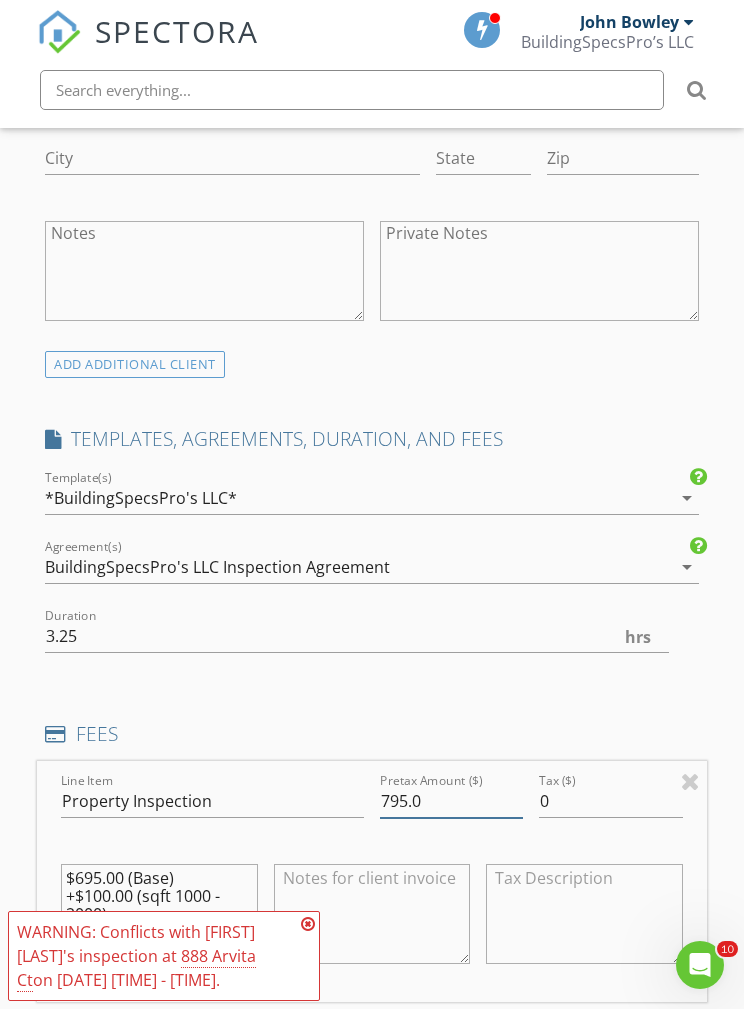 click on "795.0" at bounding box center (451, 801) 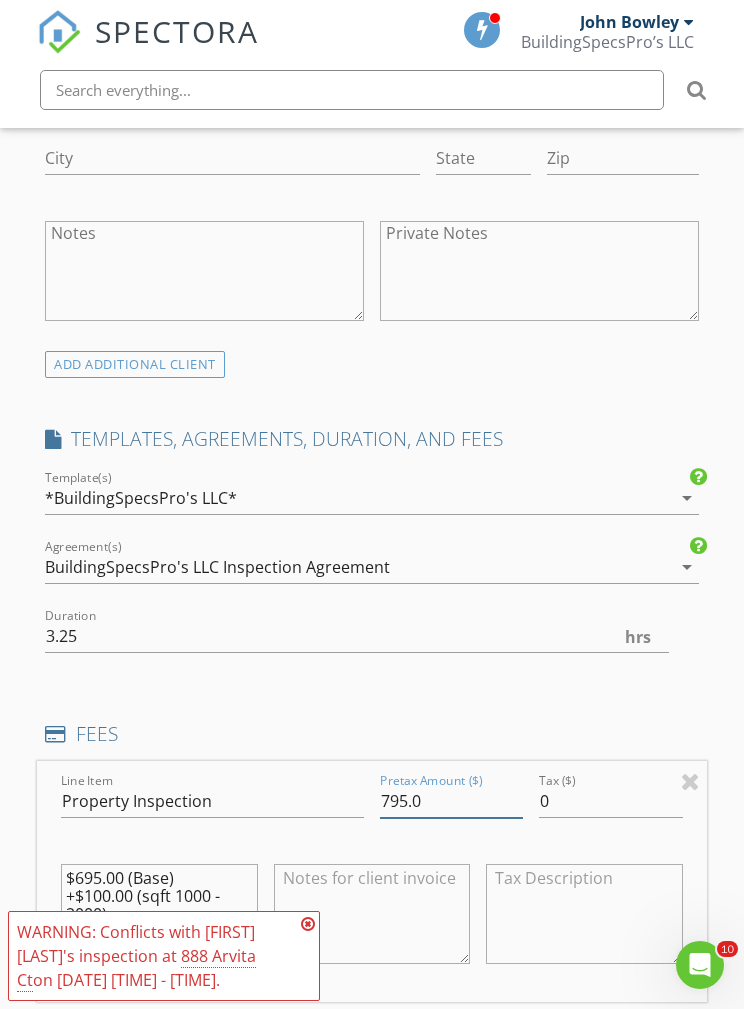 scroll, scrollTop: 1589, scrollLeft: 0, axis: vertical 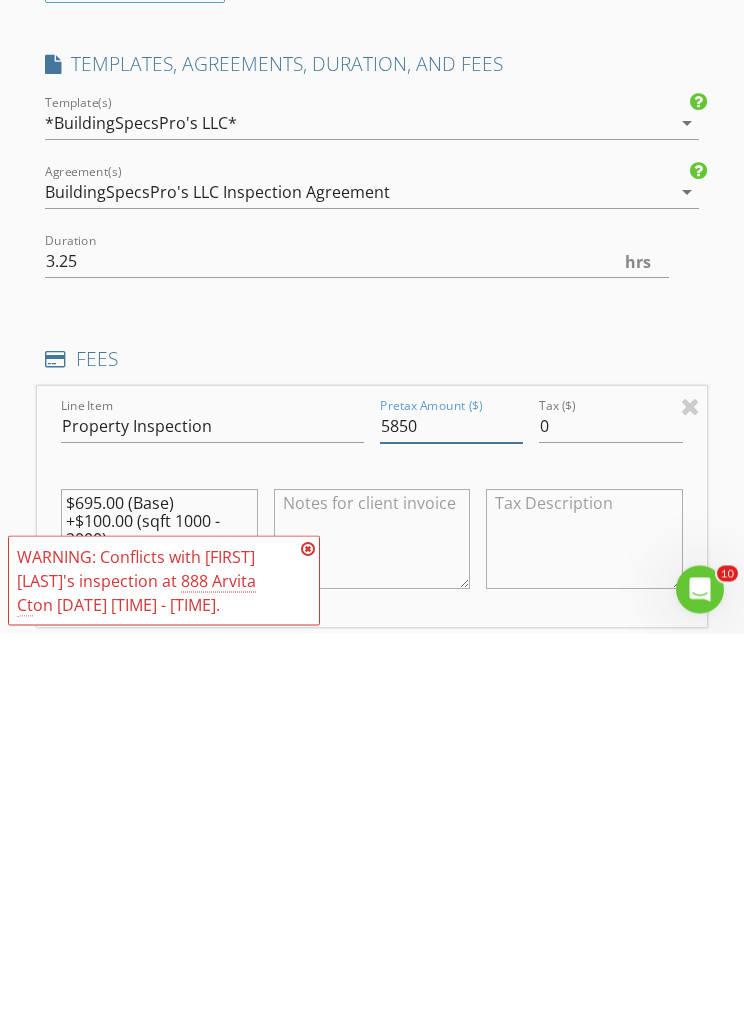 type on "5850" 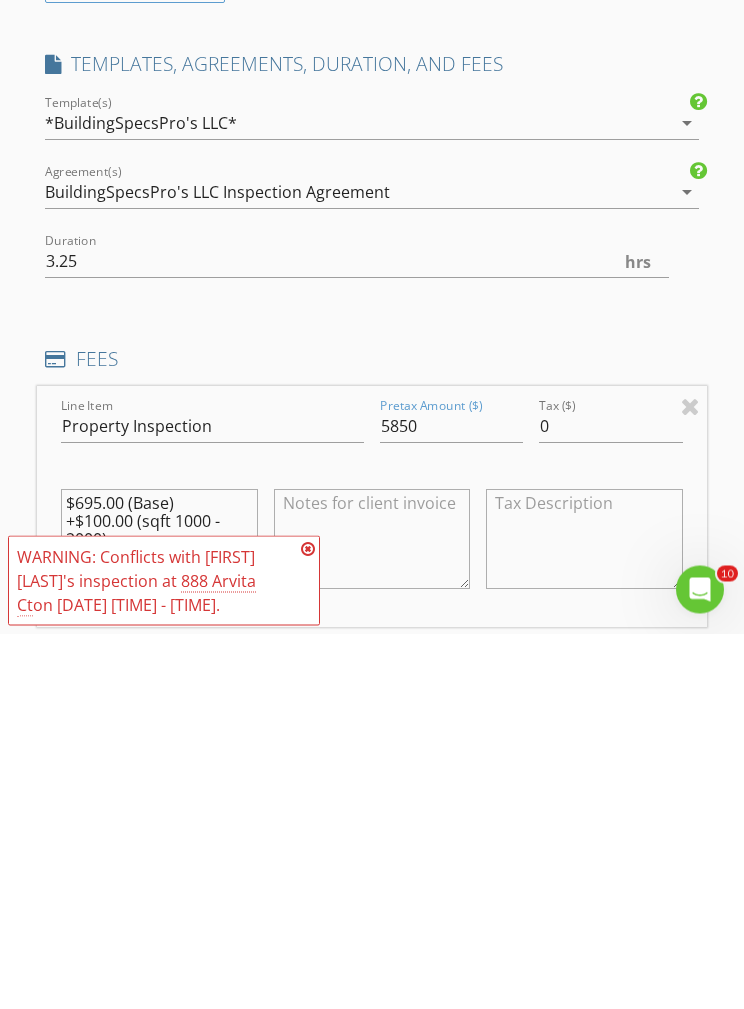 click on "$695.00 (Base)
+$100.00 (sqft 1000 - 2000)" at bounding box center (159, 915) 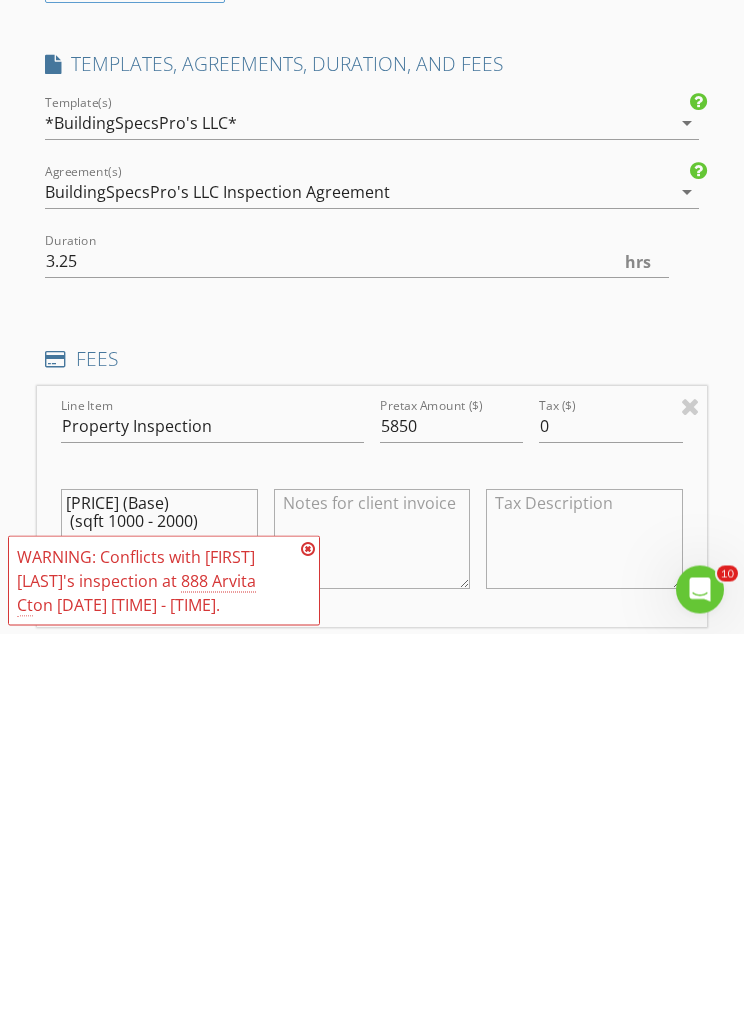 click on "$695.00 (Base)
(sqft 1000 - 2000)" at bounding box center (159, 915) 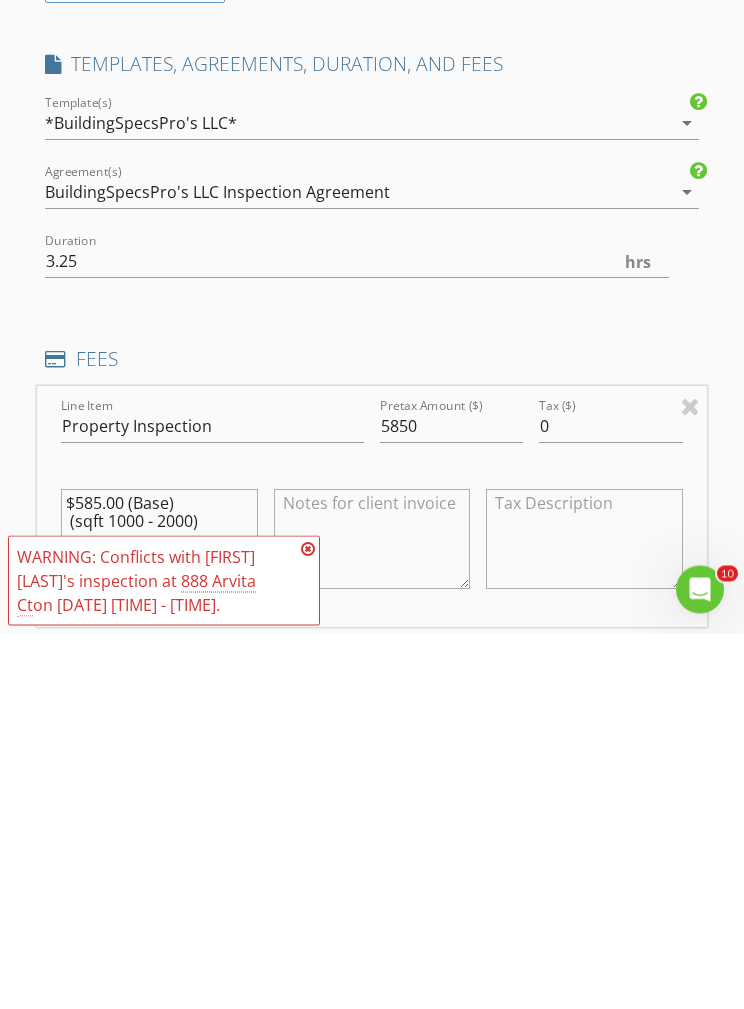 click on "$585.00 (Base)
(sqft 1000 - 2000)" at bounding box center [159, 915] 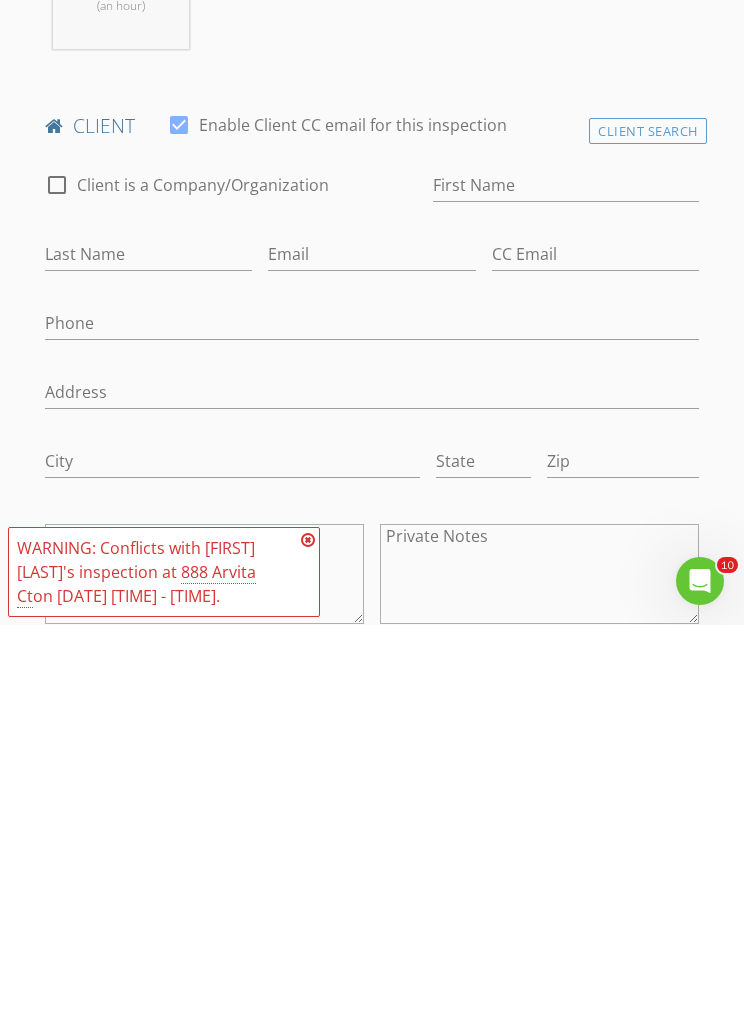 scroll, scrollTop: 945, scrollLeft: 0, axis: vertical 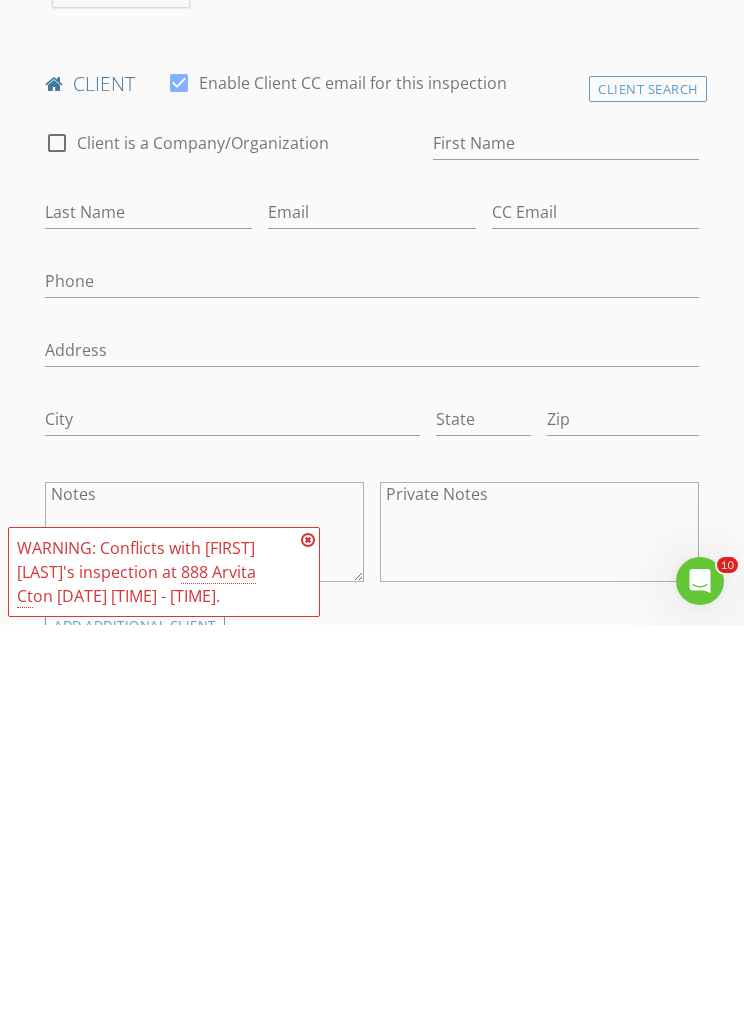 type on "$585.00 (Base)
(sqft 1000 - 2000)" 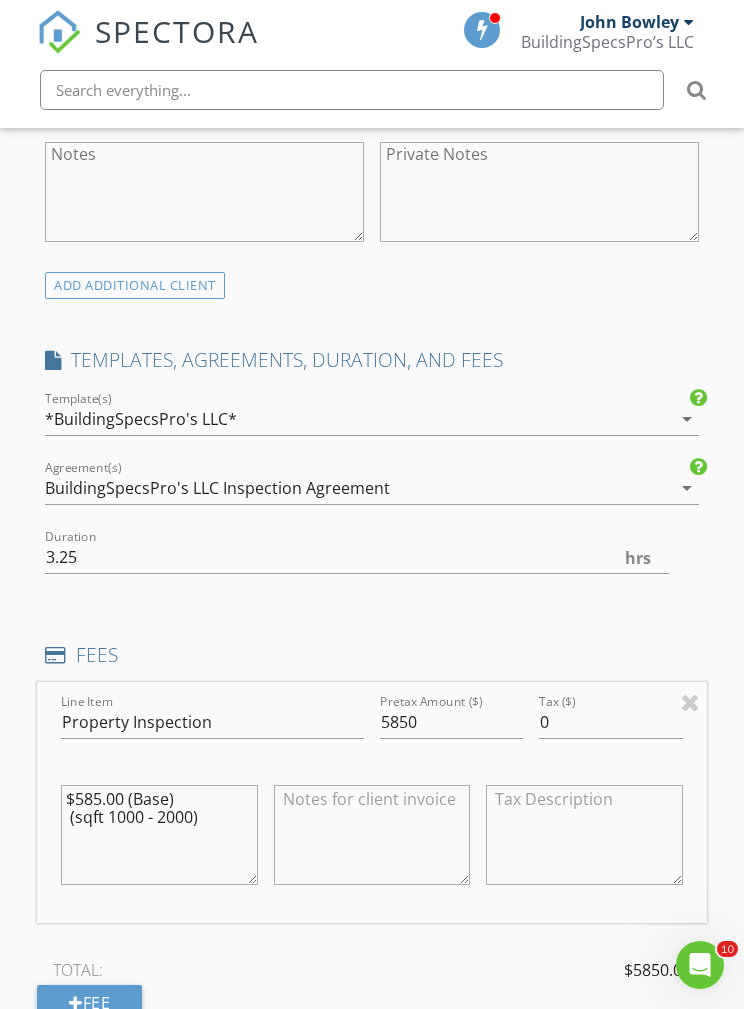 scroll, scrollTop: 1707, scrollLeft: 0, axis: vertical 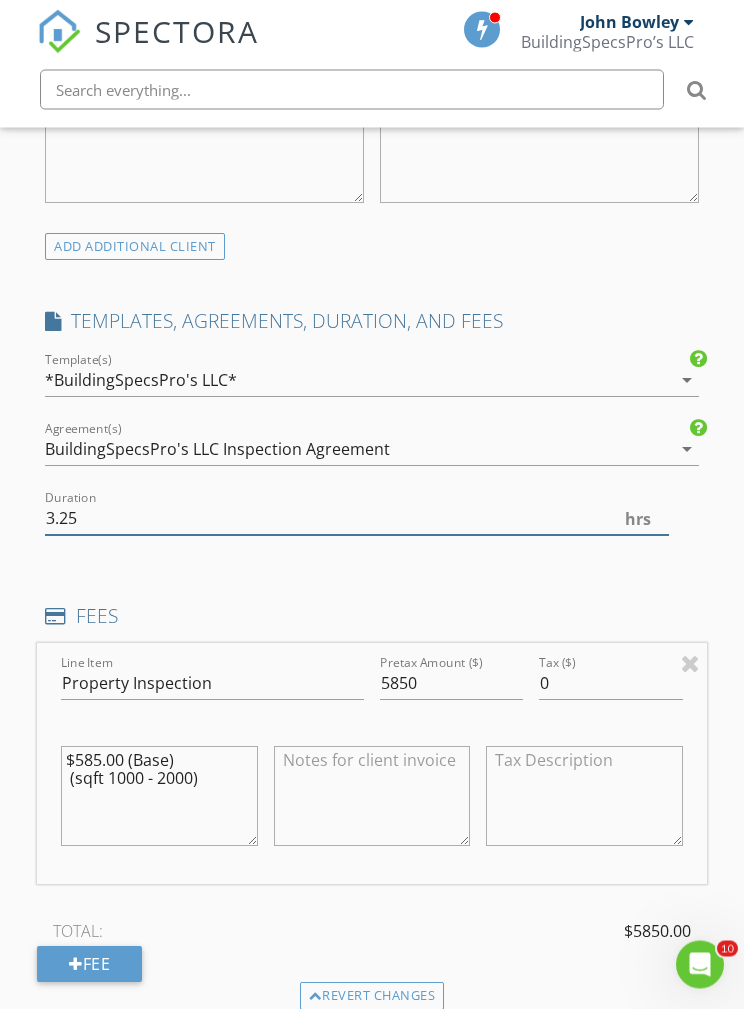 click on "3.25" at bounding box center [357, 519] 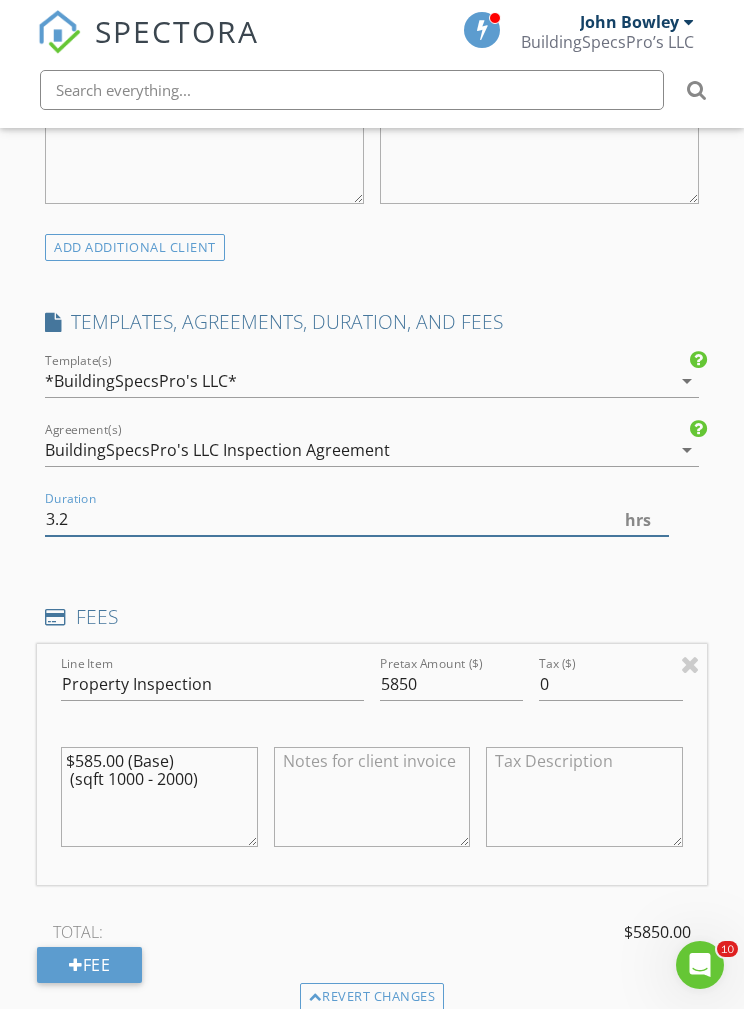 type on "3" 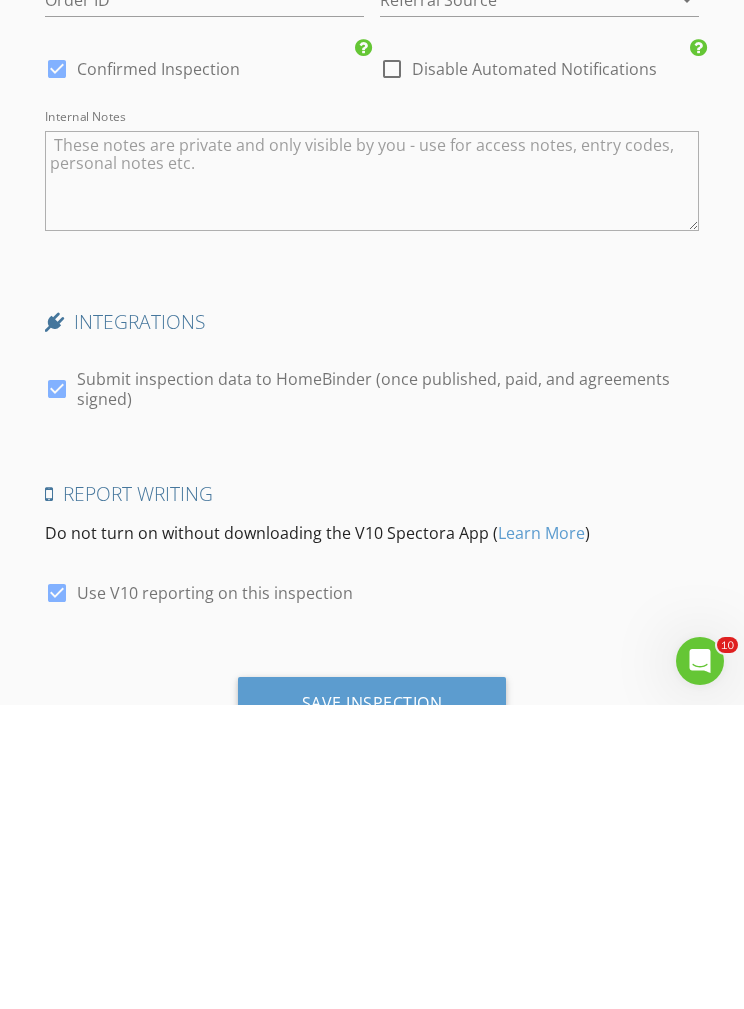 scroll, scrollTop: 3300, scrollLeft: 0, axis: vertical 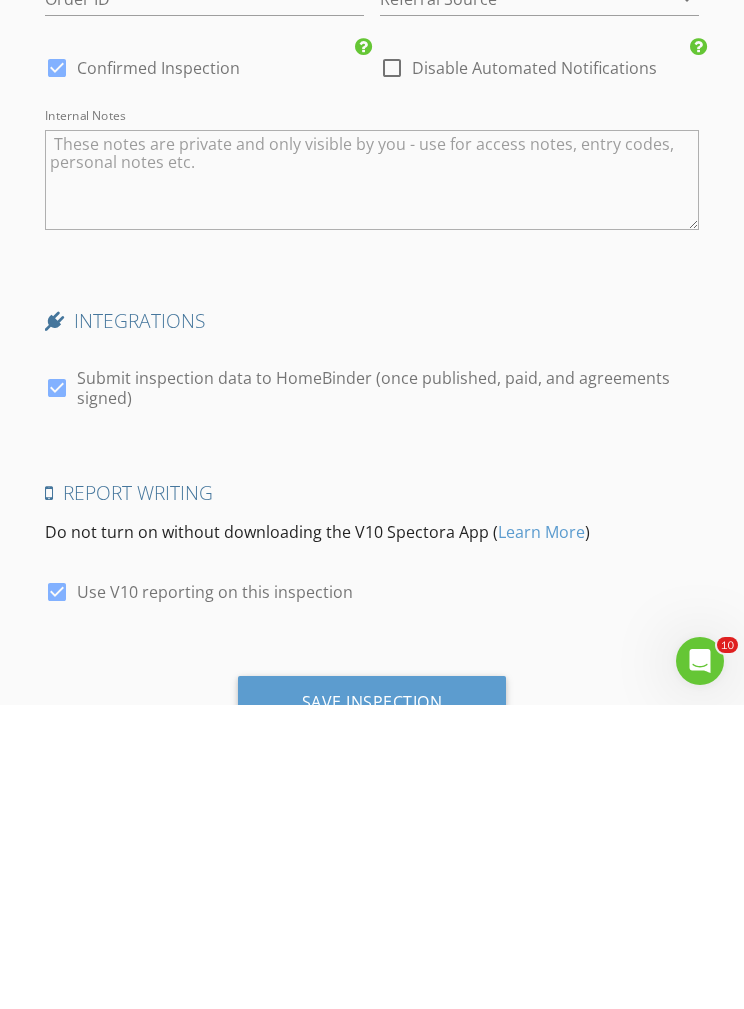 type on "2.5" 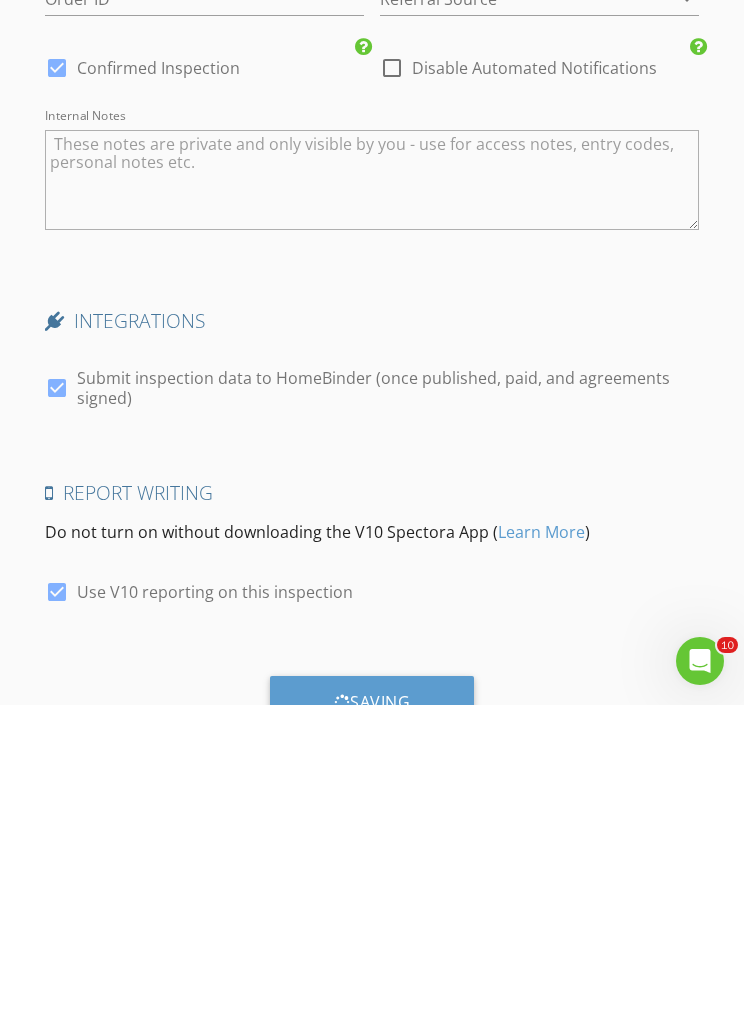 scroll, scrollTop: 3229, scrollLeft: 0, axis: vertical 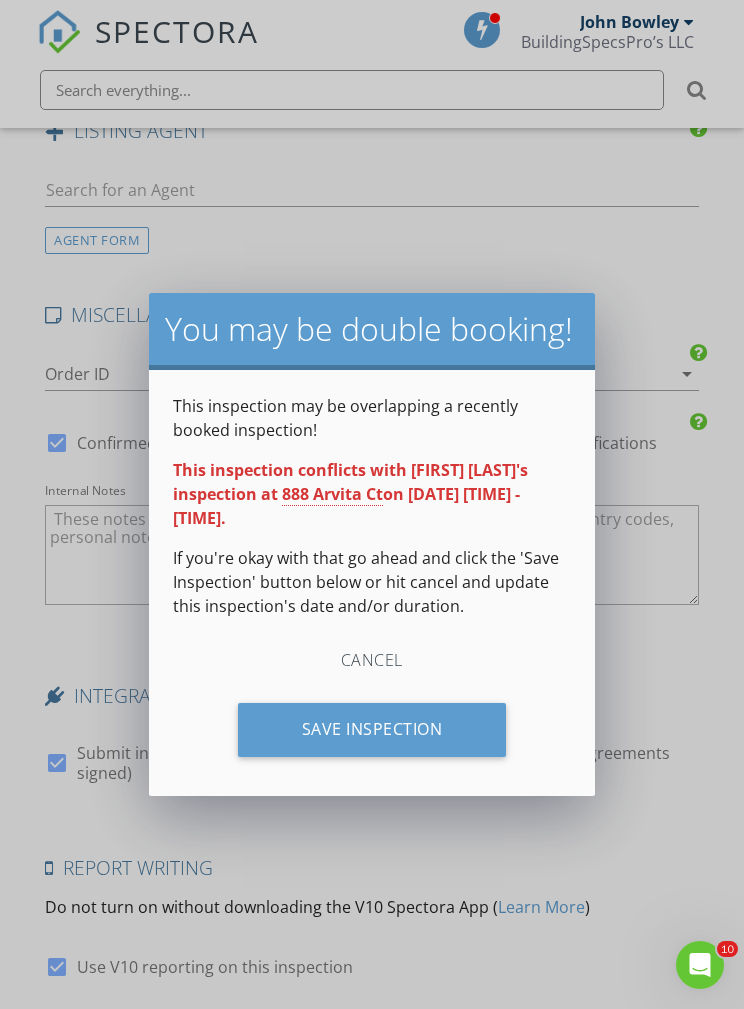 click on "Save Inspection" at bounding box center [372, 730] 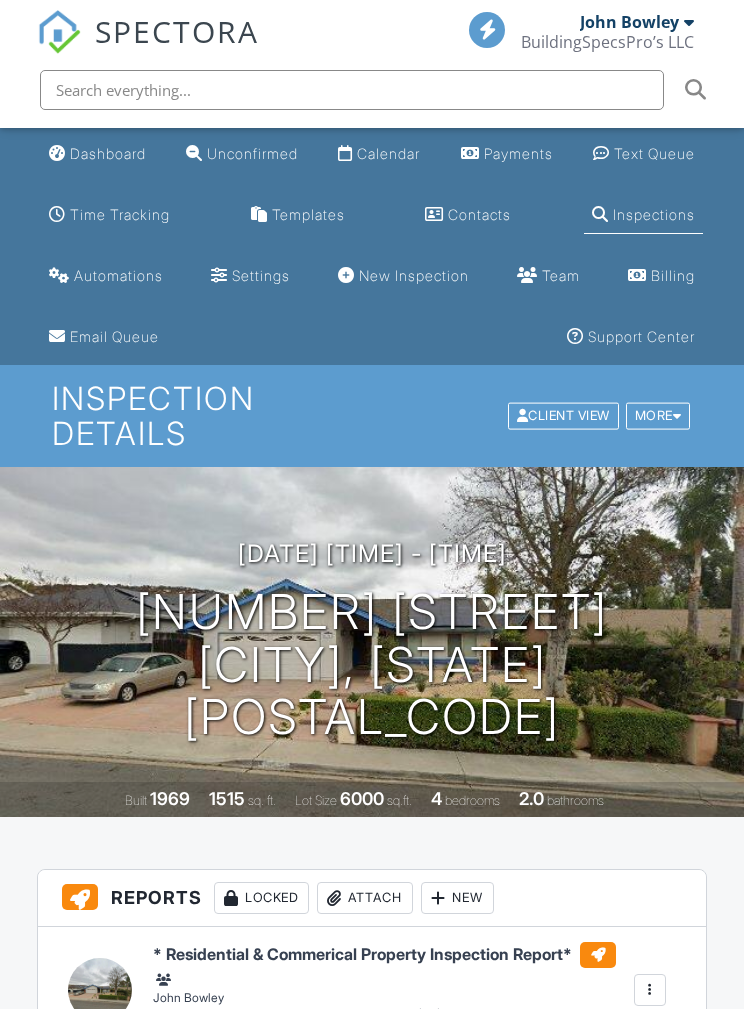 scroll, scrollTop: 0, scrollLeft: 0, axis: both 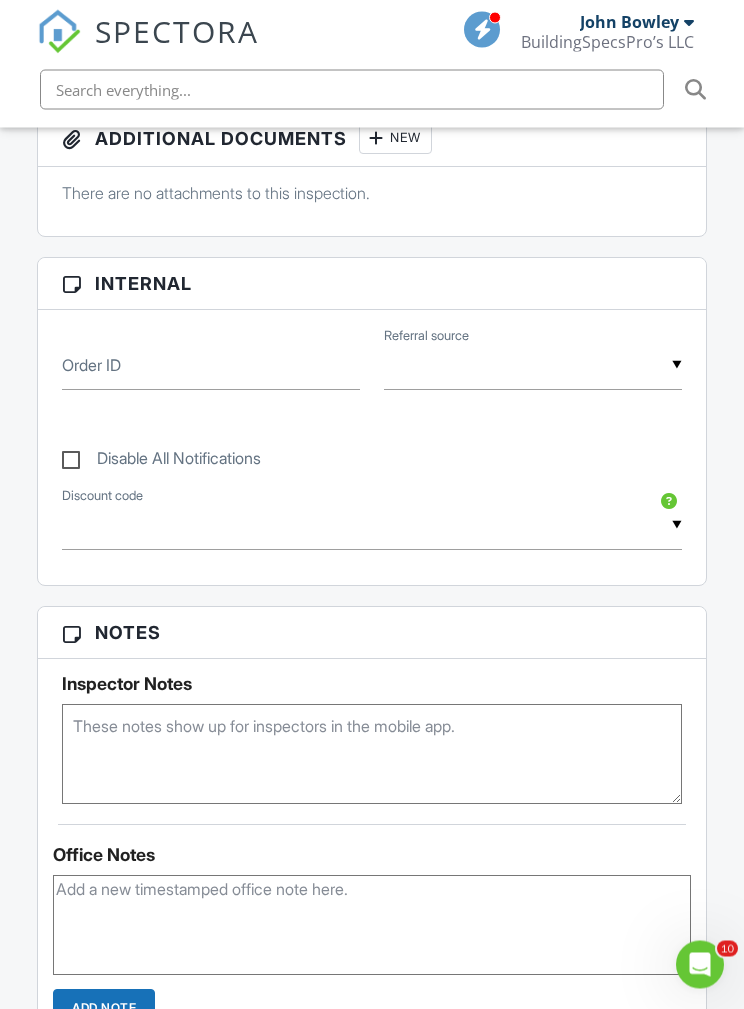 click at bounding box center (372, 755) 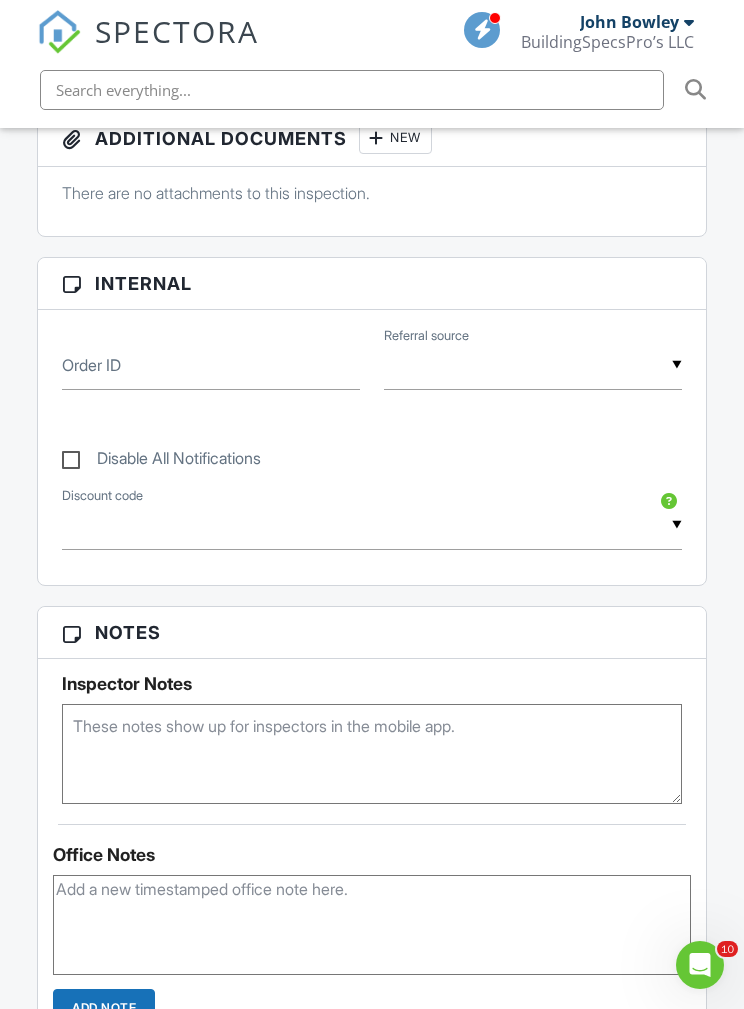 scroll, scrollTop: 1083, scrollLeft: 0, axis: vertical 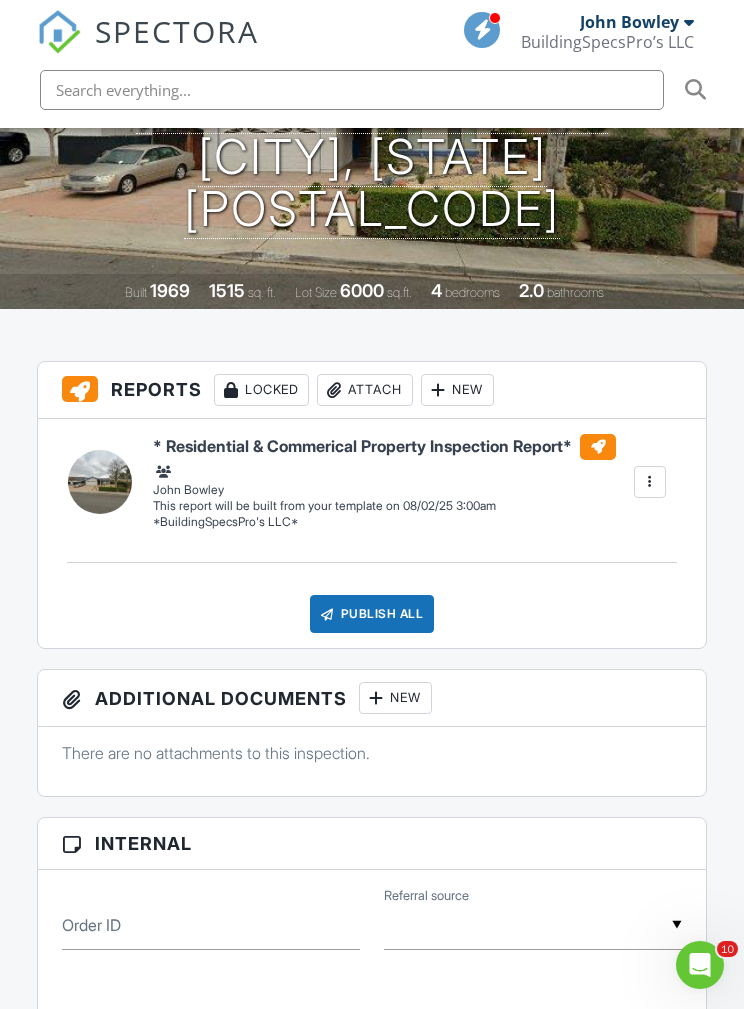 click on "New" at bounding box center [457, 390] 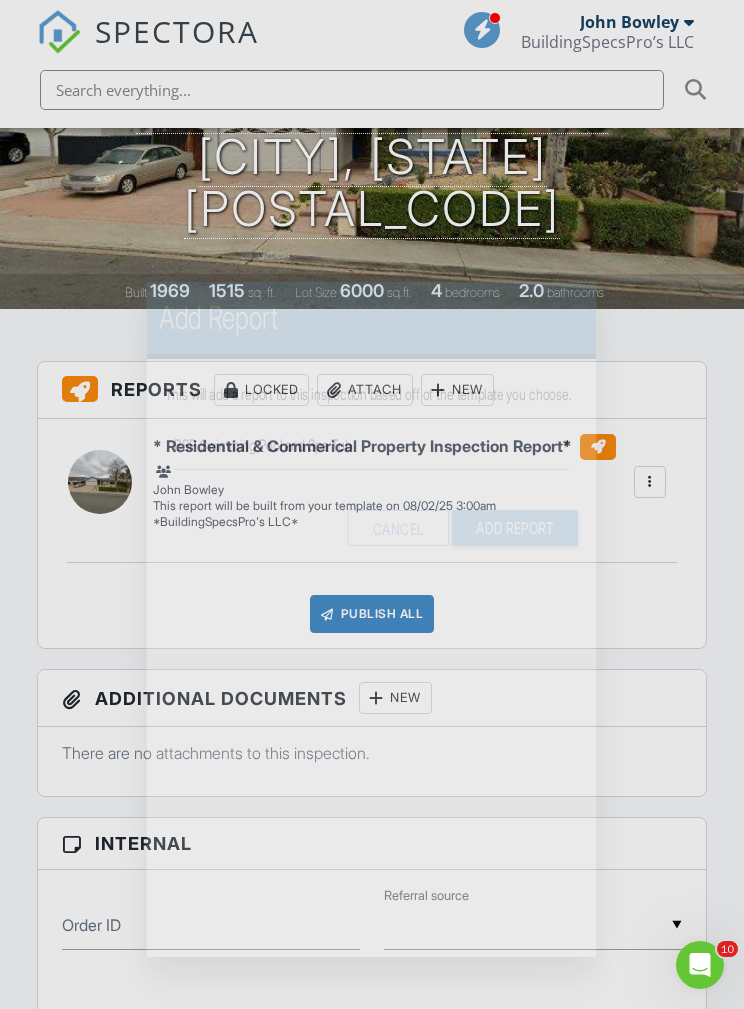 scroll, scrollTop: 509, scrollLeft: 0, axis: vertical 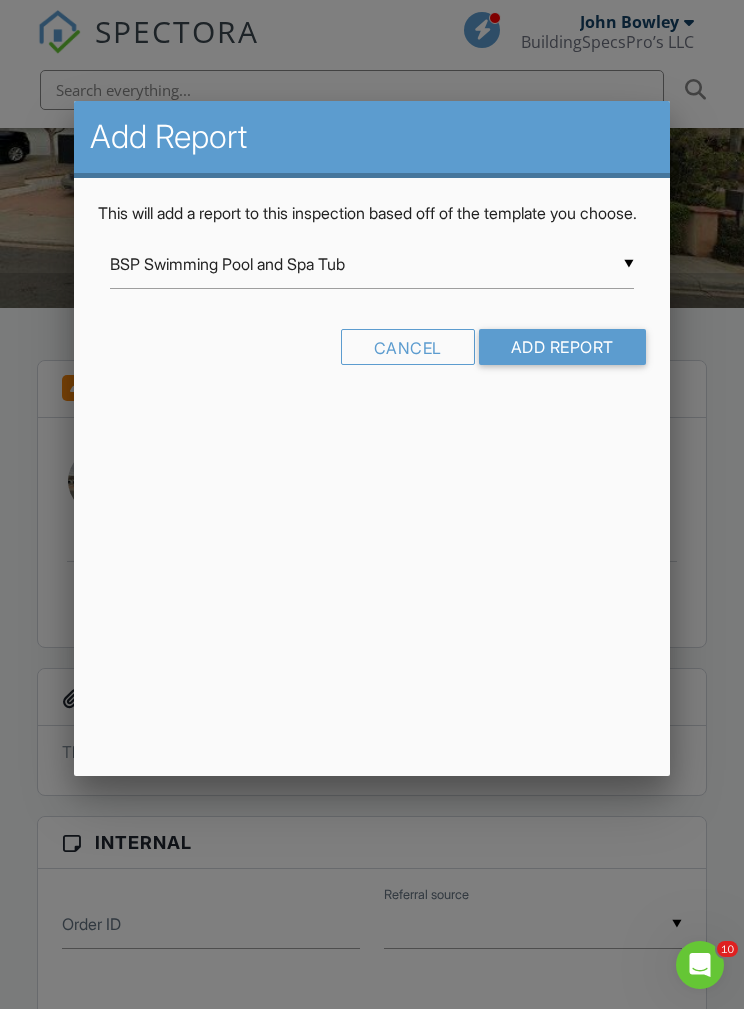 click on "BSP Swimming Pool and Spa Tub" at bounding box center [371, 264] 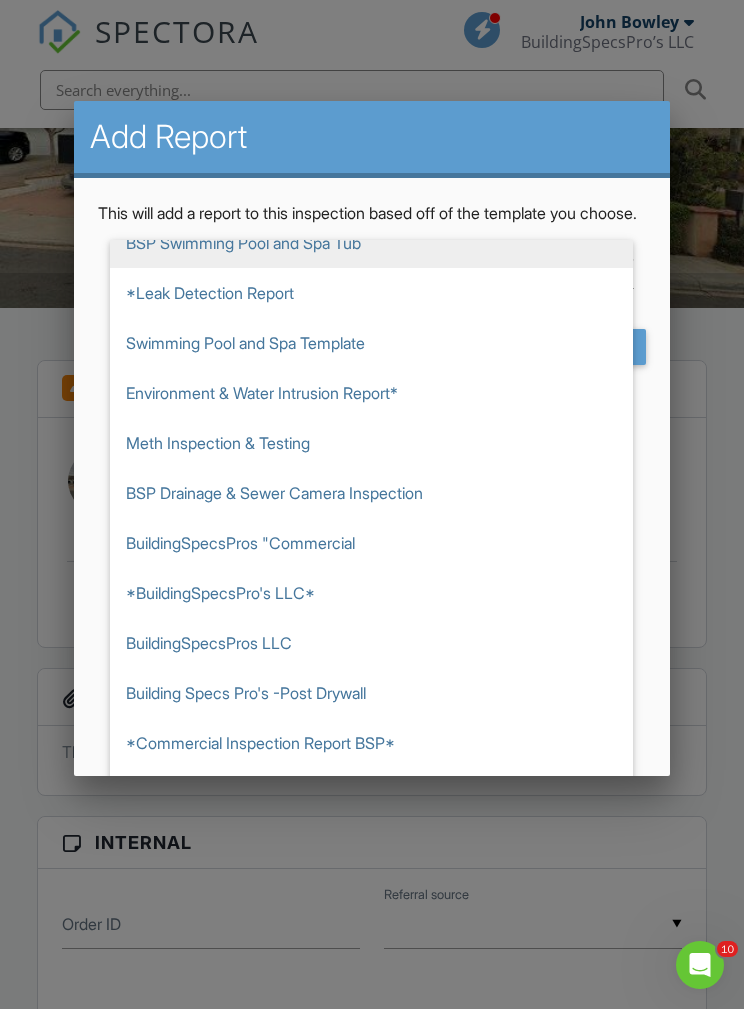 scroll, scrollTop: 22, scrollLeft: 0, axis: vertical 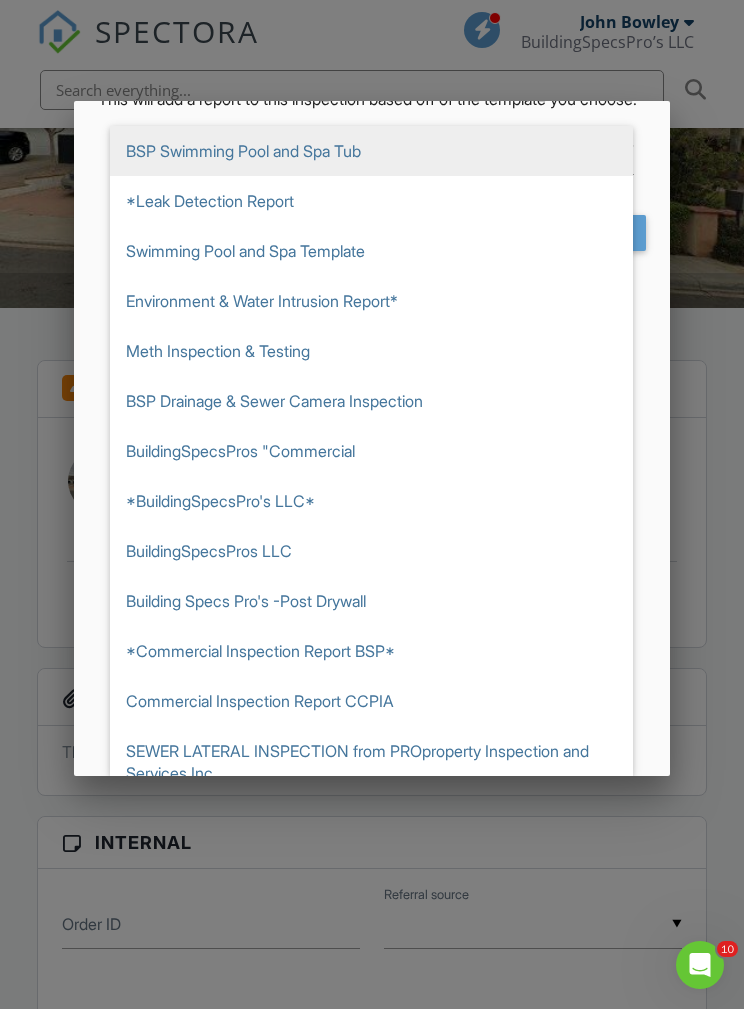click on "BSP Drainage & Sewer Camera Inspection" at bounding box center [371, 401] 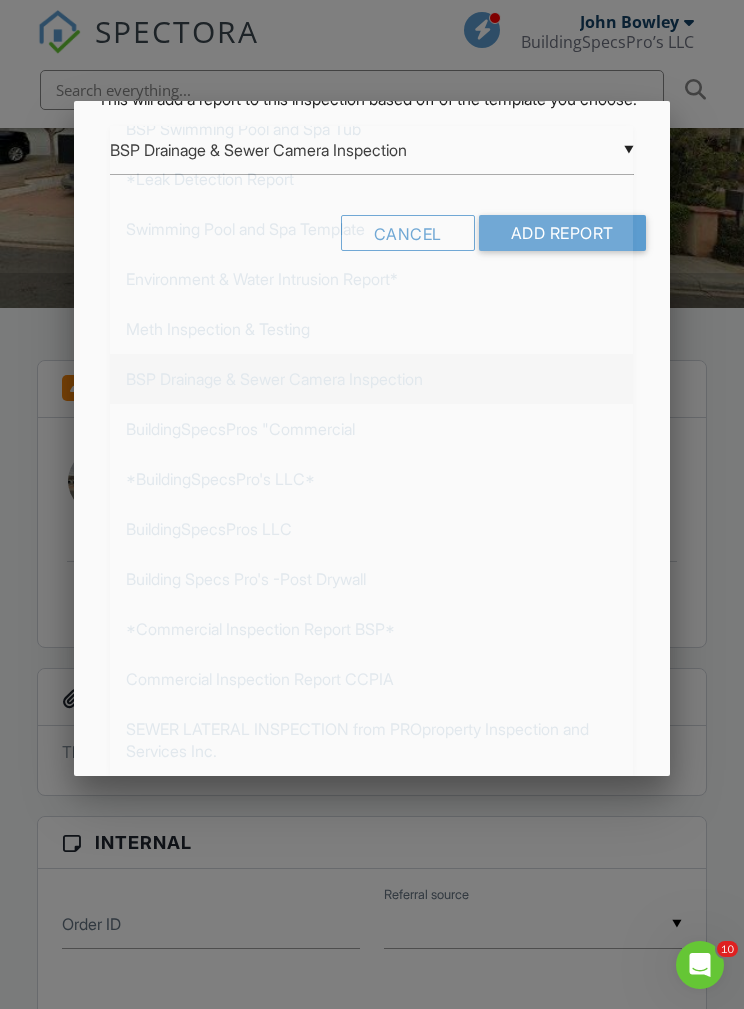 scroll, scrollTop: 0, scrollLeft: 0, axis: both 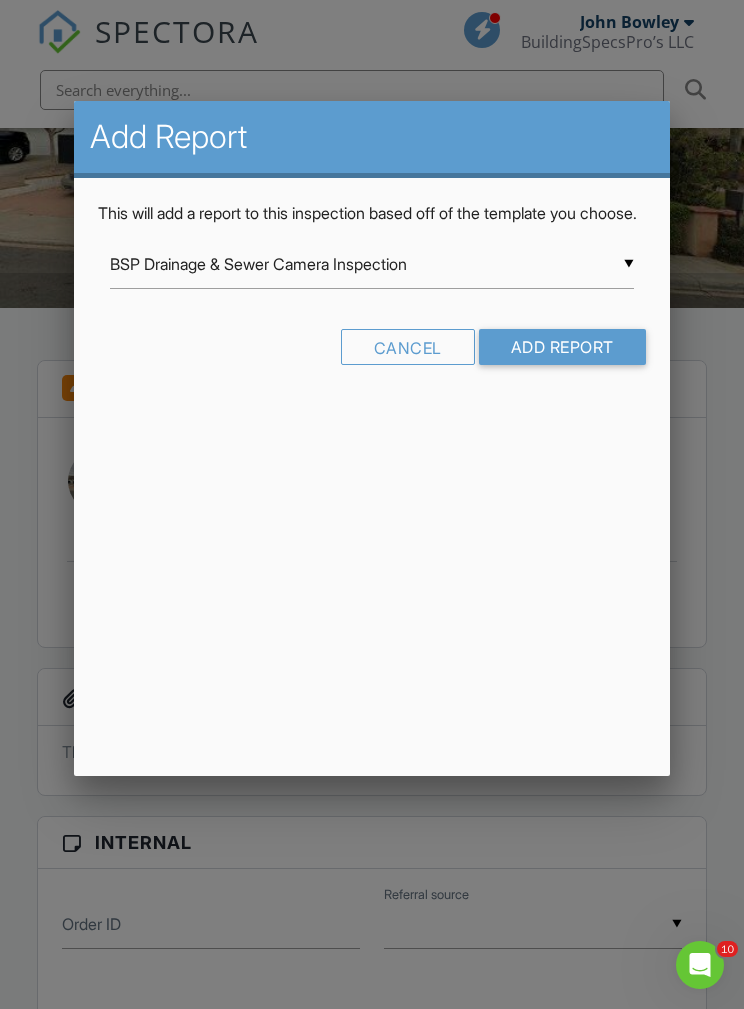 click on "Add Report" at bounding box center (562, 347) 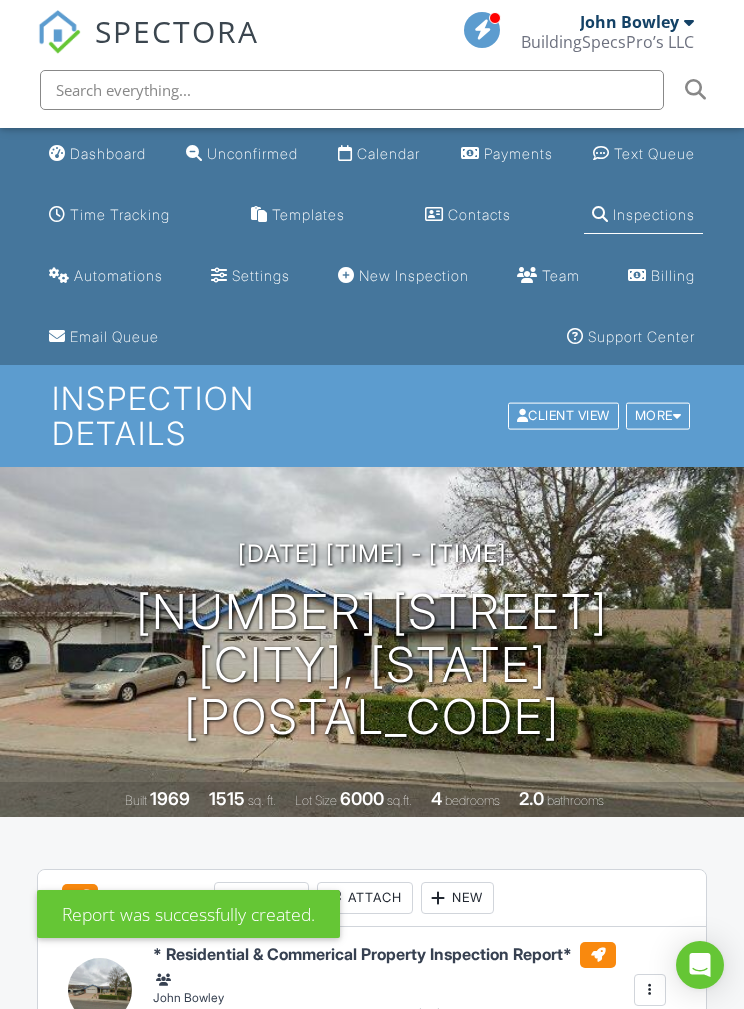 scroll, scrollTop: 439, scrollLeft: 0, axis: vertical 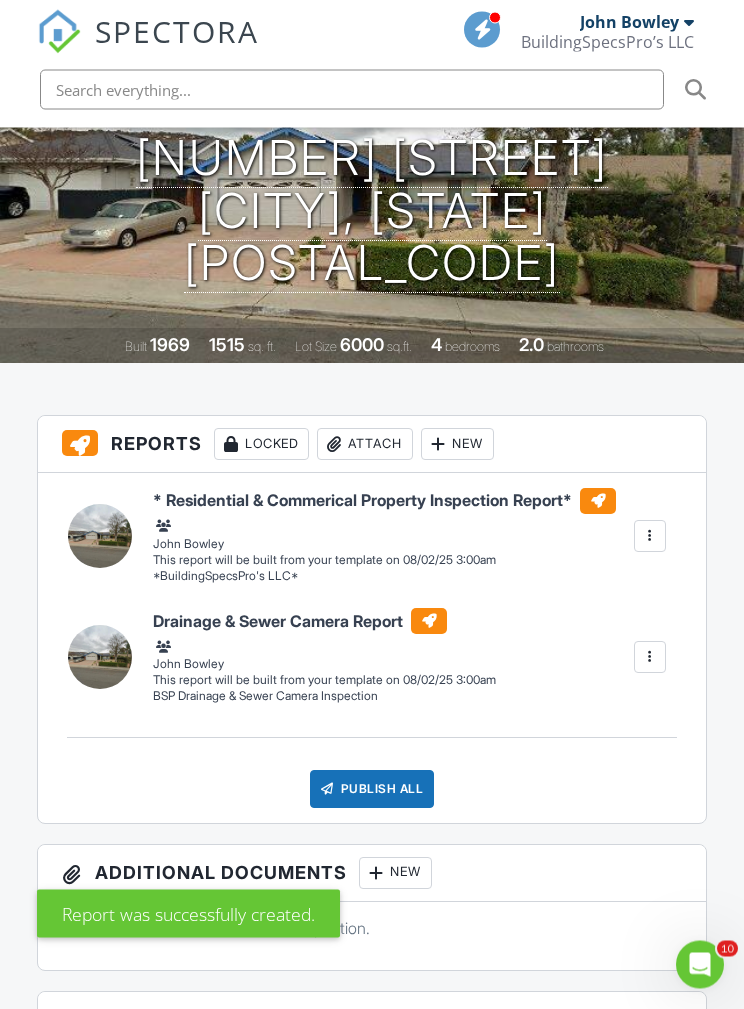 click at bounding box center (650, 658) 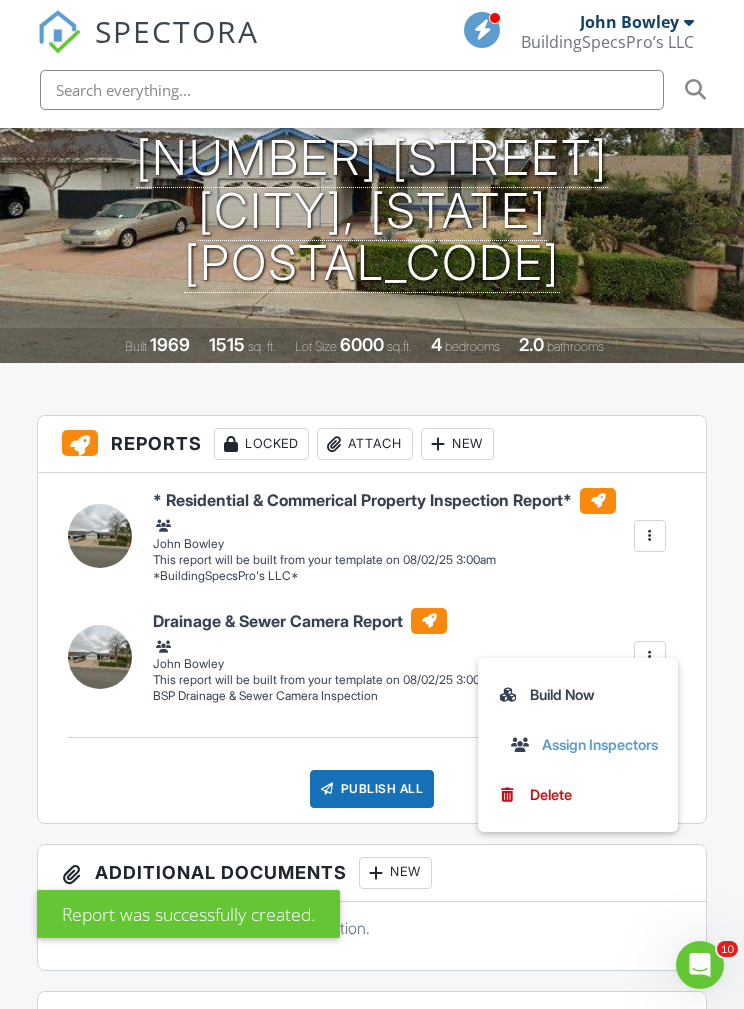 click on "* Residential & Commerical Property Inspection Report*
*BuildingSpecsPro's LLC*
John Bowley
Edit
View
* Residential & Commerical Property Inspection Report*
*BuildingSpecsPro's LLC*
John Bowley
This report will be built from your template on 08/02/25  3:00am
Quick Publish
Assign Inspectors
Copy
Build Now
Assign Inspectors
Delete" at bounding box center (409, 536) 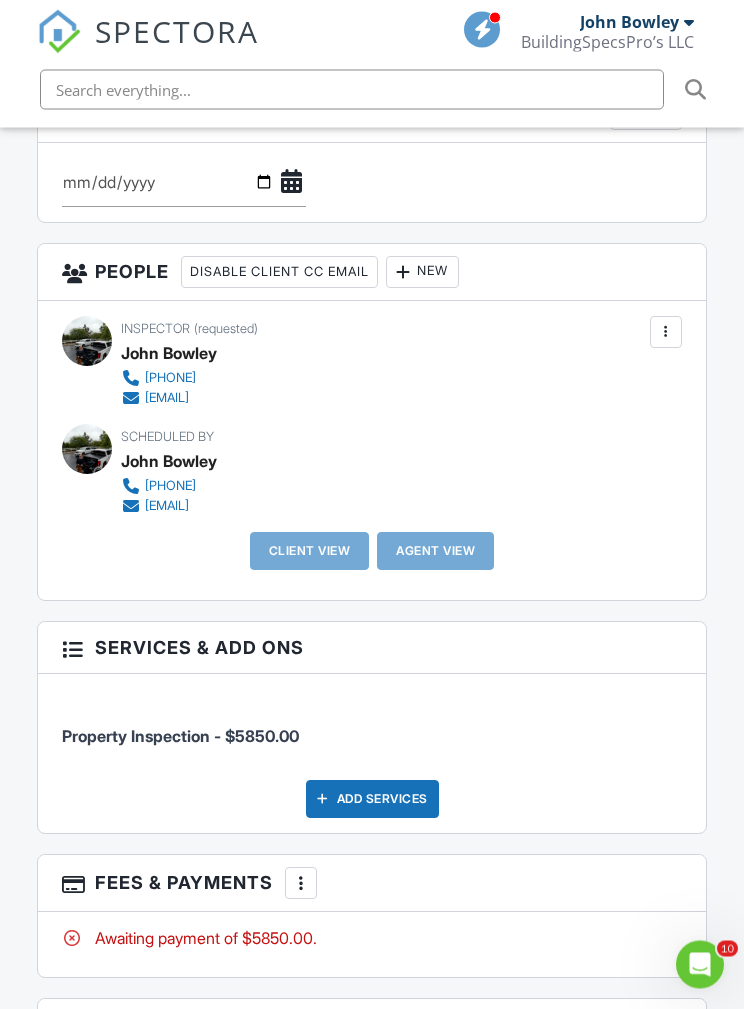 scroll, scrollTop: 2557, scrollLeft: 0, axis: vertical 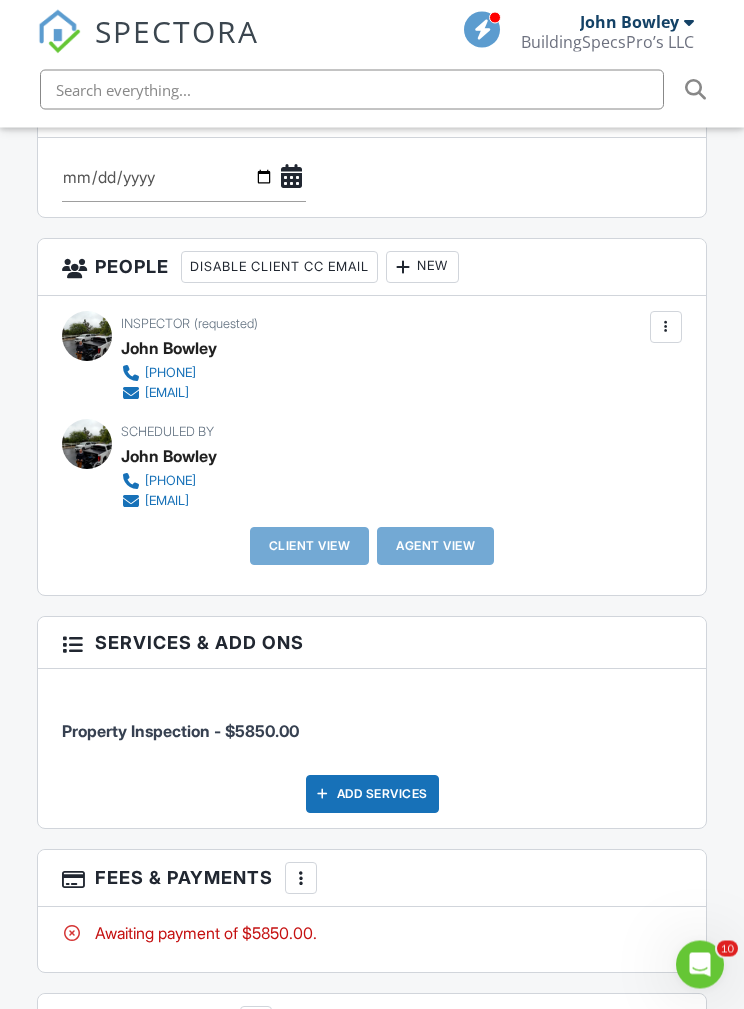 click on "Add Services" at bounding box center (372, 795) 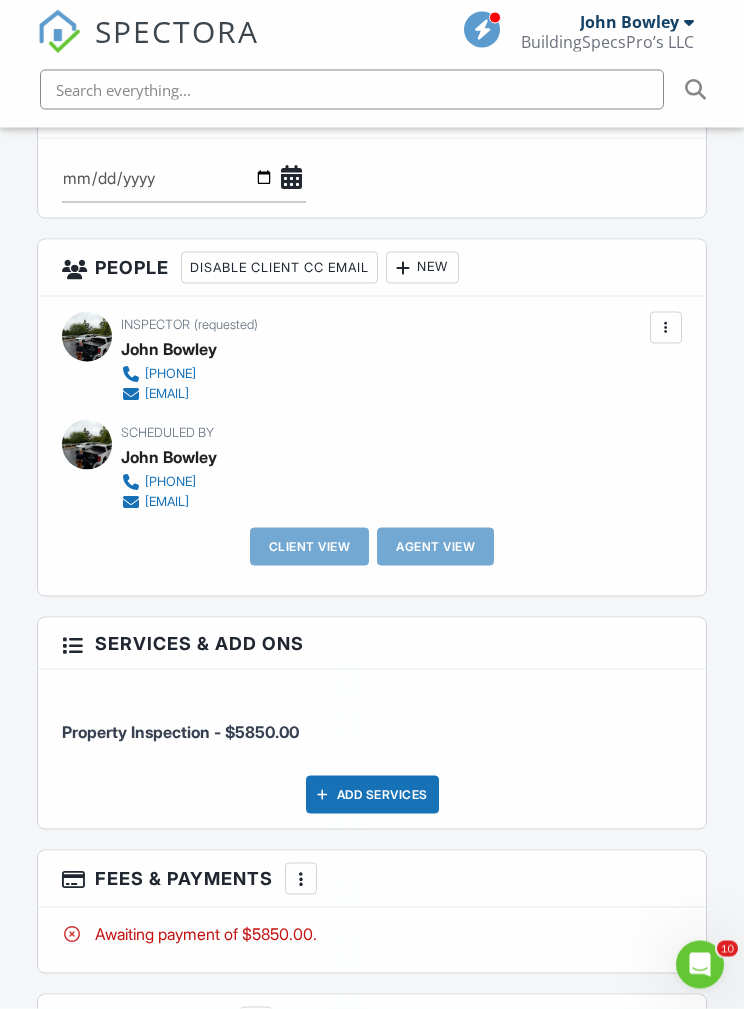 scroll, scrollTop: 2558, scrollLeft: 0, axis: vertical 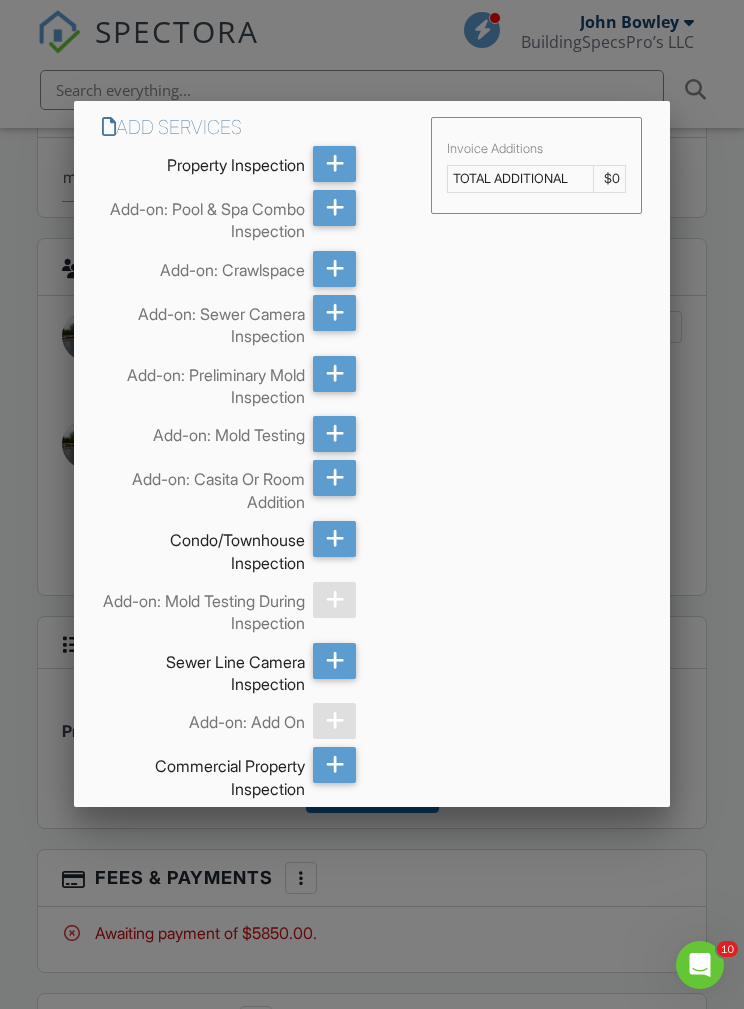 click 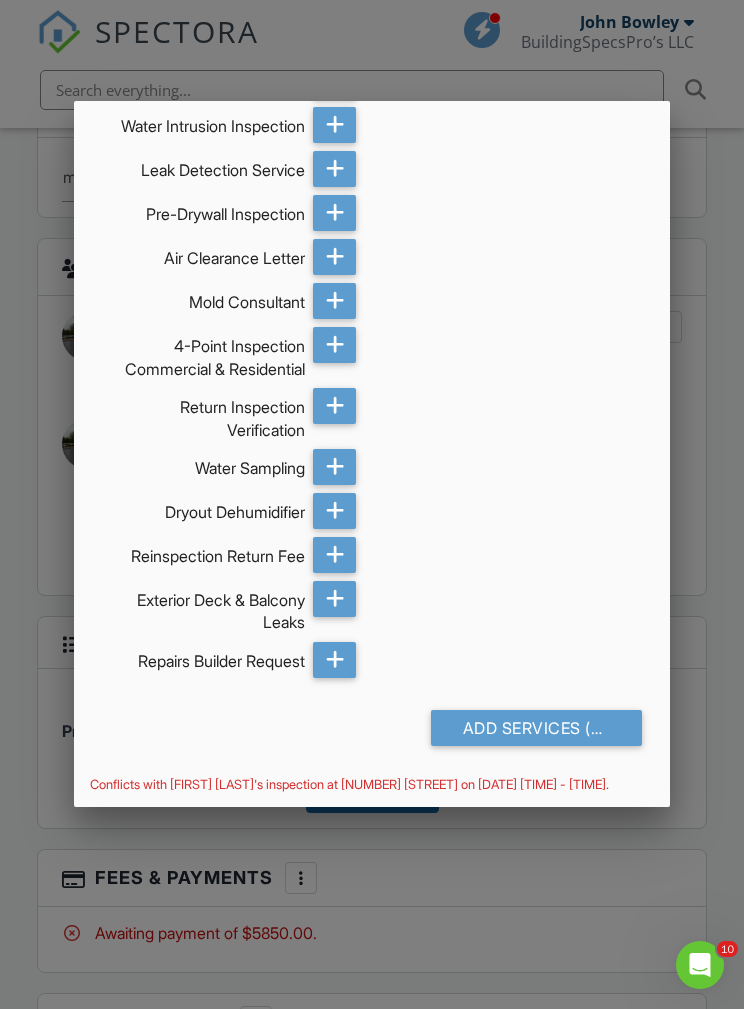 scroll, scrollTop: 1338, scrollLeft: 0, axis: vertical 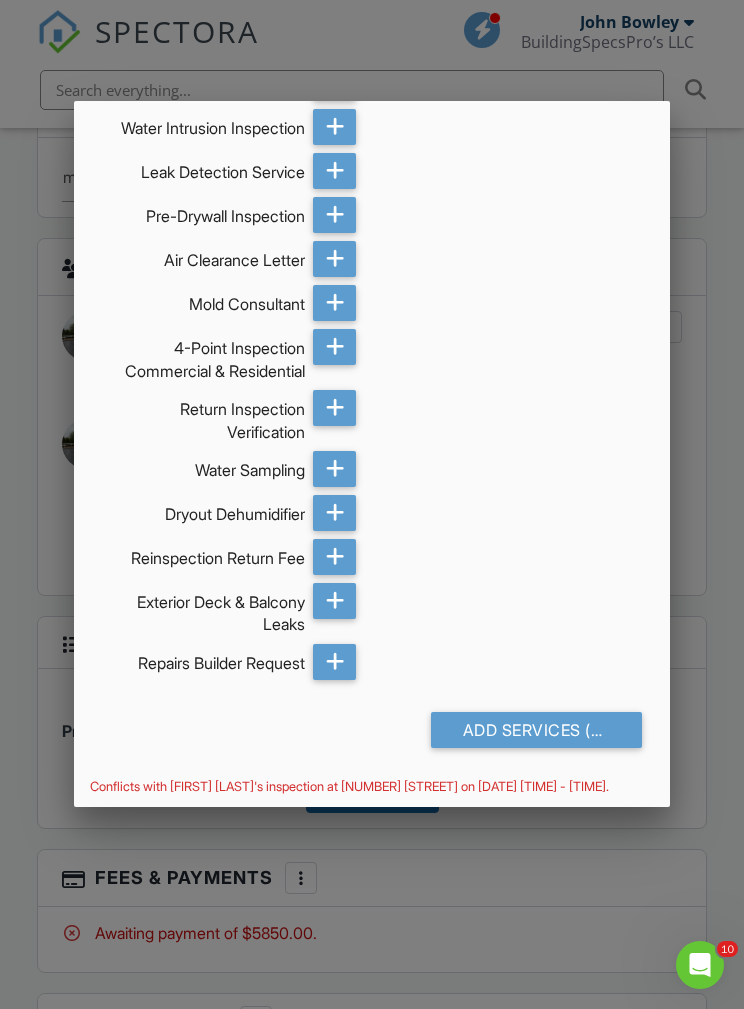 click on "Add Services
(+ $250.0)" 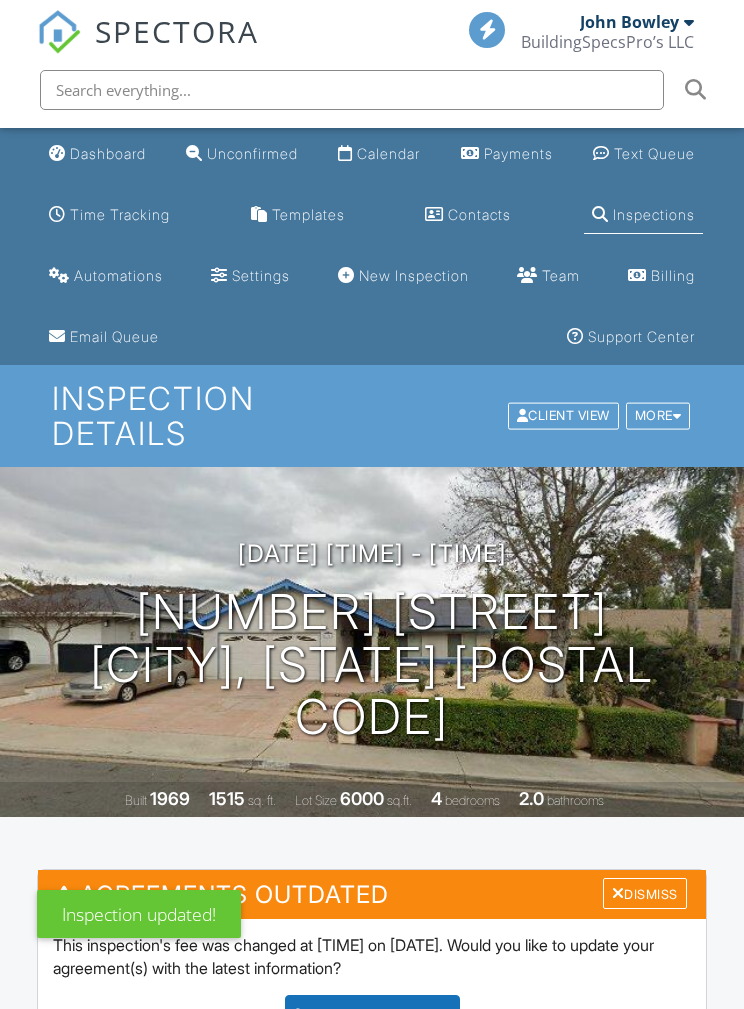 scroll, scrollTop: 0, scrollLeft: 0, axis: both 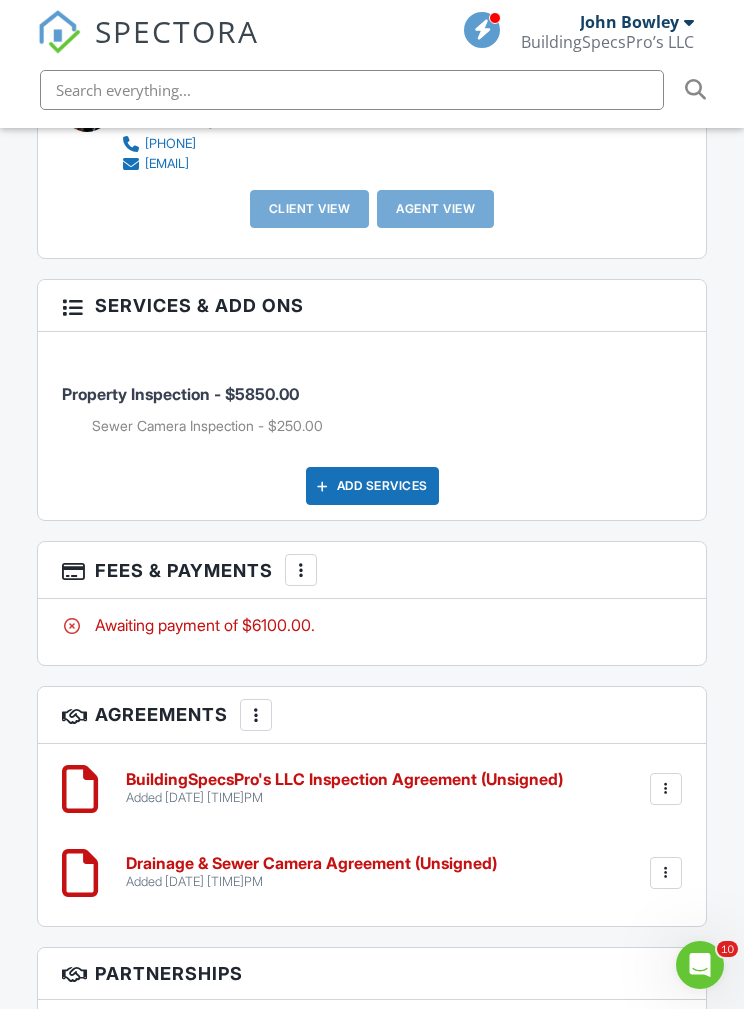 click on "More" at bounding box center (301, 570) 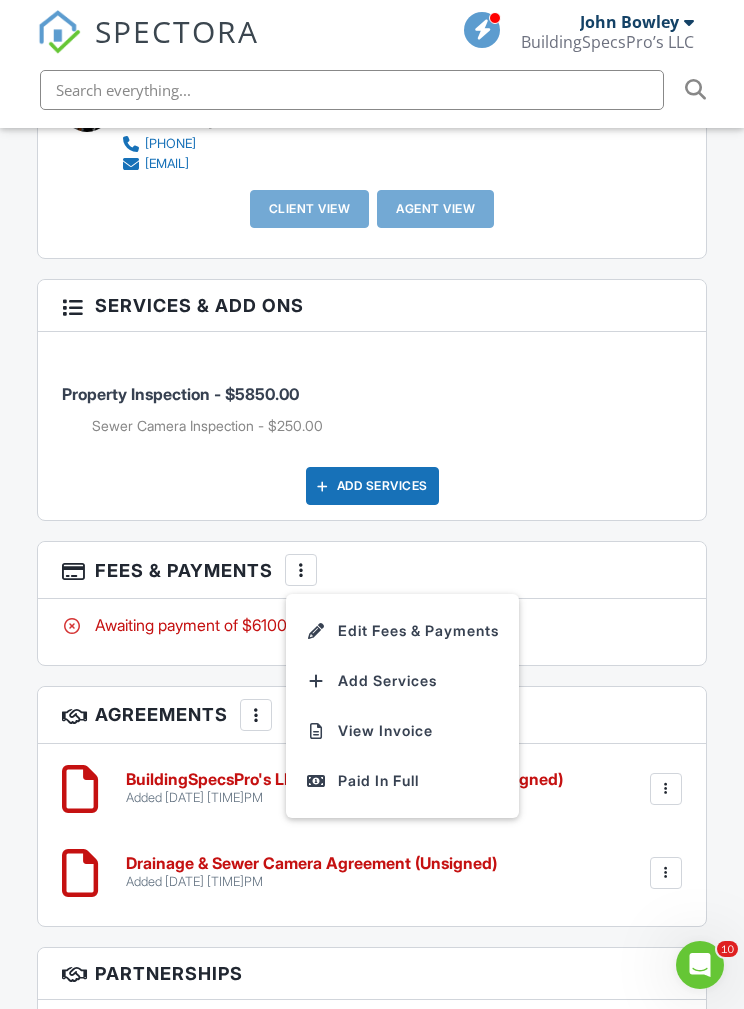 click on "Edit Fees & Payments" at bounding box center (402, 631) 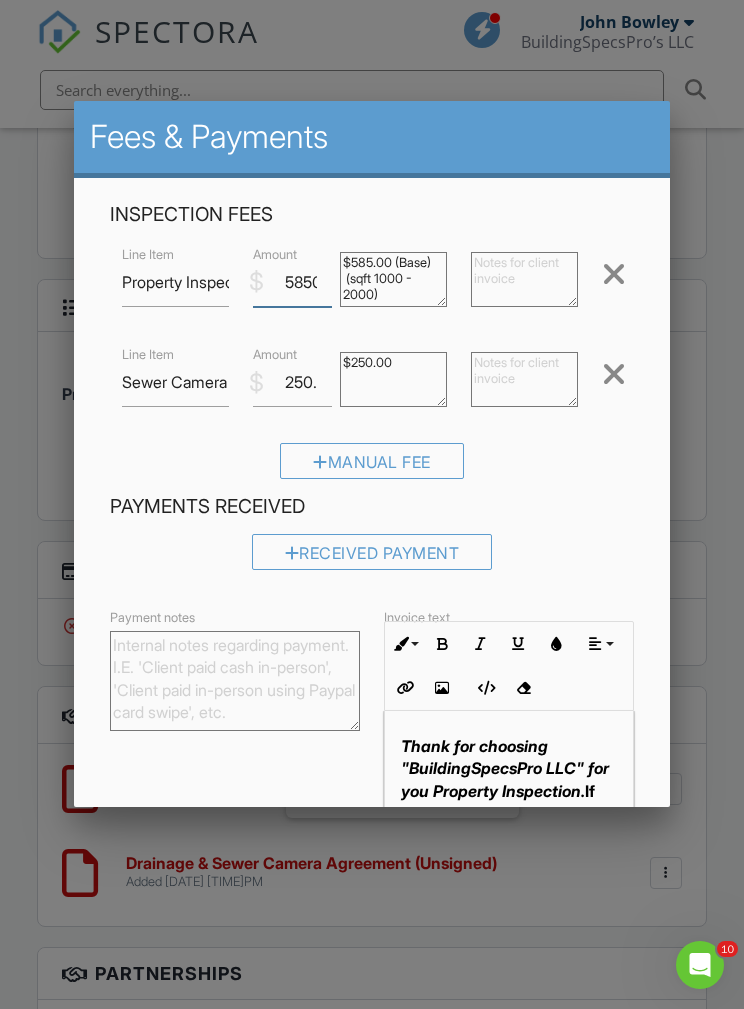click on "5850.00" at bounding box center [292, 282] 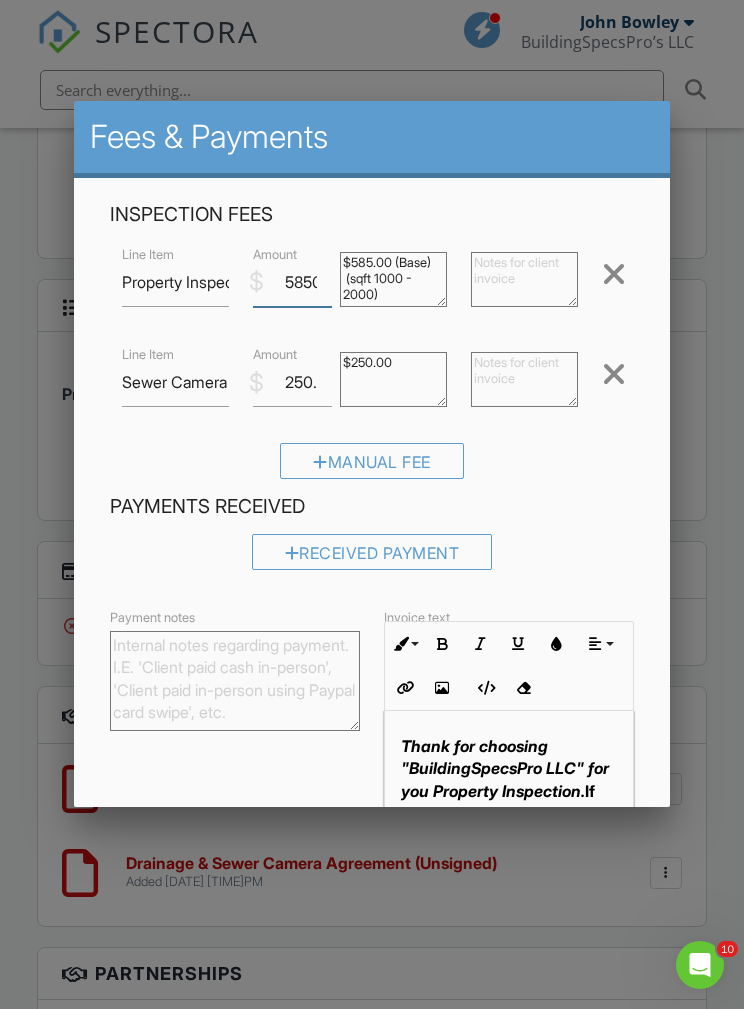 scroll, scrollTop: 3126, scrollLeft: 0, axis: vertical 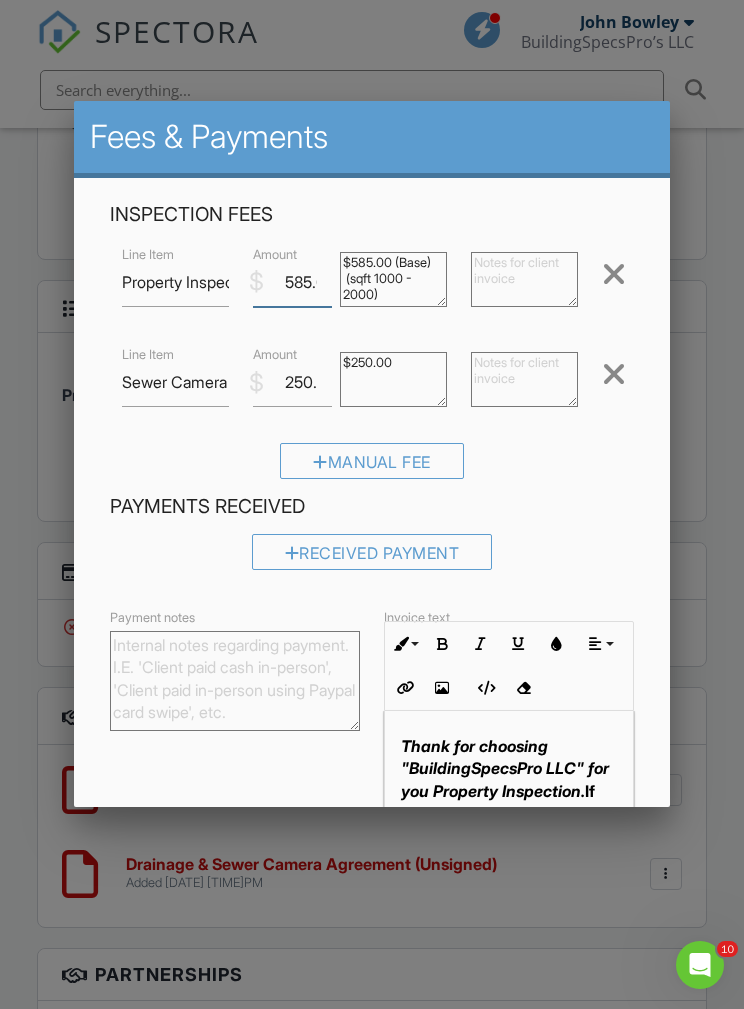 type on "585.00" 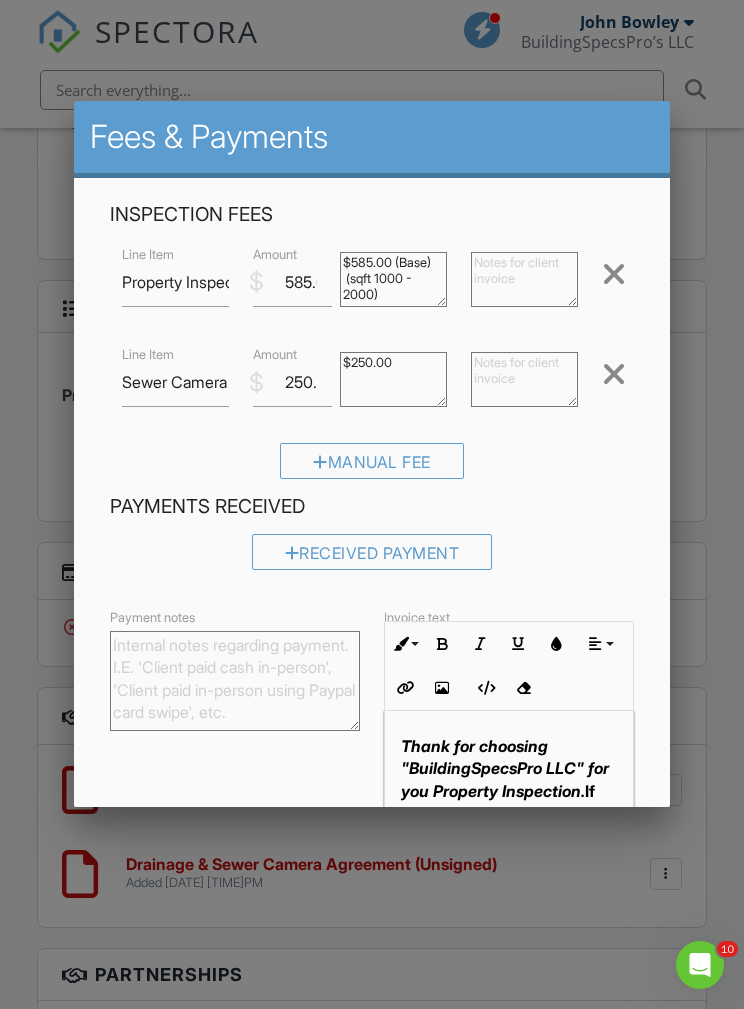 click on "Payments Received" at bounding box center [371, 507] 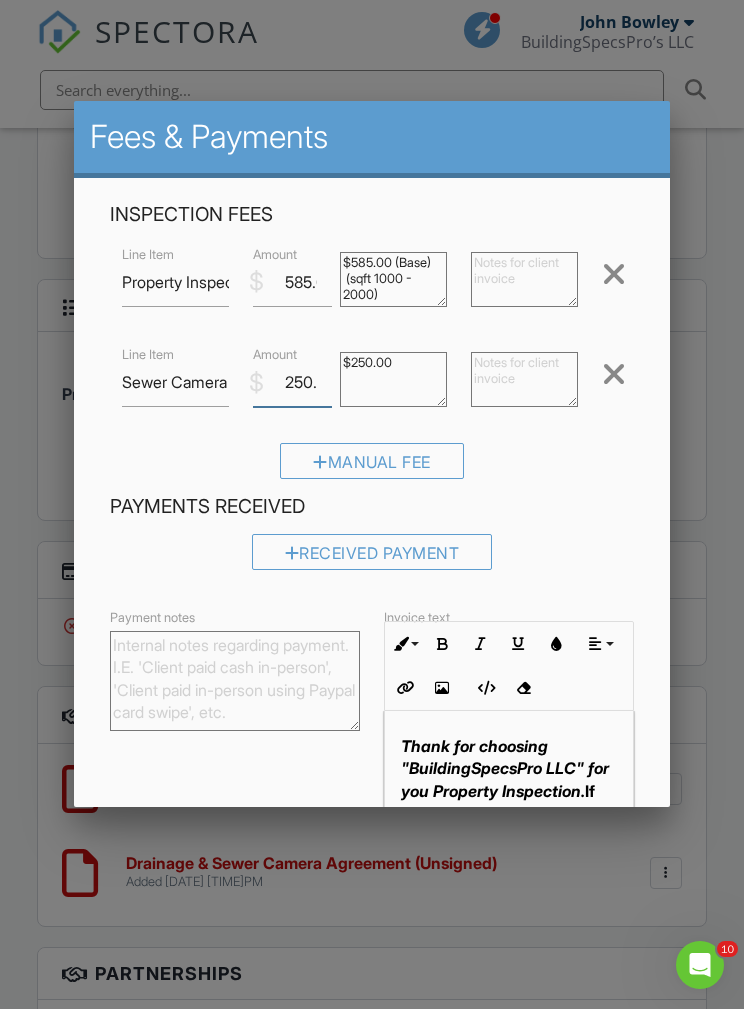 click on "250.00" at bounding box center (292, 382) 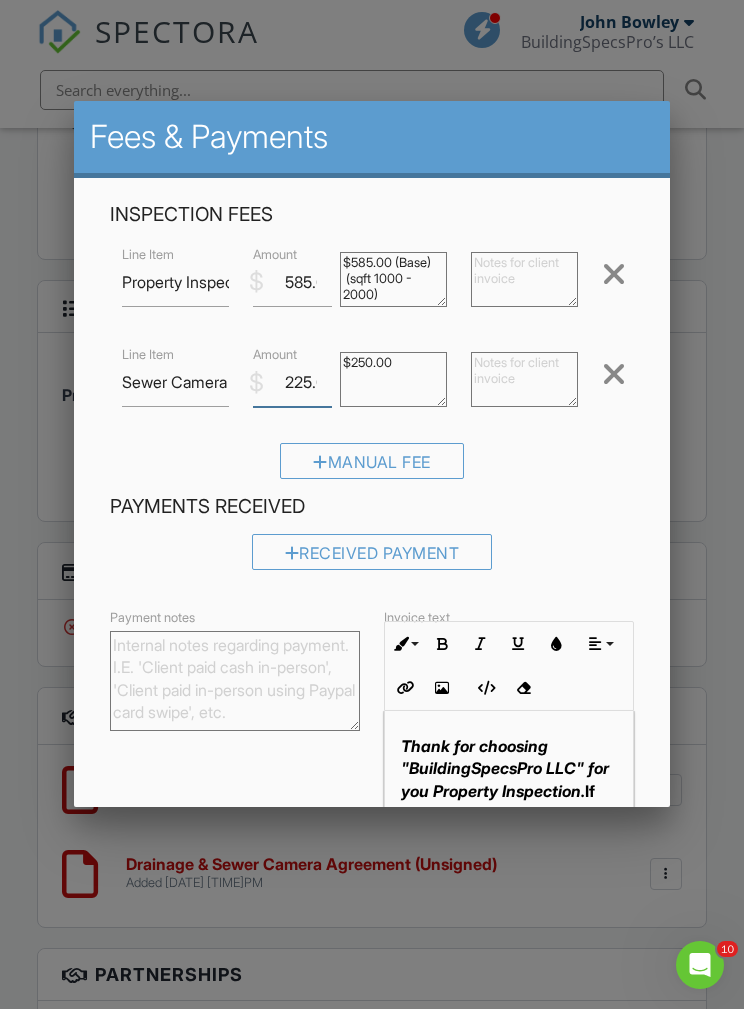 type on "225.00" 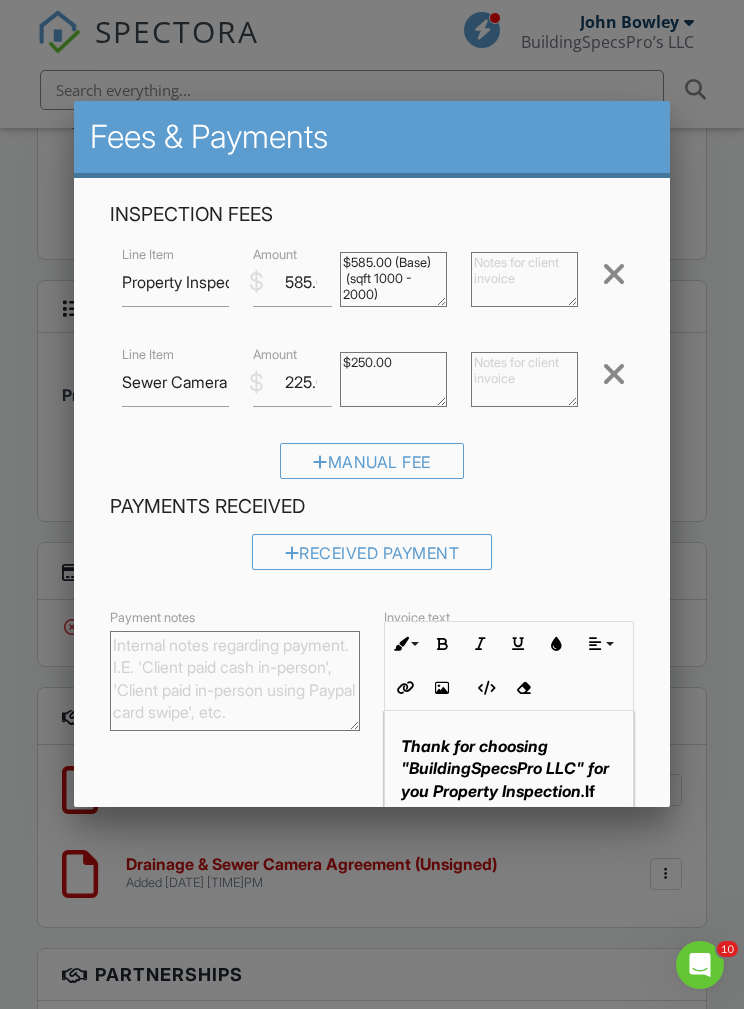 click on "Manual Fee" at bounding box center [371, 468] 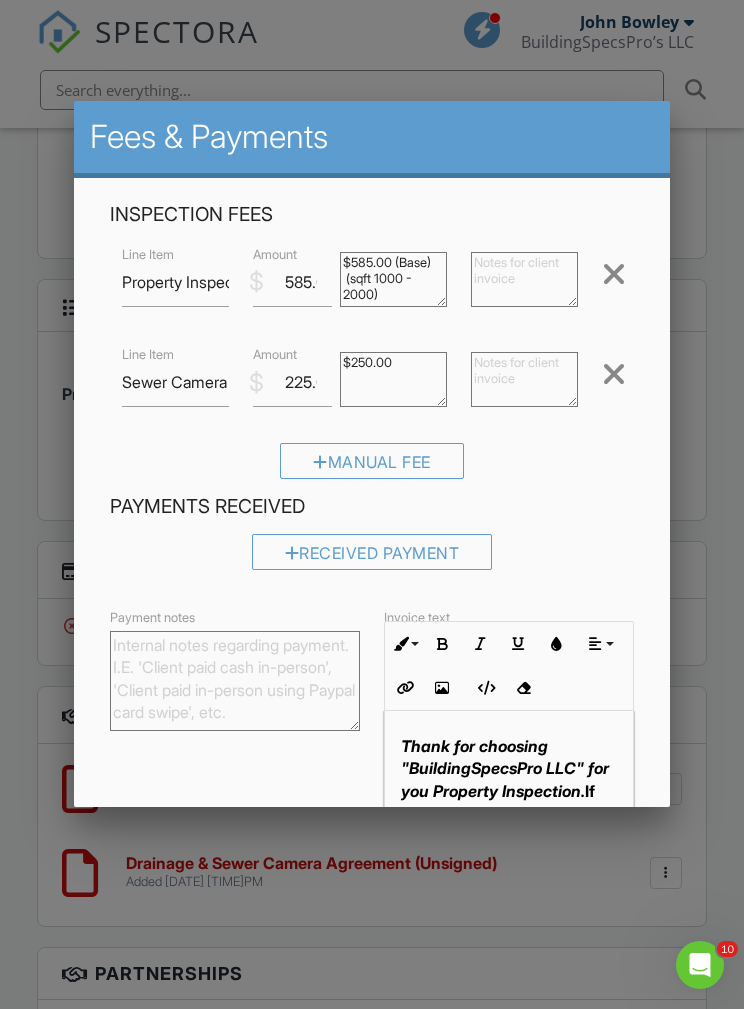 click on "$250.00" at bounding box center (393, 379) 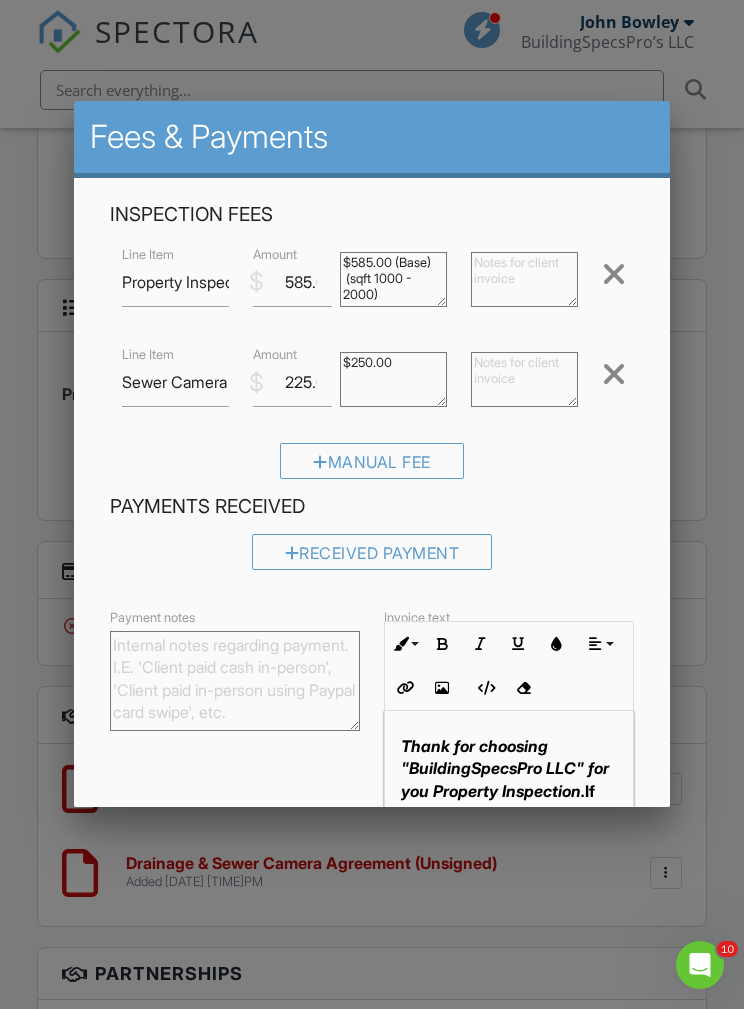 scroll, scrollTop: 3126, scrollLeft: 0, axis: vertical 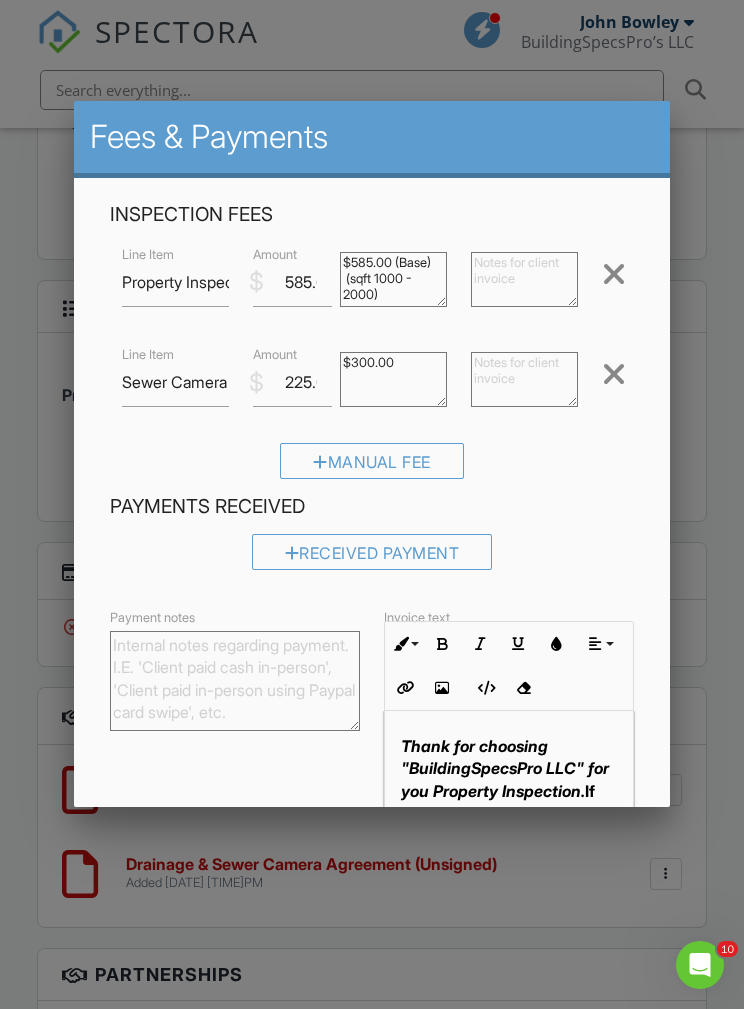 type on "$300.00" 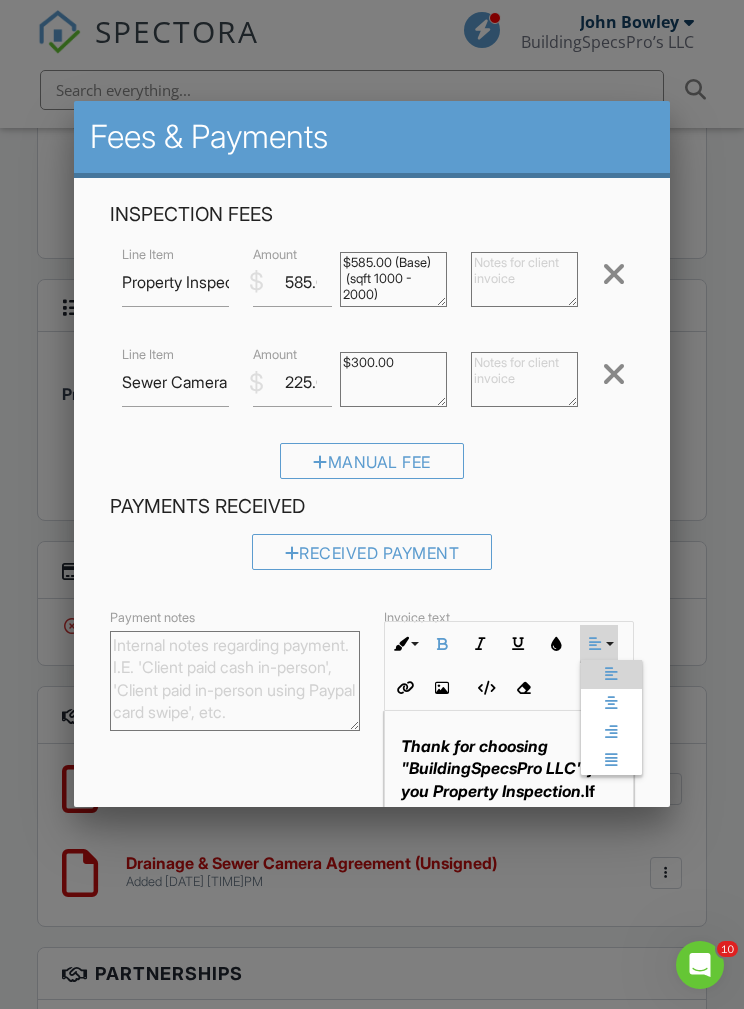 scroll, scrollTop: 3245, scrollLeft: 0, axis: vertical 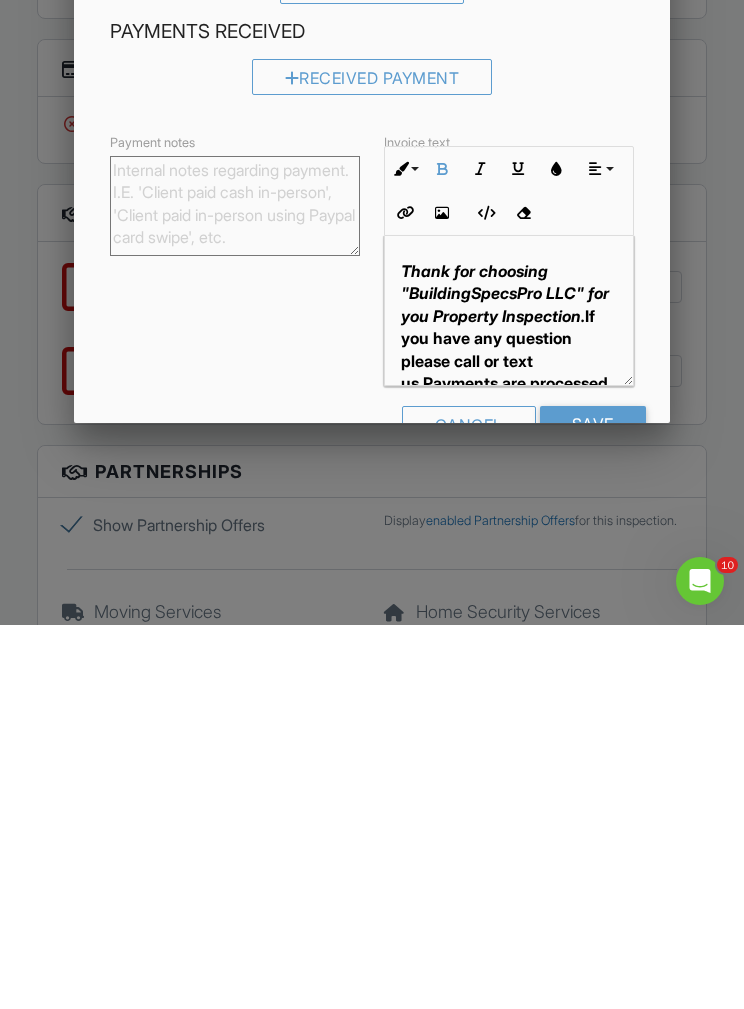 click on "Save" at bounding box center (593, 808) 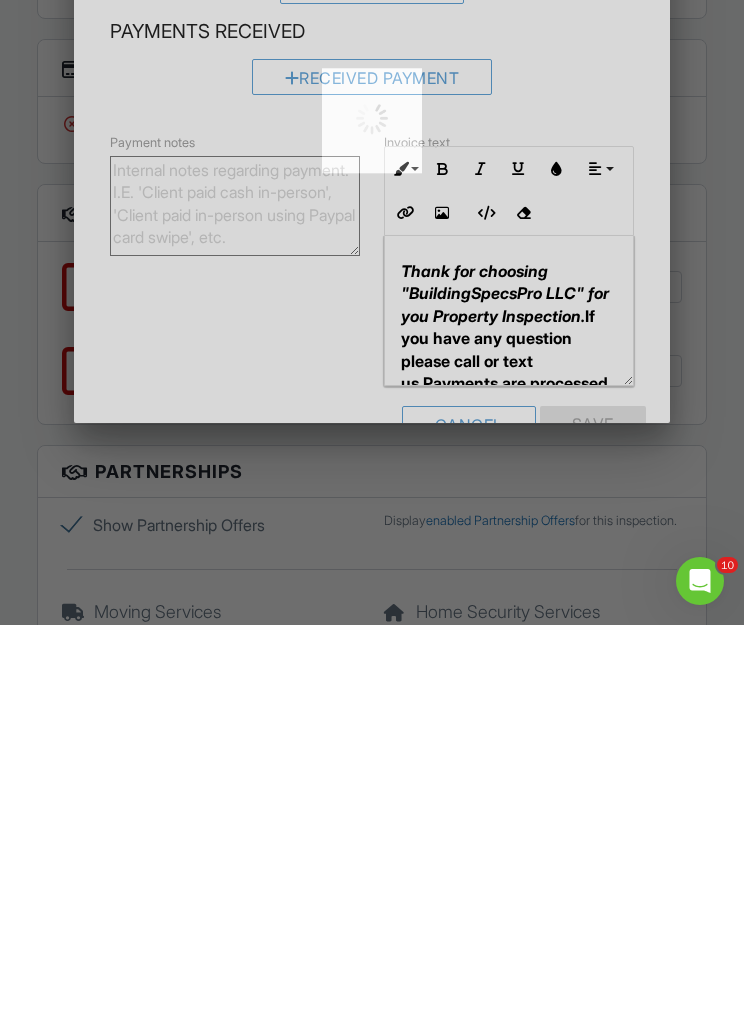 scroll, scrollTop: 3629, scrollLeft: 0, axis: vertical 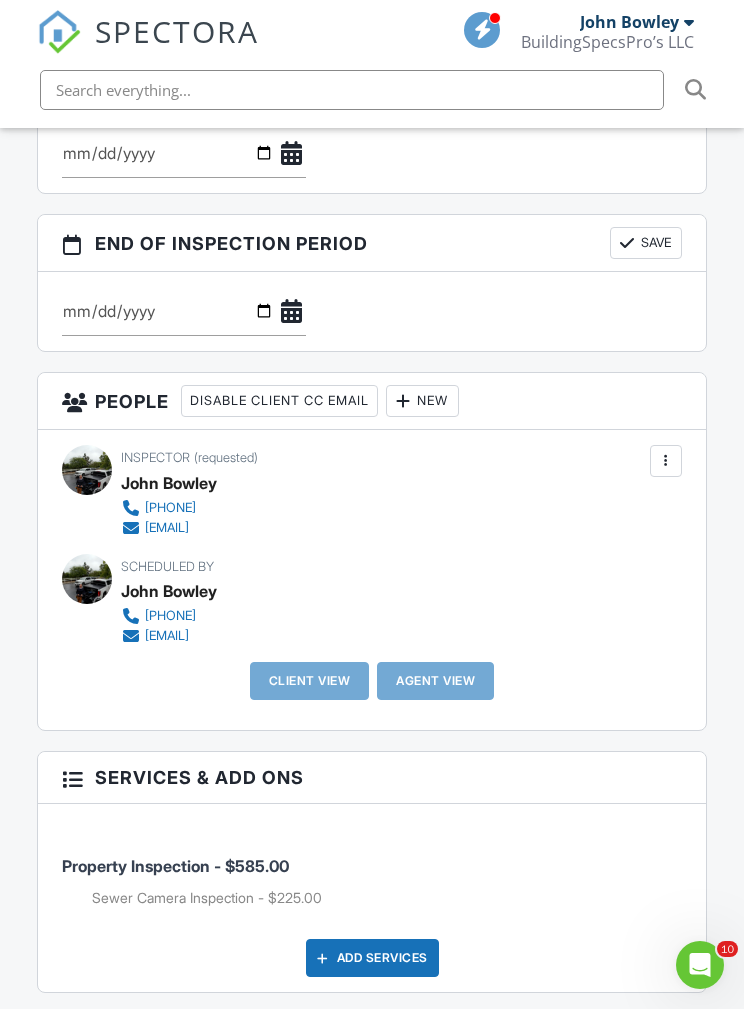 click on "New" at bounding box center (422, 401) 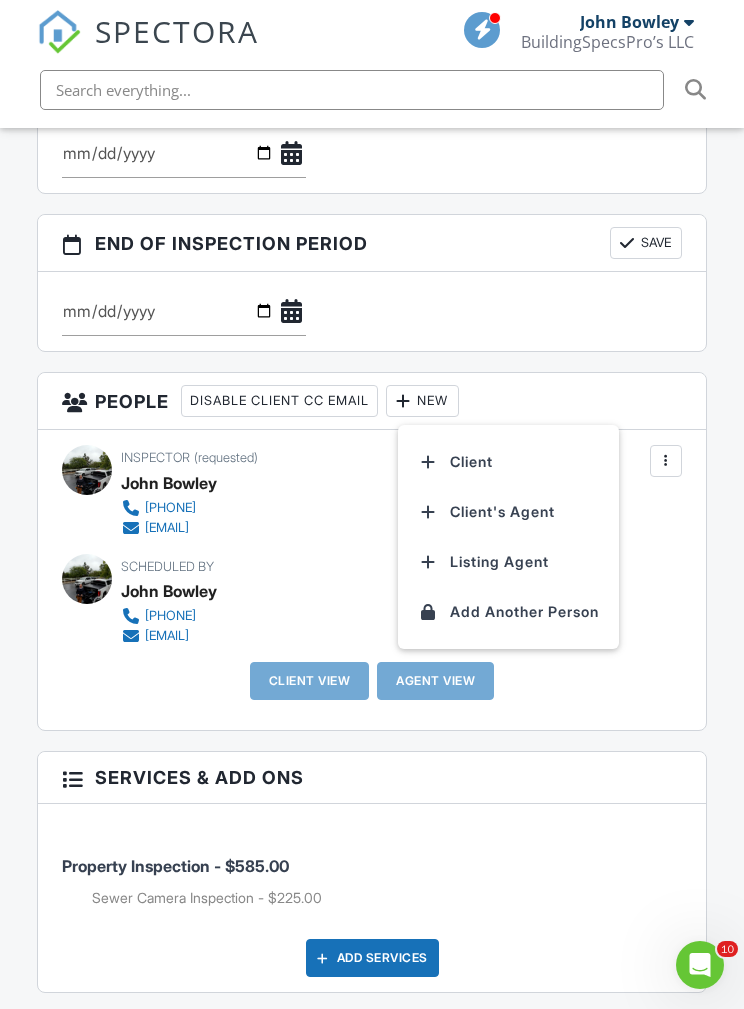 click on "Client's Agent" at bounding box center (508, 512) 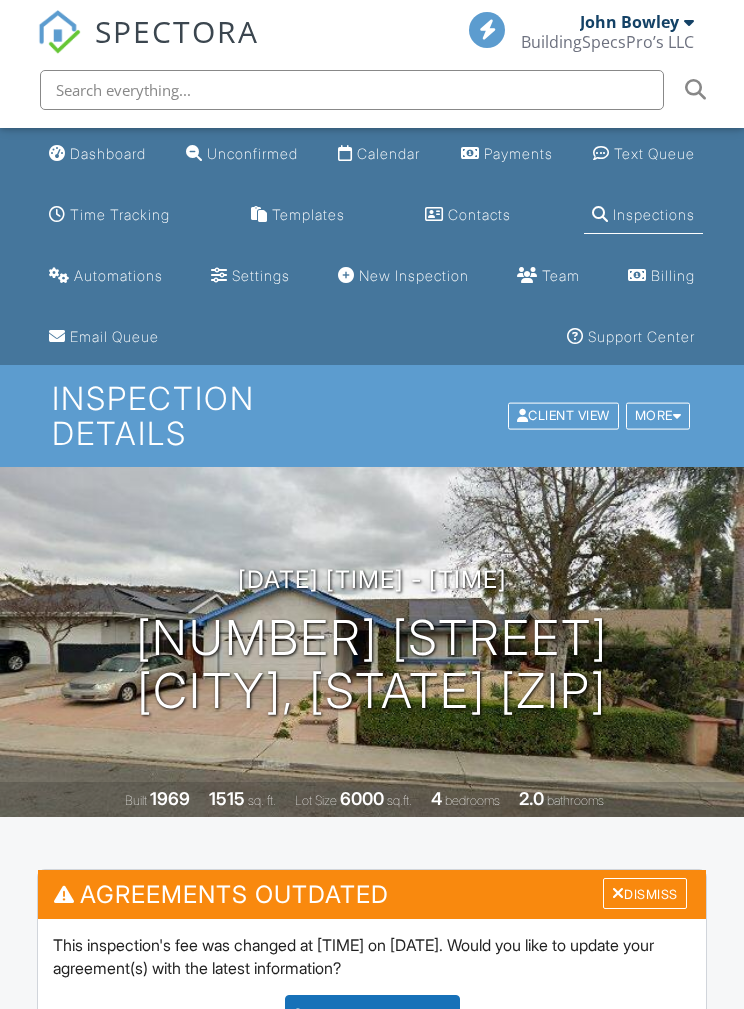 scroll, scrollTop: 0, scrollLeft: 0, axis: both 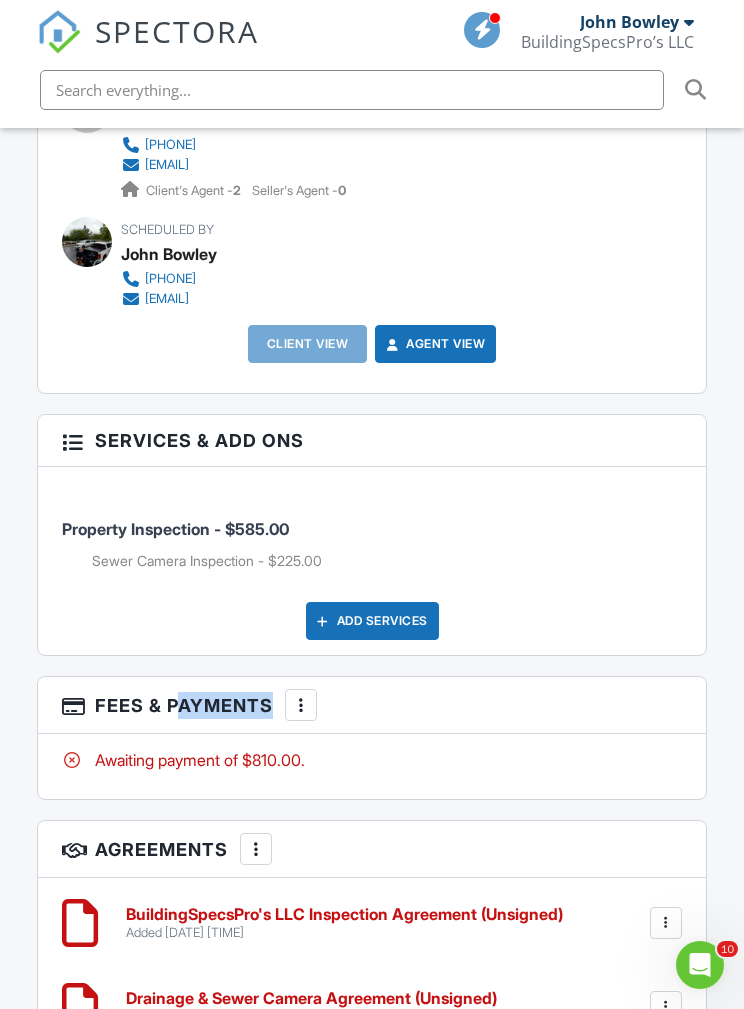 click on "Fees & Payments
More
Edit Fees & Payments
Add Services
View Invoice
Paid In Full" at bounding box center [372, 705] 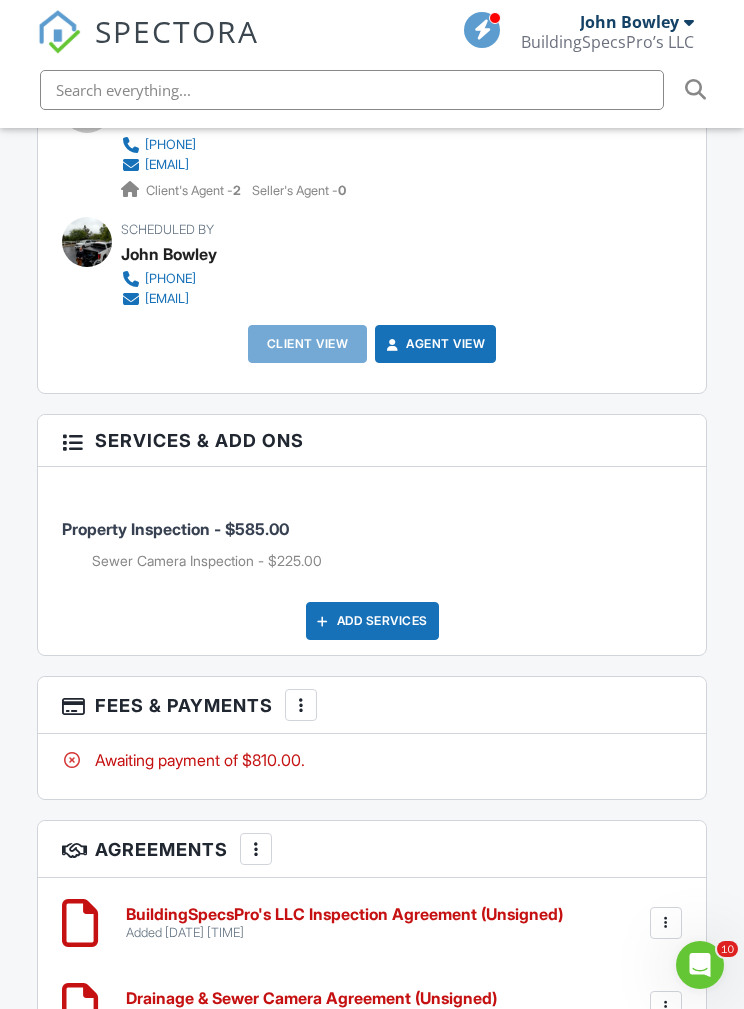 click on "Add Services" at bounding box center (372, 621) 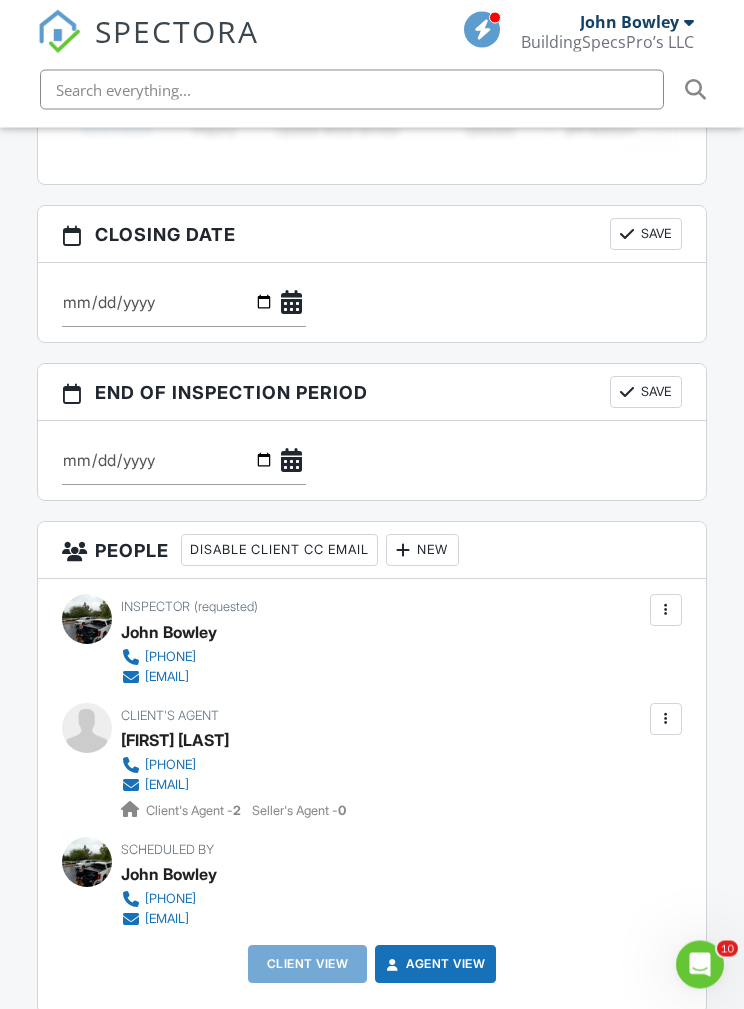 scroll, scrollTop: 2506, scrollLeft: 0, axis: vertical 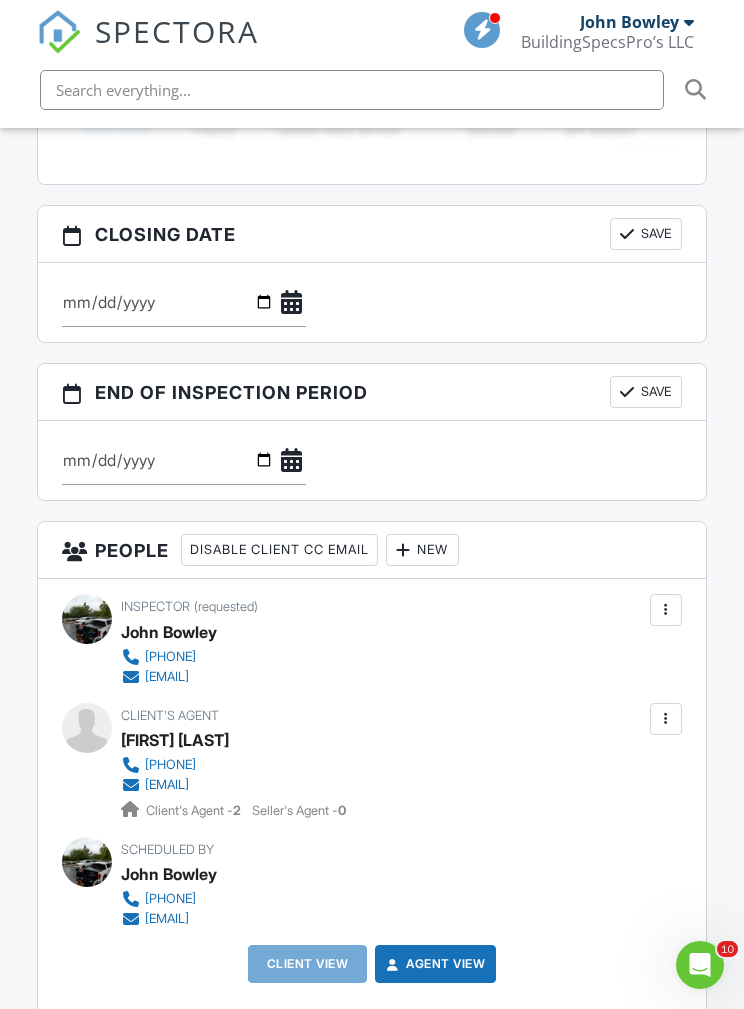 click on "New" at bounding box center [422, 550] 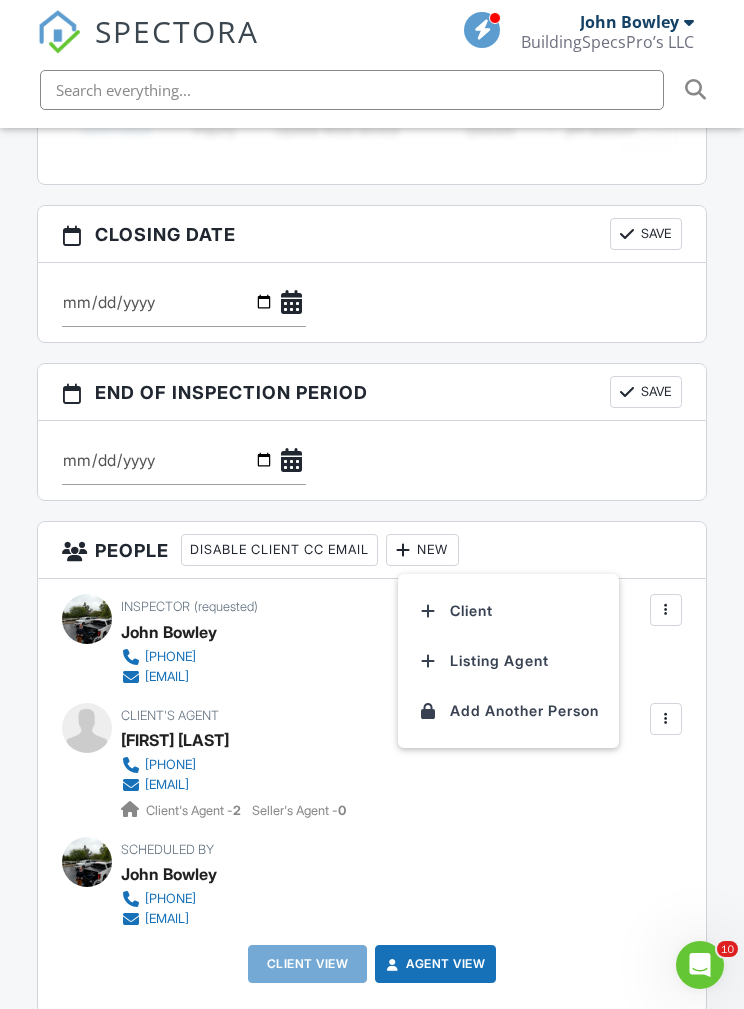 click on "Client" at bounding box center [508, 611] 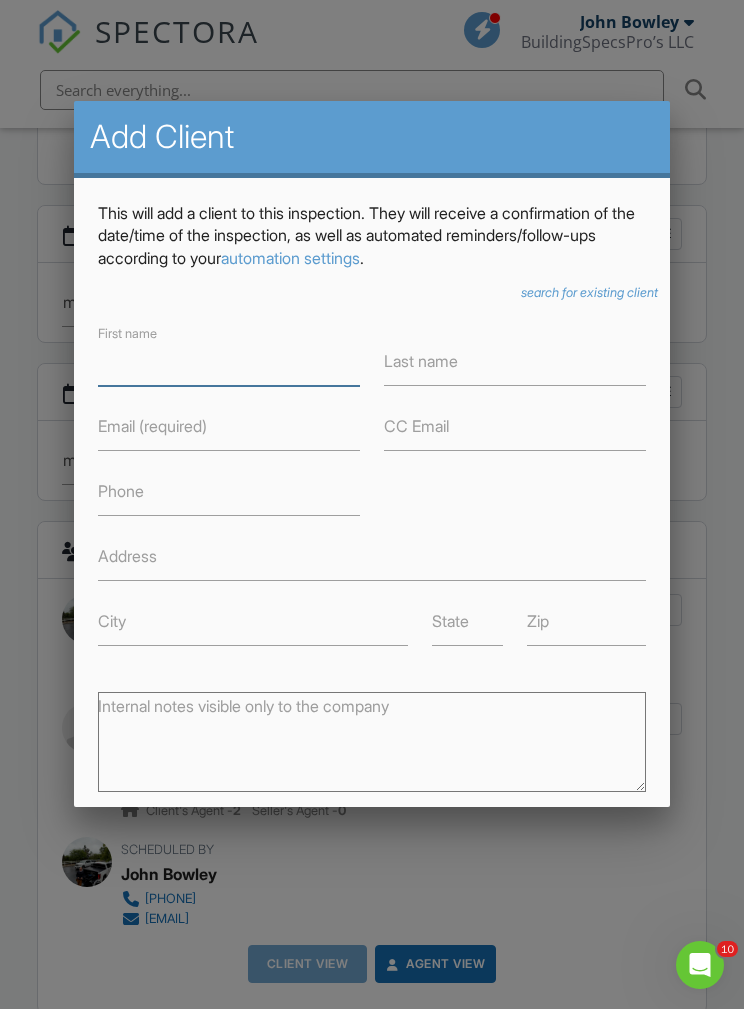 scroll, scrollTop: 2586, scrollLeft: 0, axis: vertical 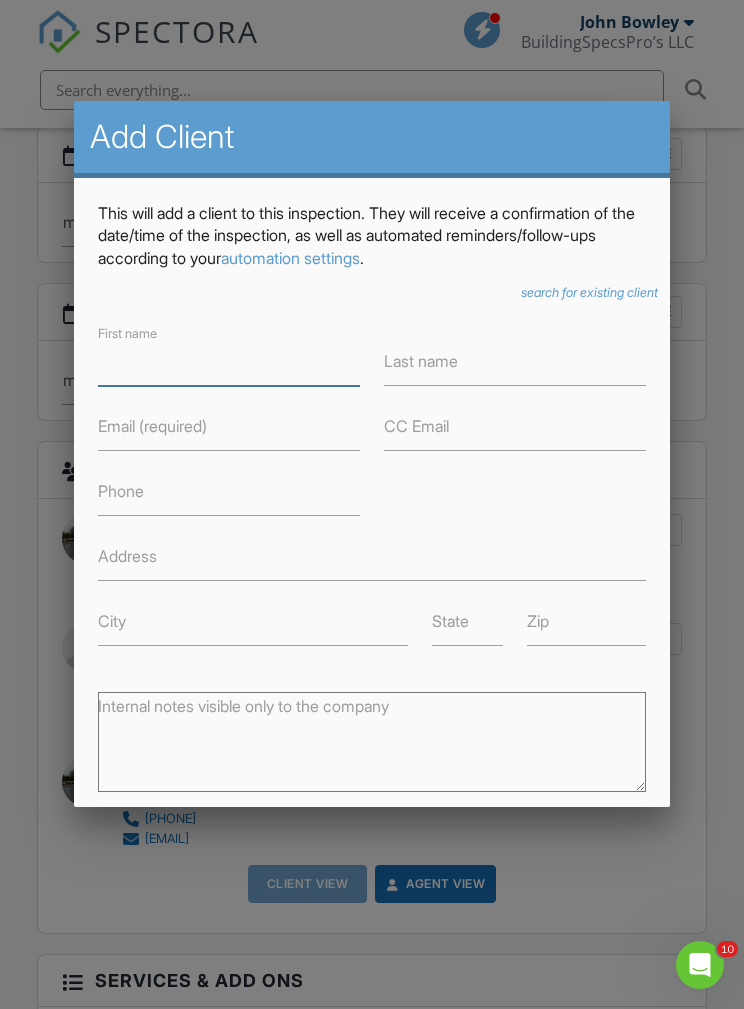 click on "First name" at bounding box center (229, 361) 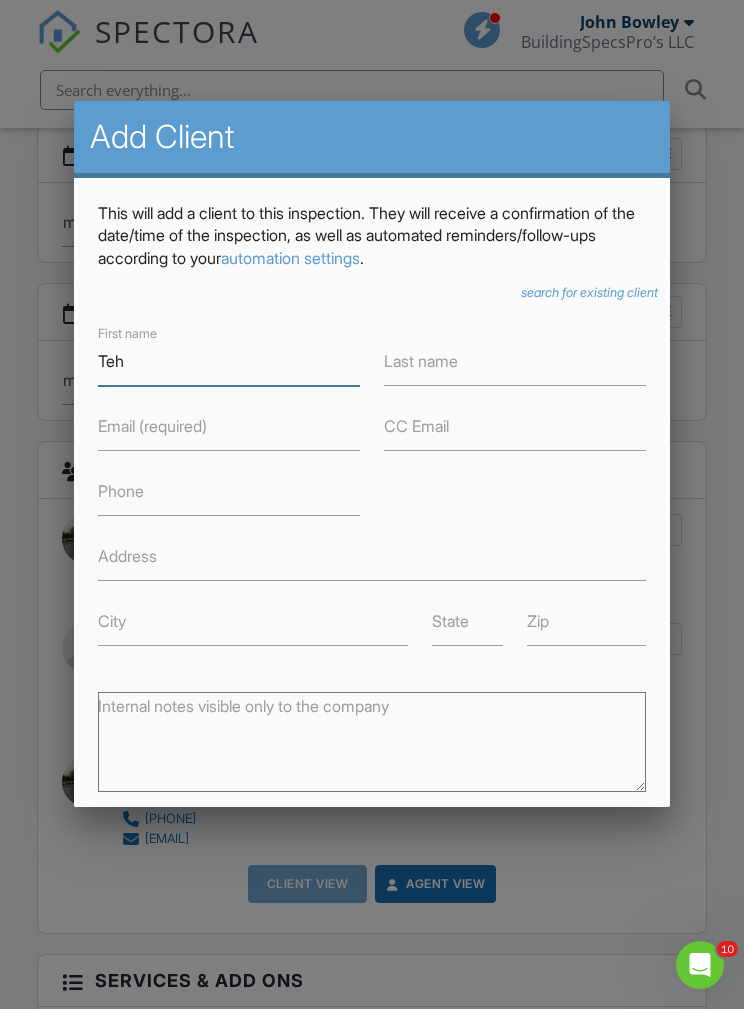 type on "Teh" 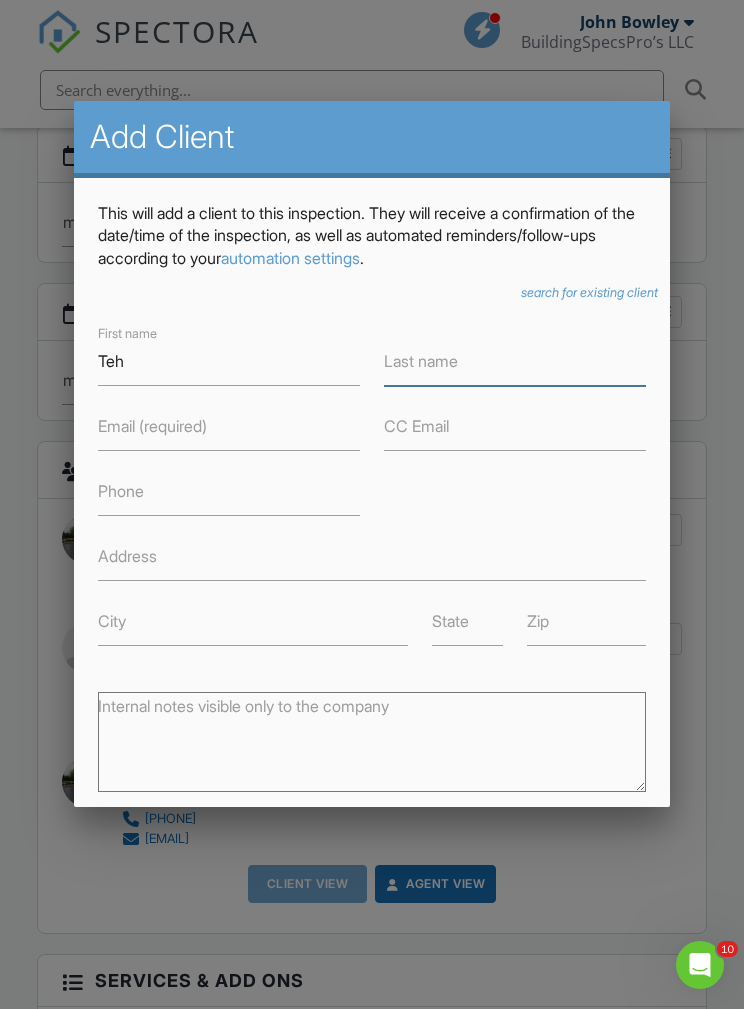 click on "Last name" at bounding box center [515, 361] 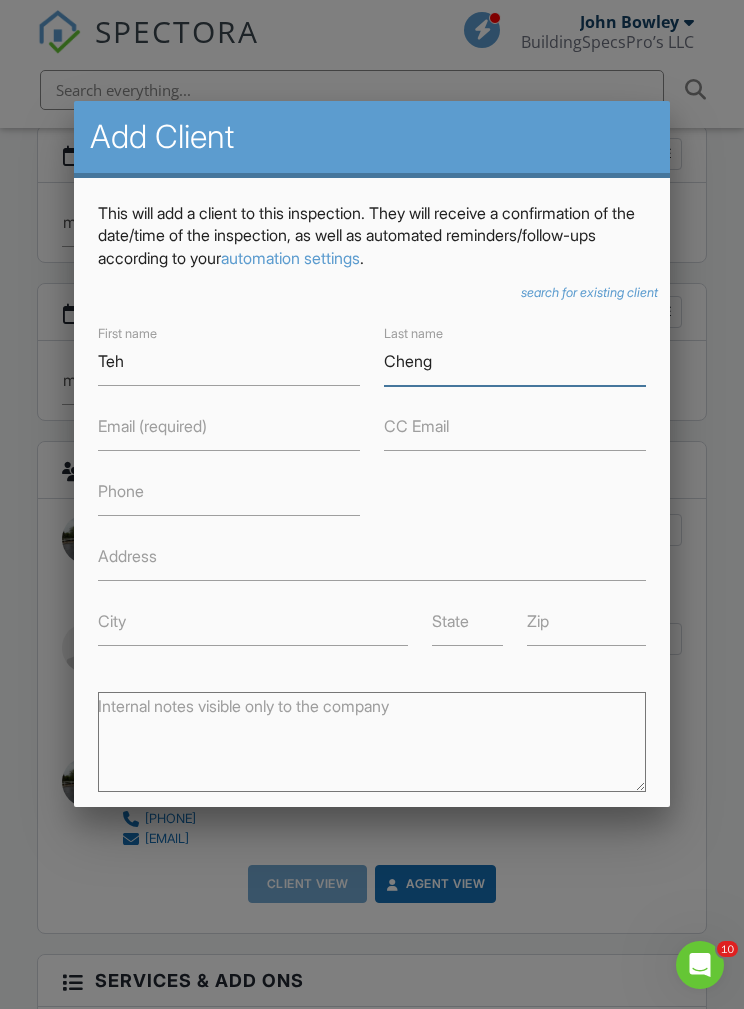 type on "Cheng" 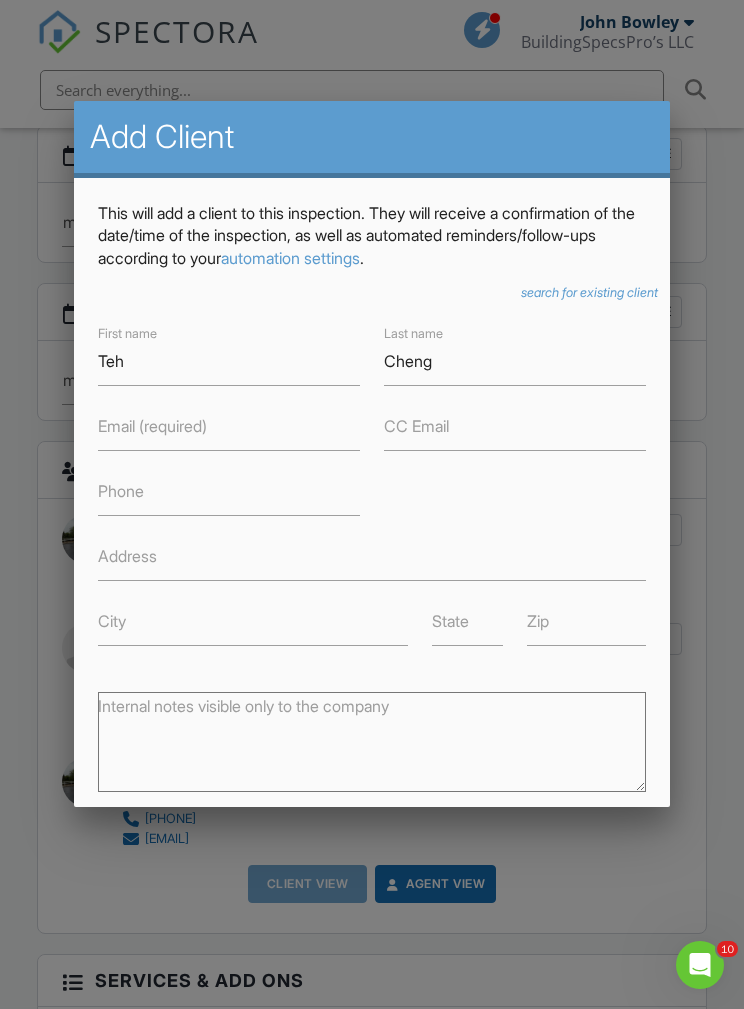 click on "Phone" at bounding box center (121, 491) 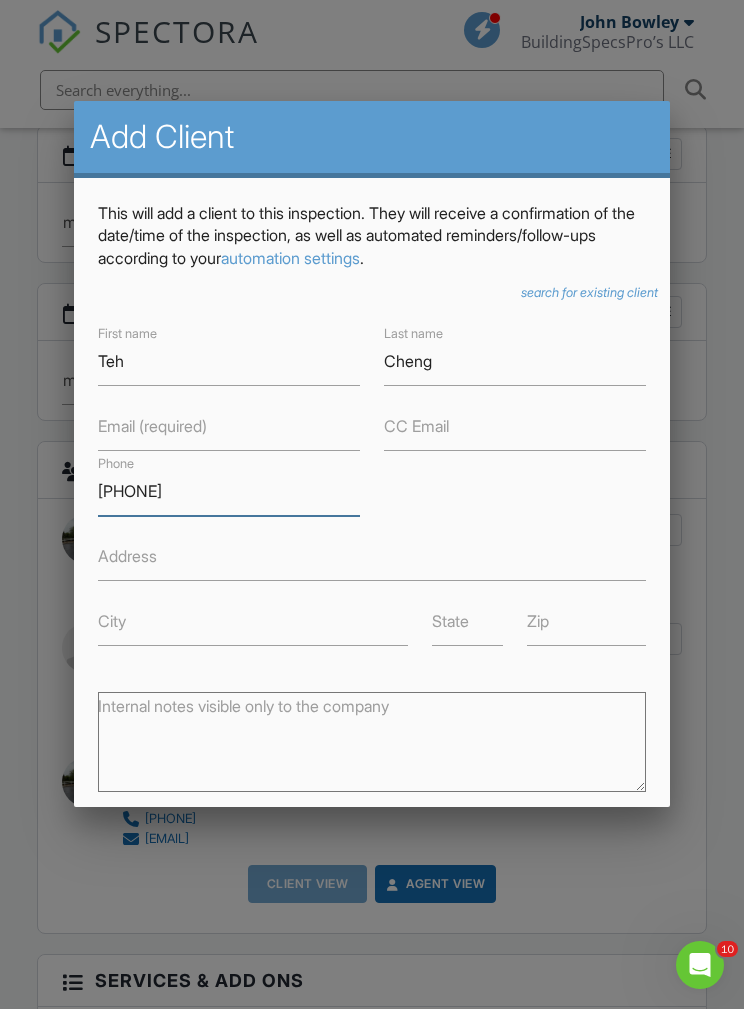 scroll, scrollTop: 0, scrollLeft: 0, axis: both 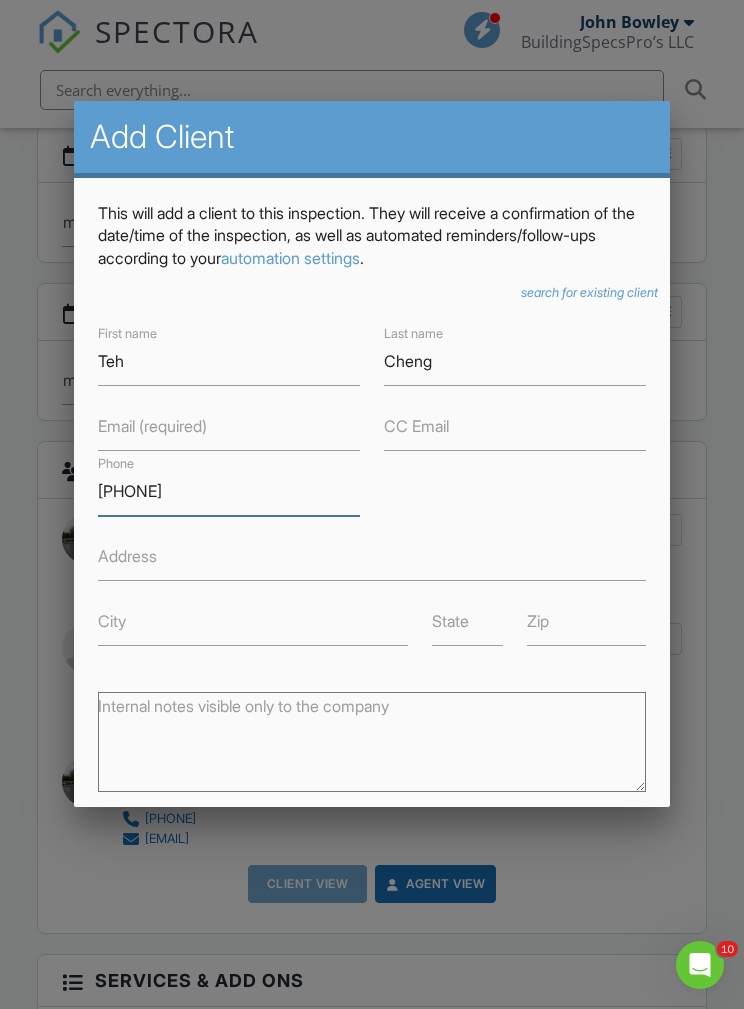 type on "505-662-0680" 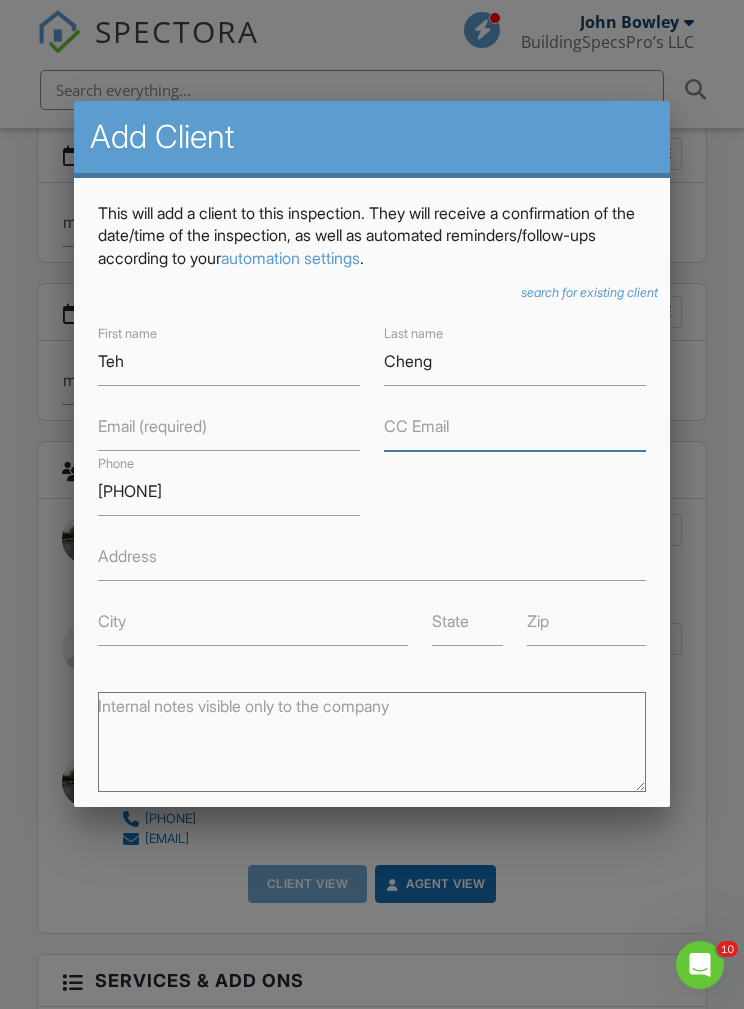 click on "CC Email" at bounding box center [515, 426] 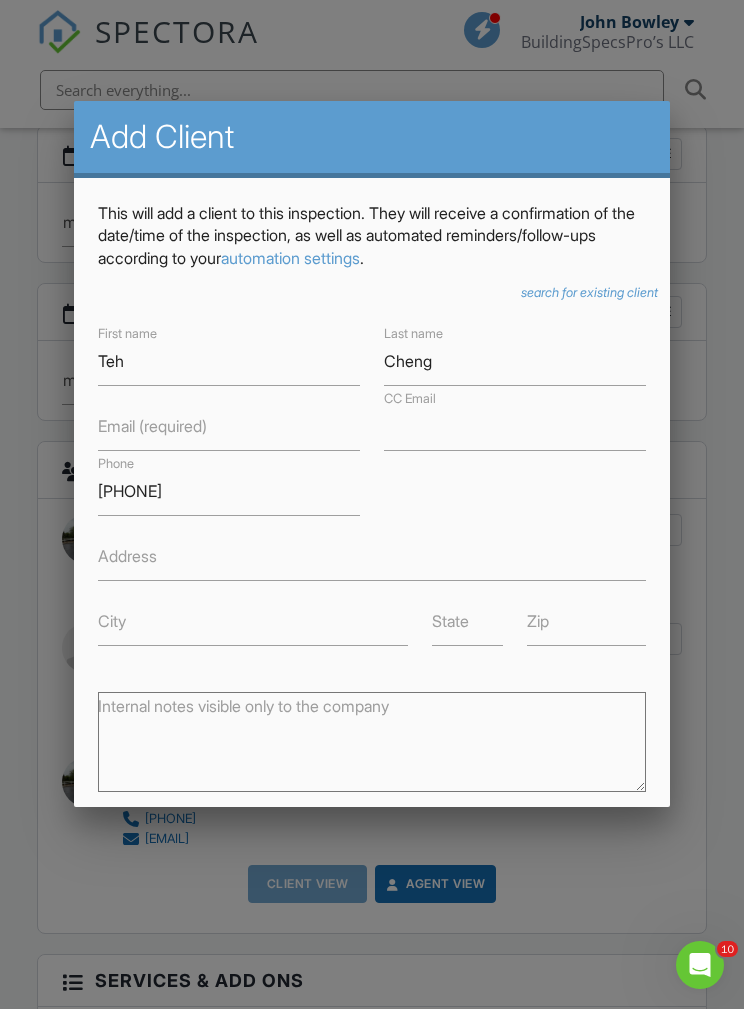 click at bounding box center [372, 530] 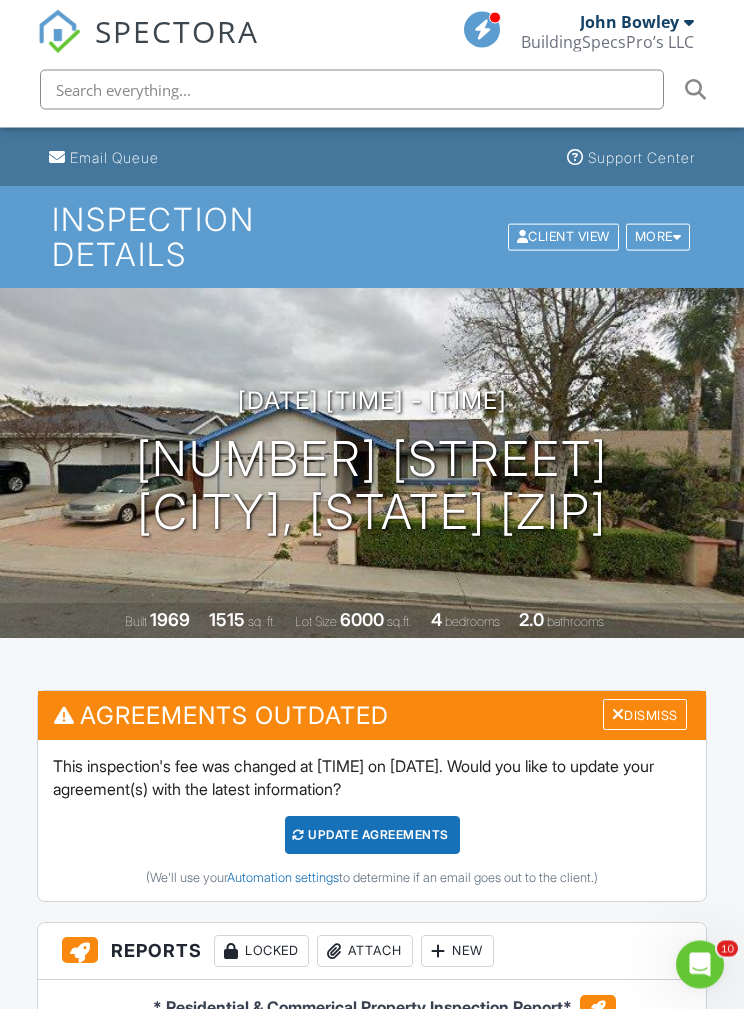 scroll, scrollTop: 0, scrollLeft: 0, axis: both 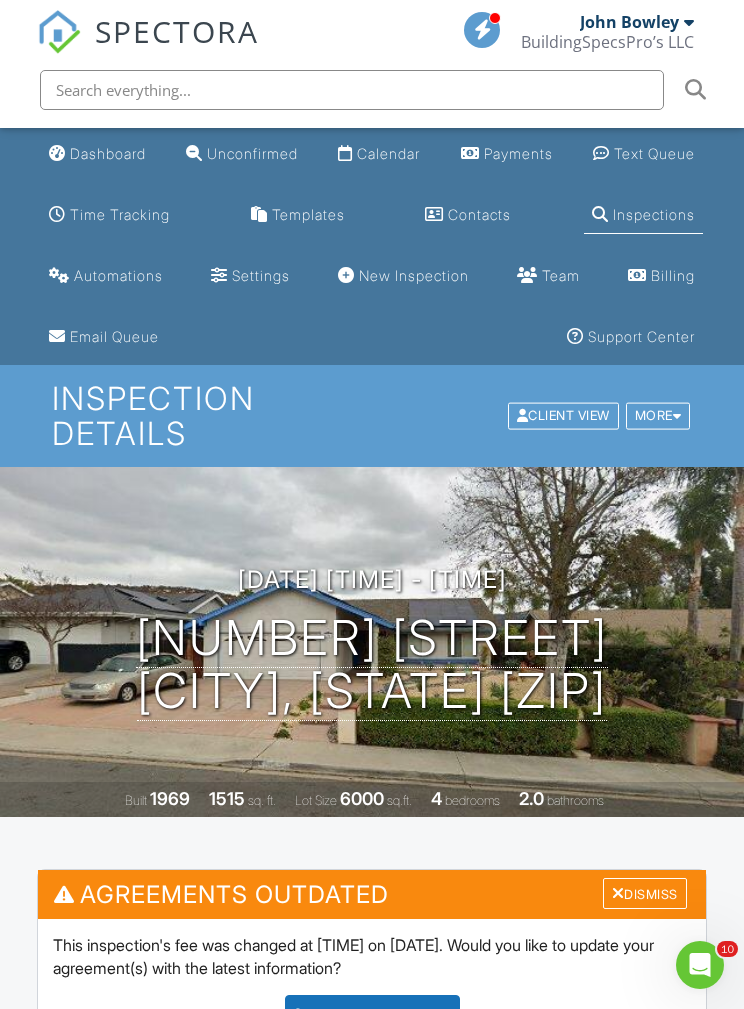 click on "New Inspection" at bounding box center (414, 275) 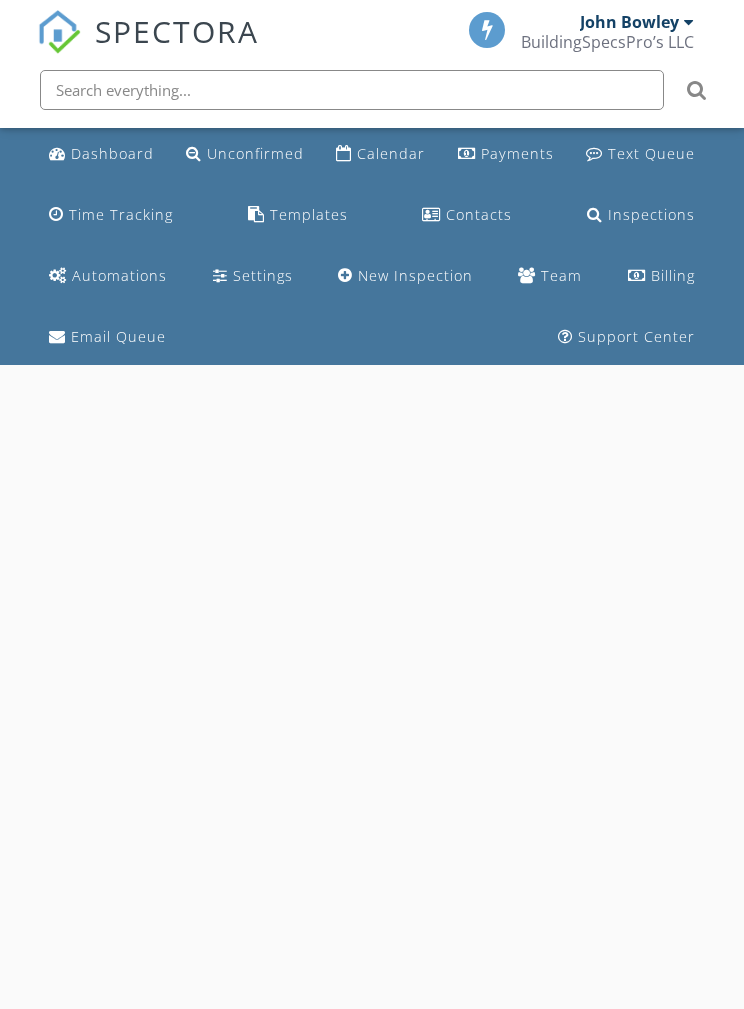 scroll, scrollTop: 0, scrollLeft: 0, axis: both 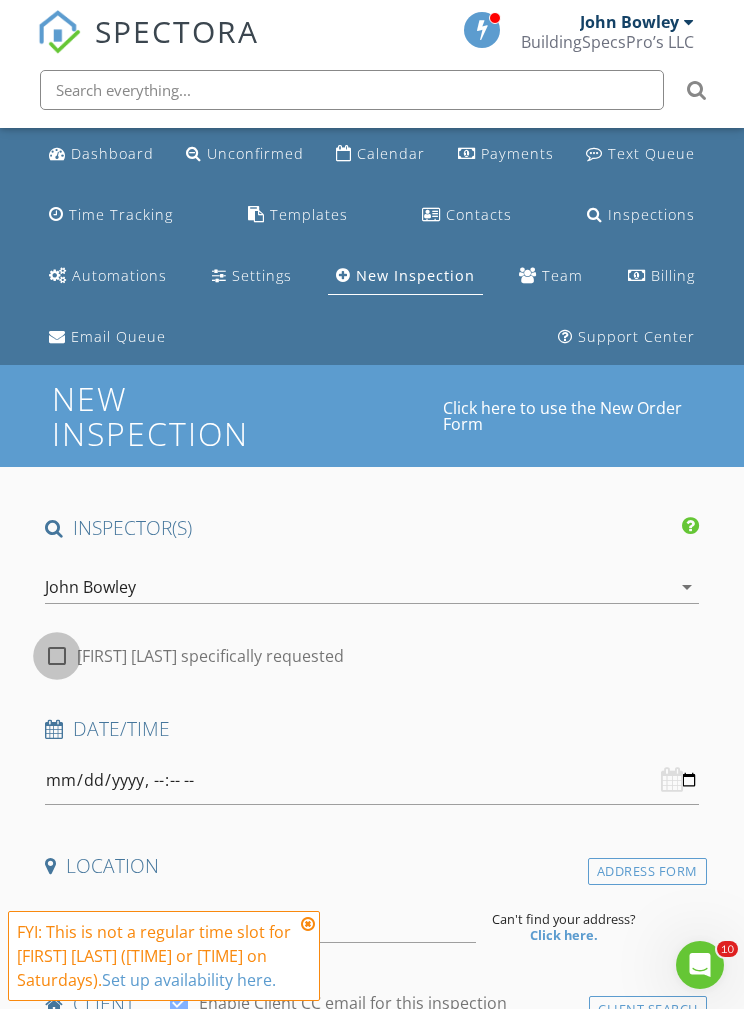 click at bounding box center (57, 656) 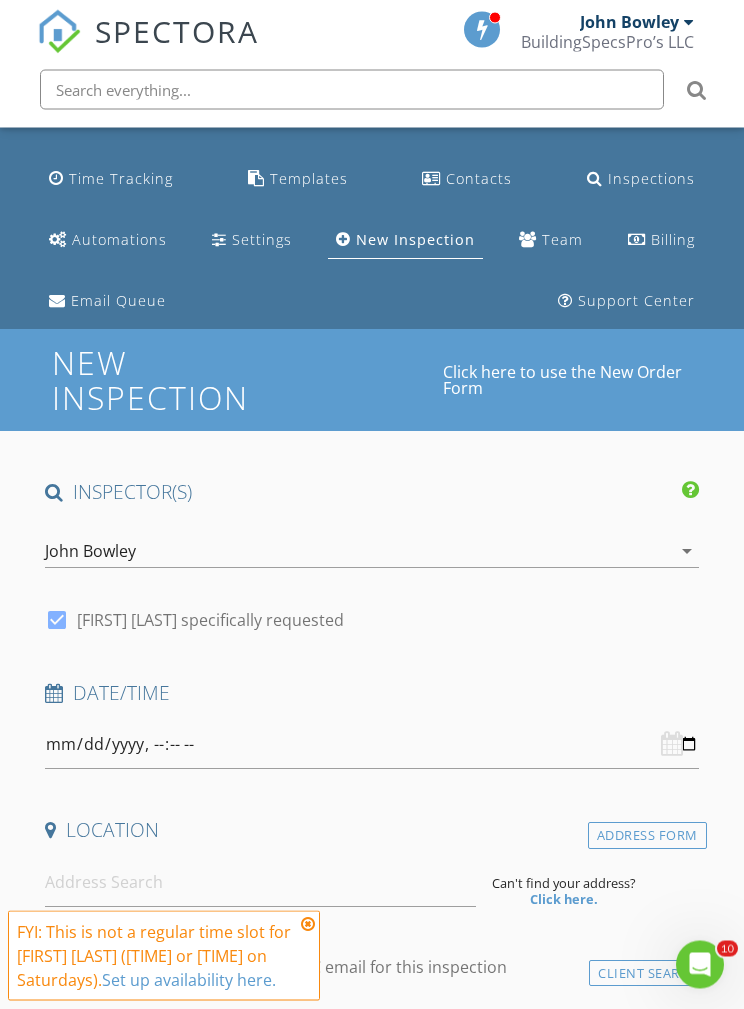scroll, scrollTop: 36, scrollLeft: 0, axis: vertical 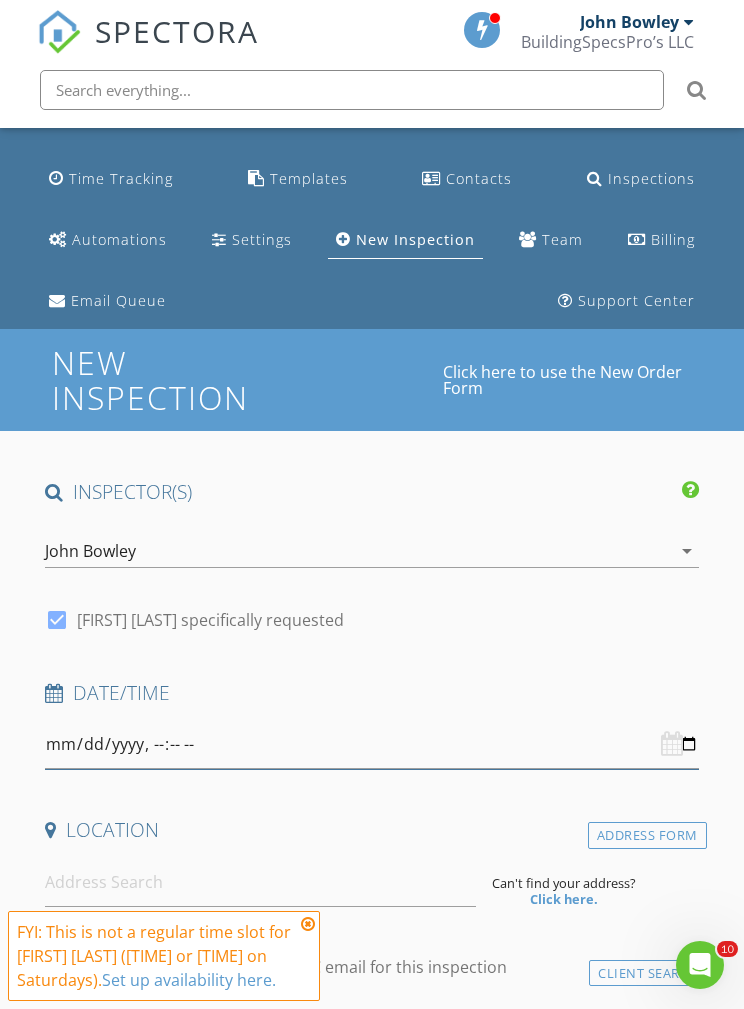 click at bounding box center (372, 744) 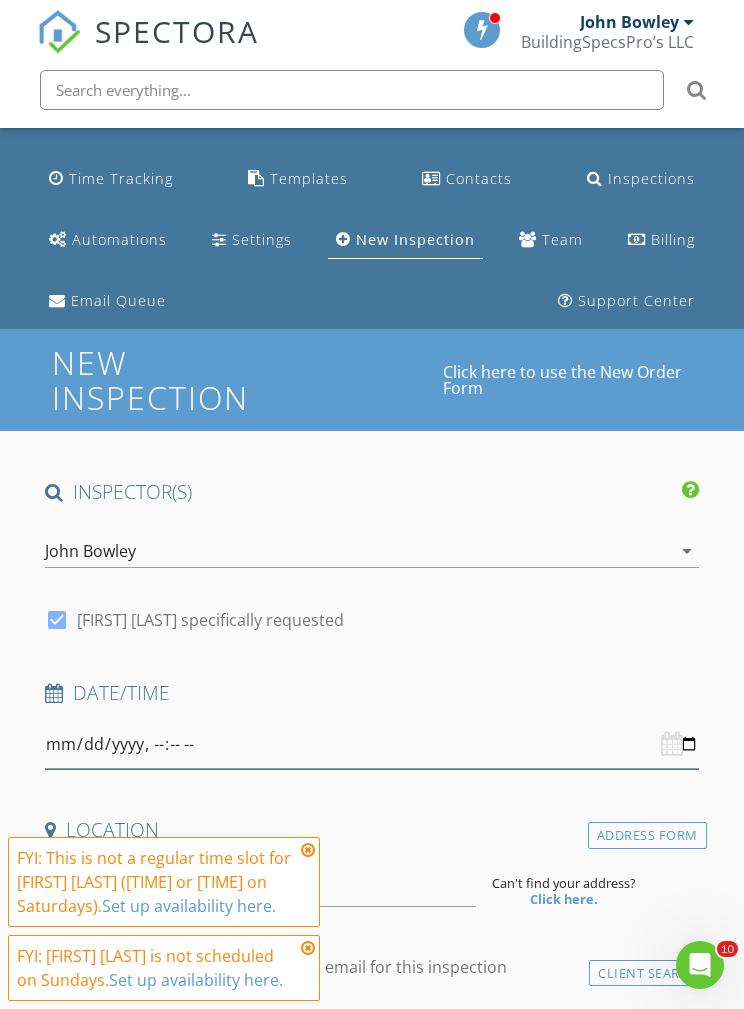 type on "[DATE]T[TIME]" 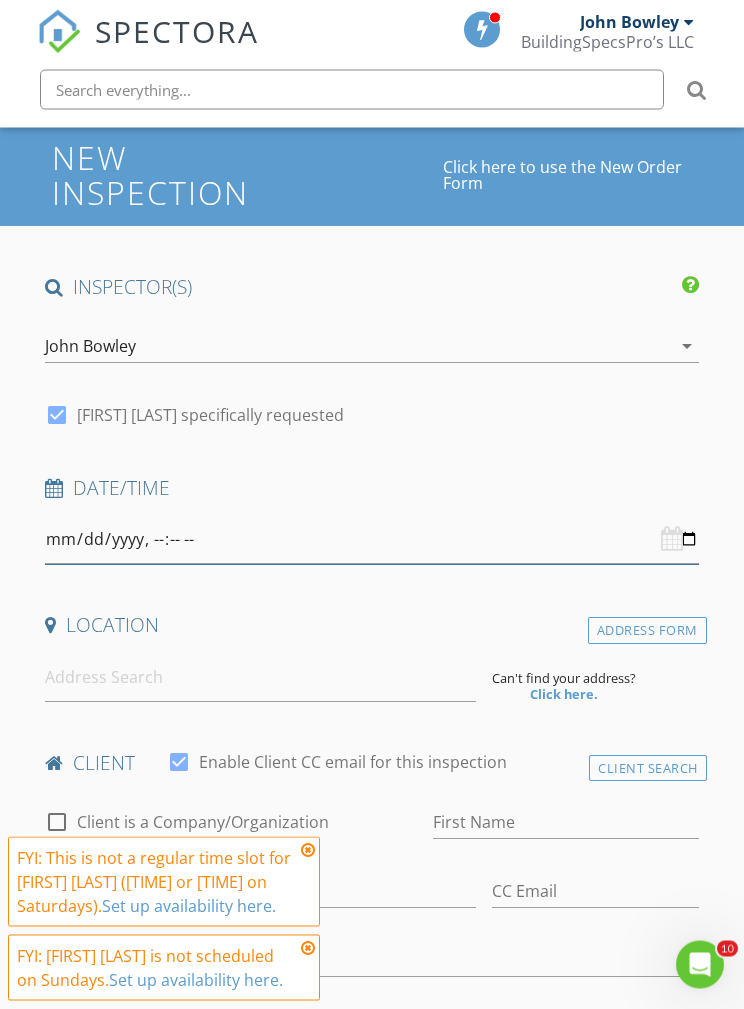scroll, scrollTop: 301, scrollLeft: 0, axis: vertical 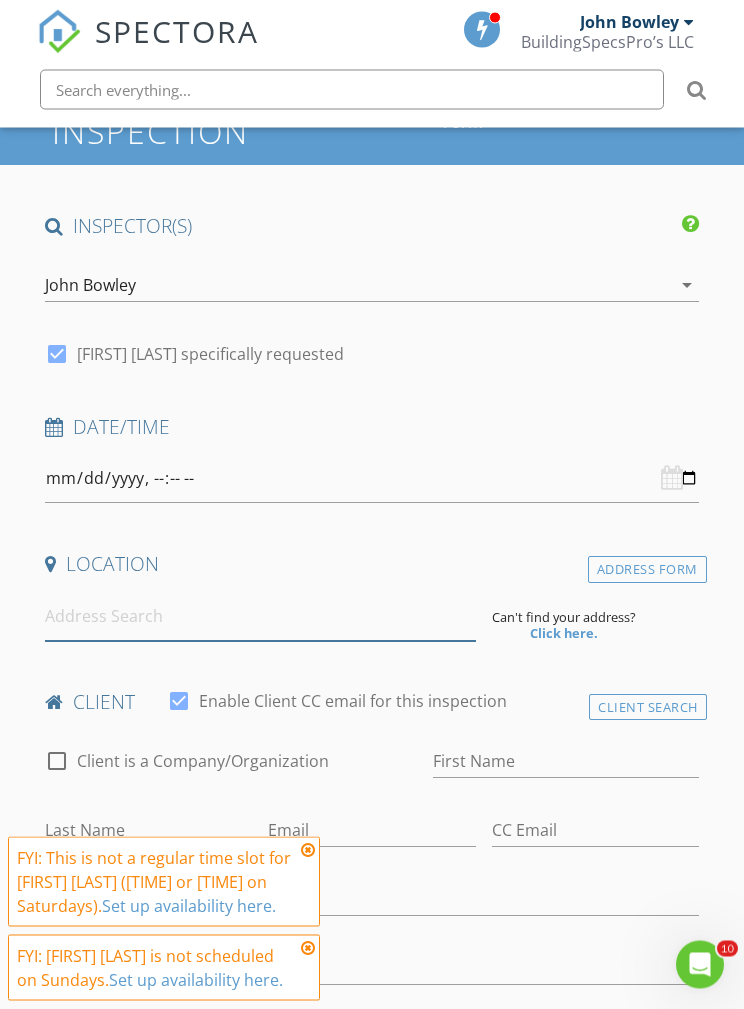 click at bounding box center [260, 617] 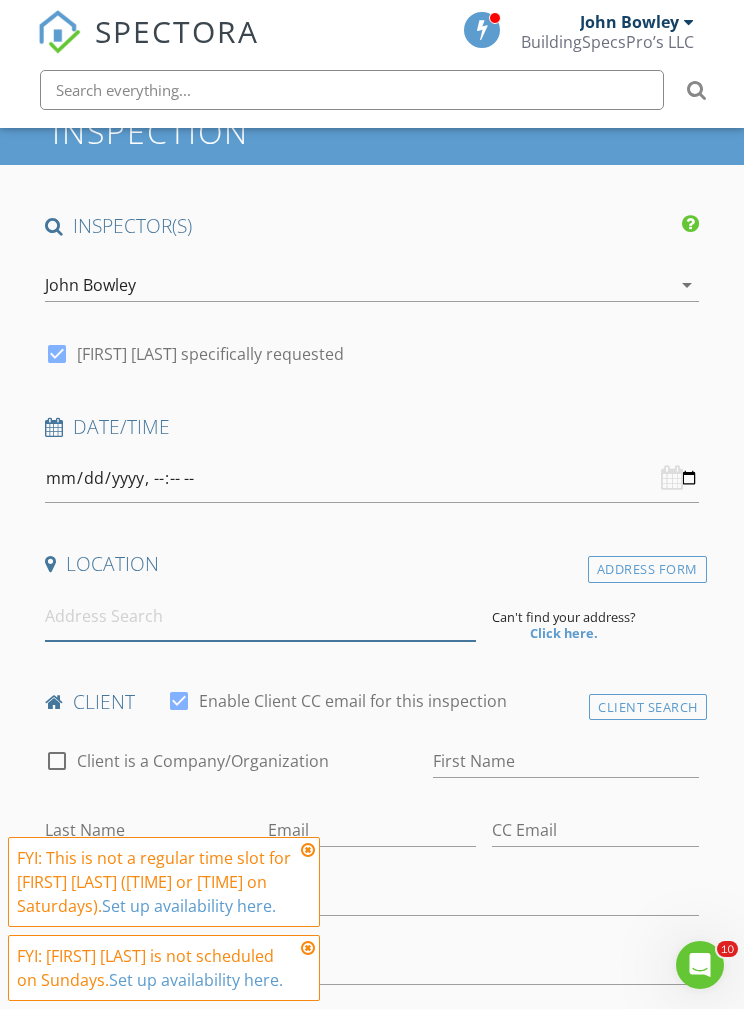 scroll, scrollTop: 301, scrollLeft: 0, axis: vertical 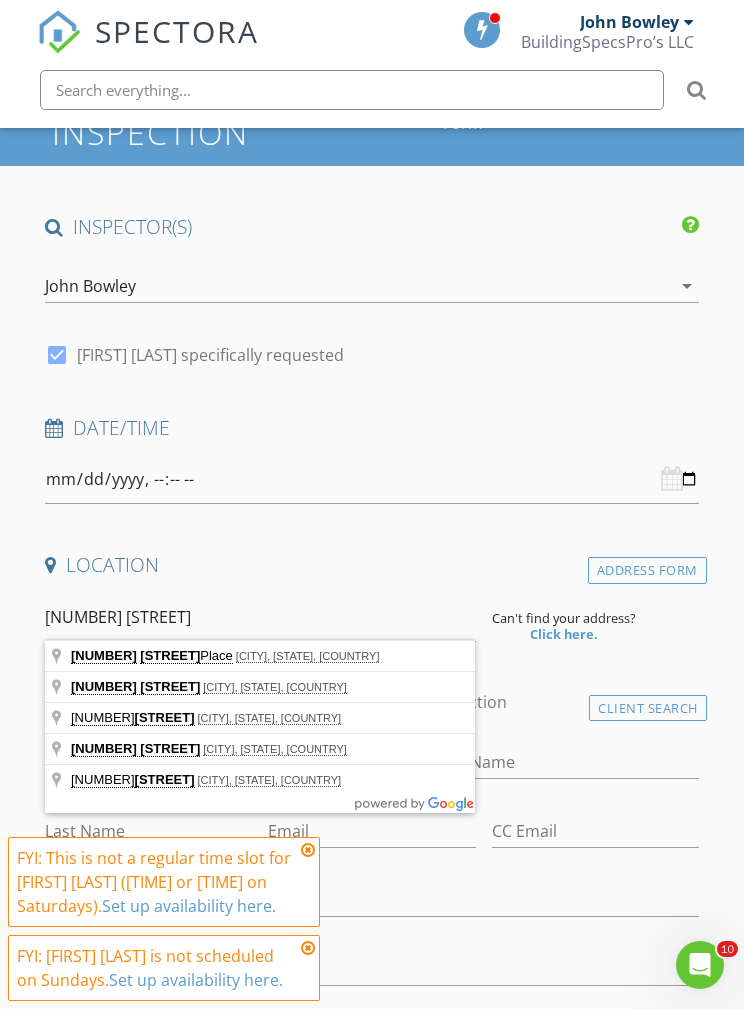 type on "6529 Manana Place, La Jolla, CA, USA" 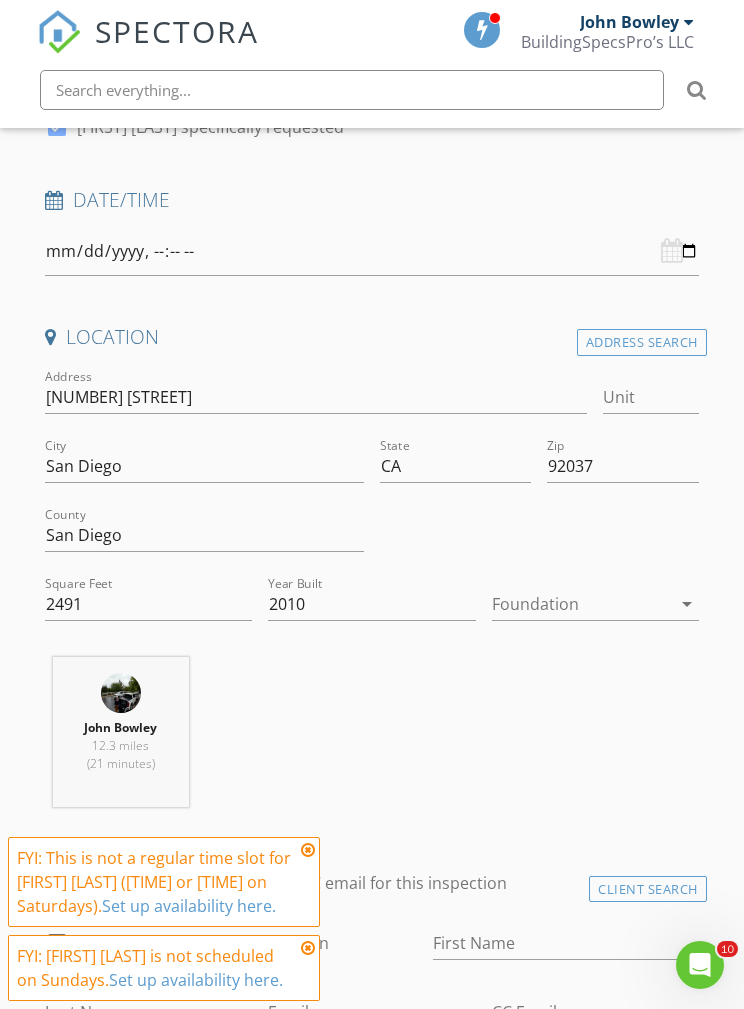 scroll, scrollTop: 609, scrollLeft: 0, axis: vertical 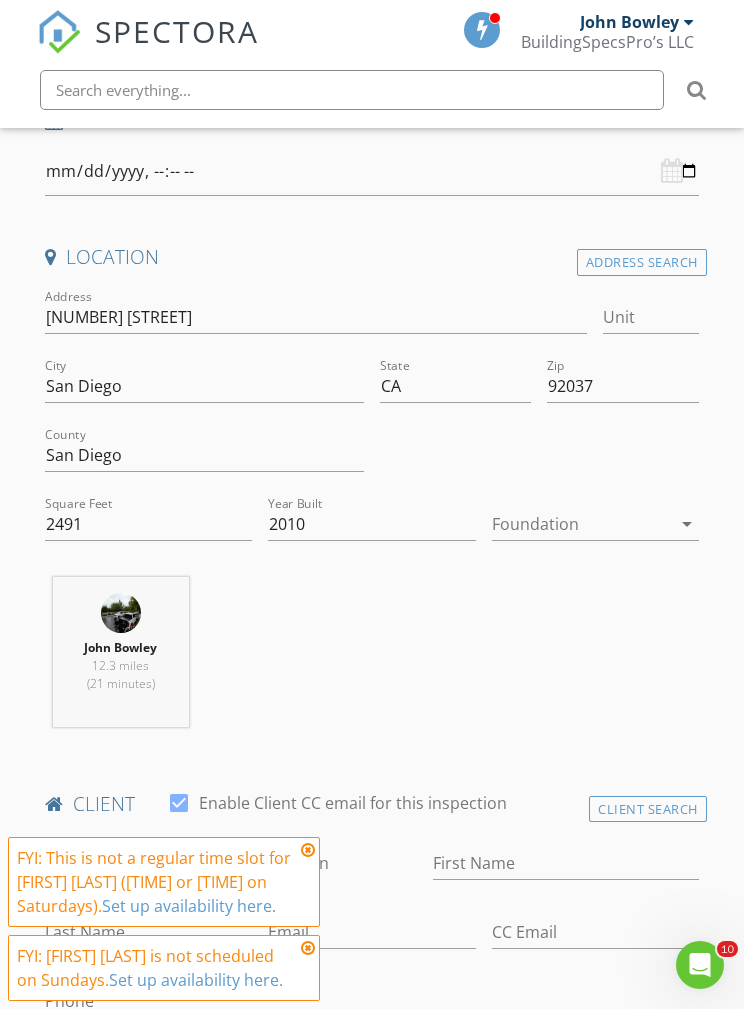click on "Enable Client CC email for this inspection" at bounding box center (353, 803) 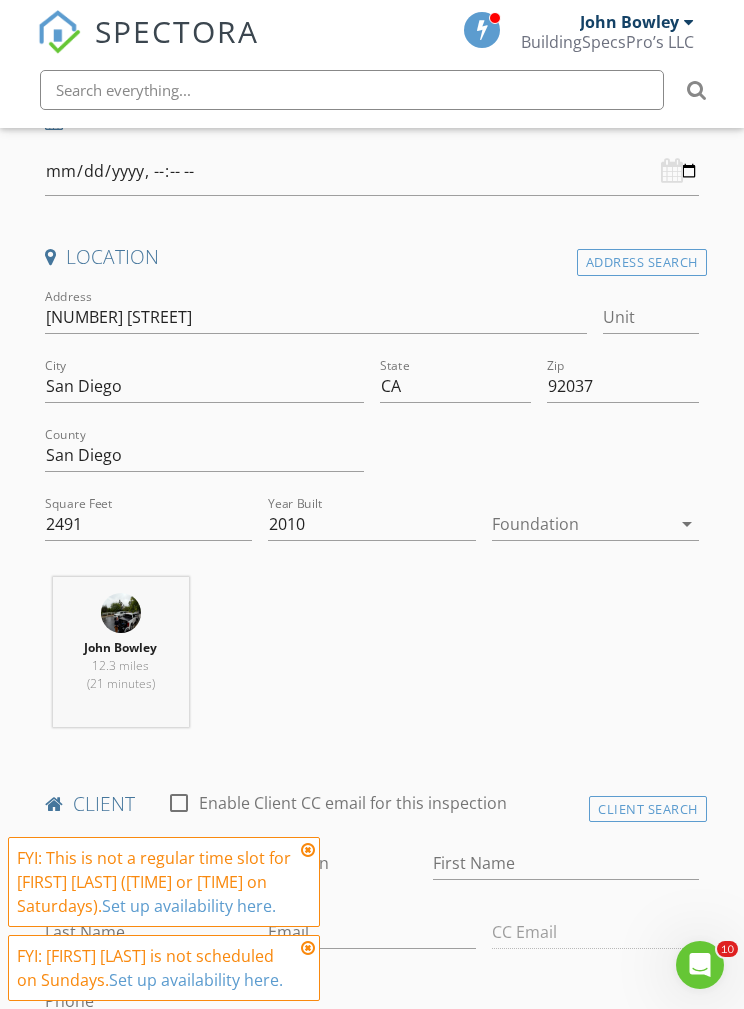click on "Enable Client CC email for this inspection" at bounding box center [353, 803] 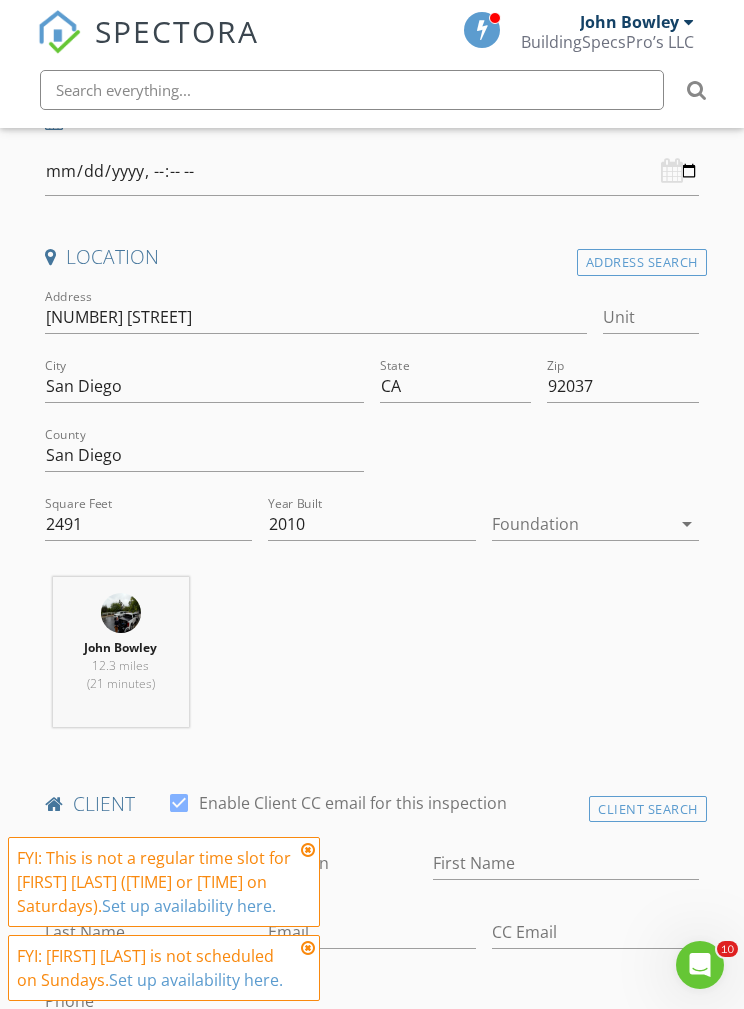 click on "Enable Client CC email for this inspection" at bounding box center (353, 803) 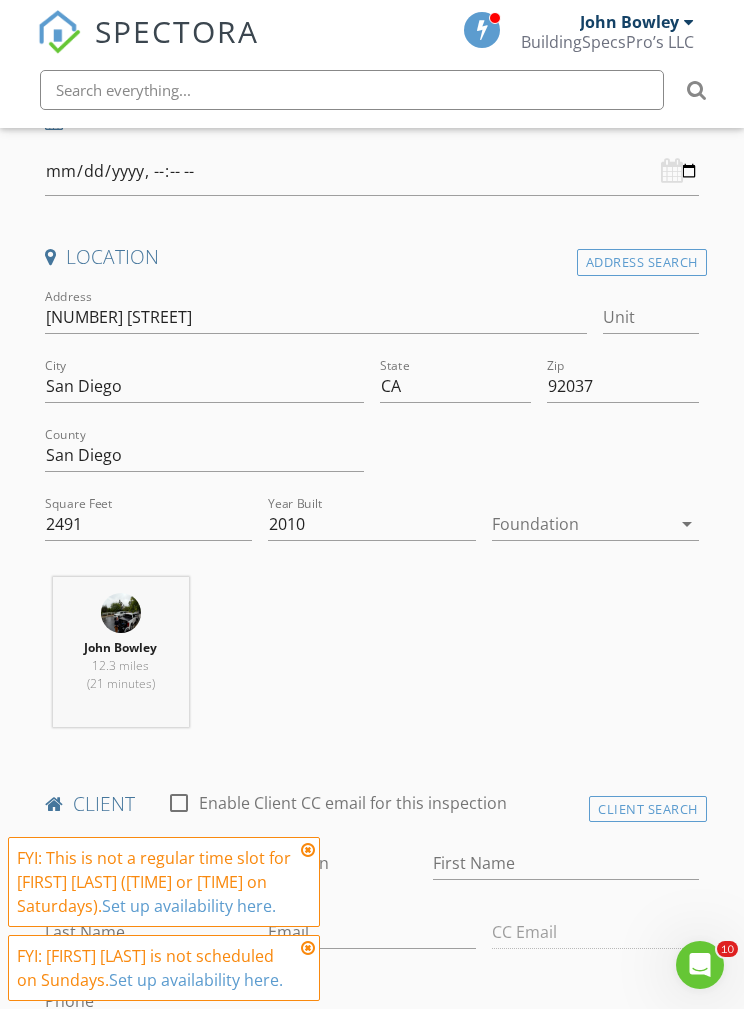 click on "Enable Client CC email for this inspection" at bounding box center (353, 803) 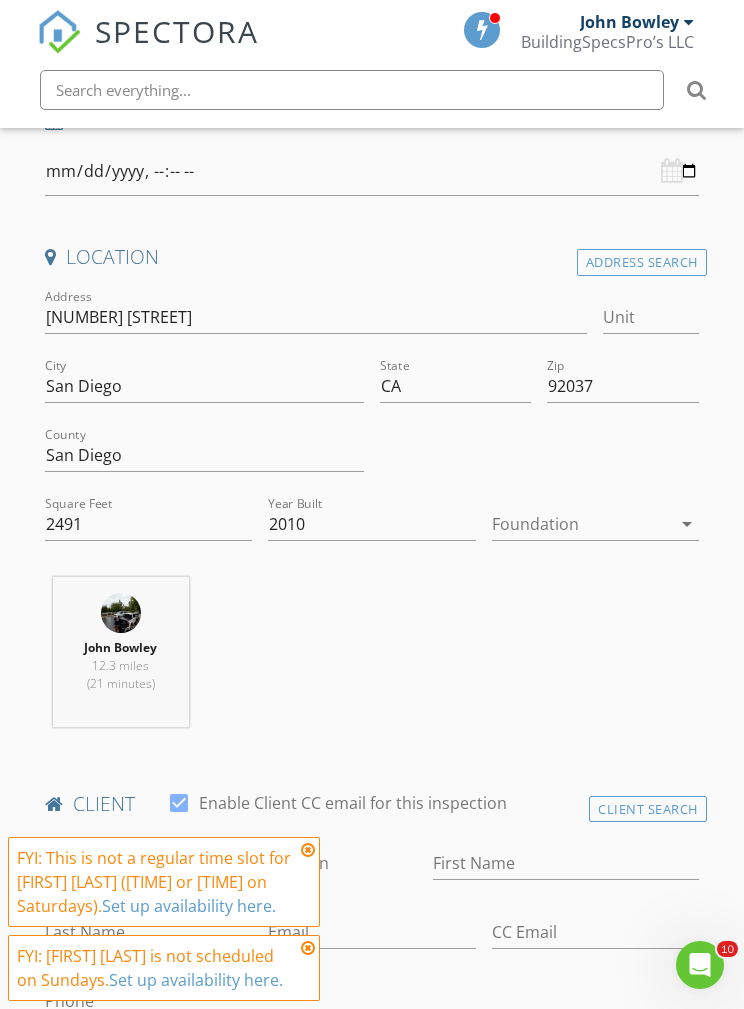 click at bounding box center [308, 850] 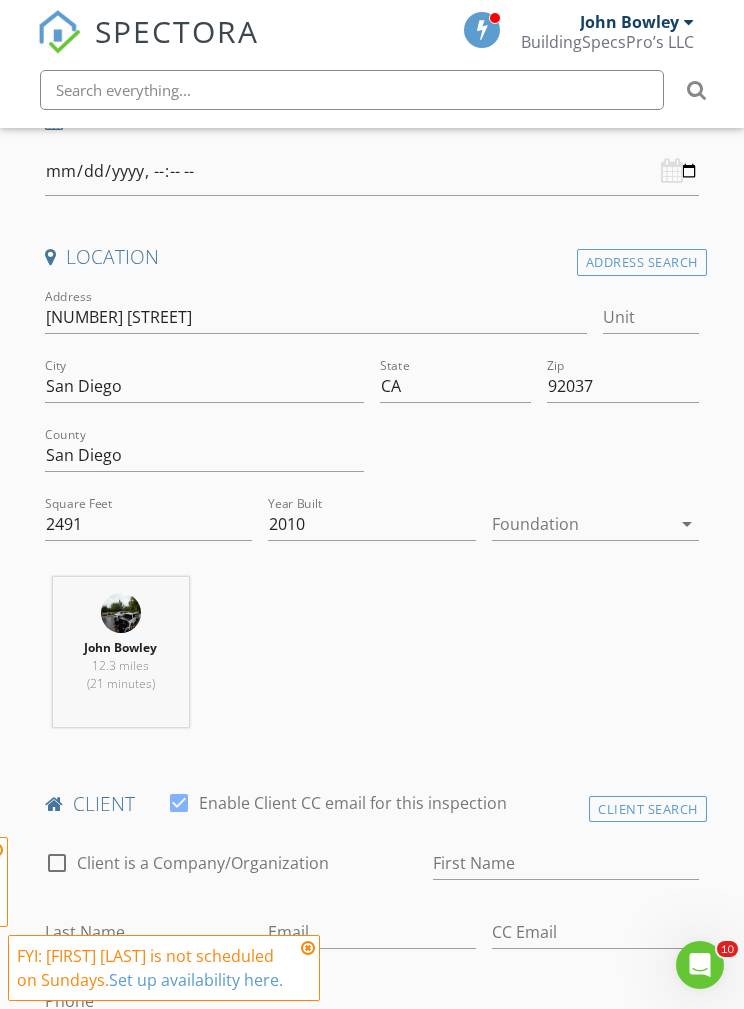 click on "FYI: This is not a regular time slot for John Bowley (02:00 PM or 10:00 AM on Saturdays).  Set up availability here.   FYI: John Bowley is not scheduled on Sundays.  Set up availability here." at bounding box center (164, 919) 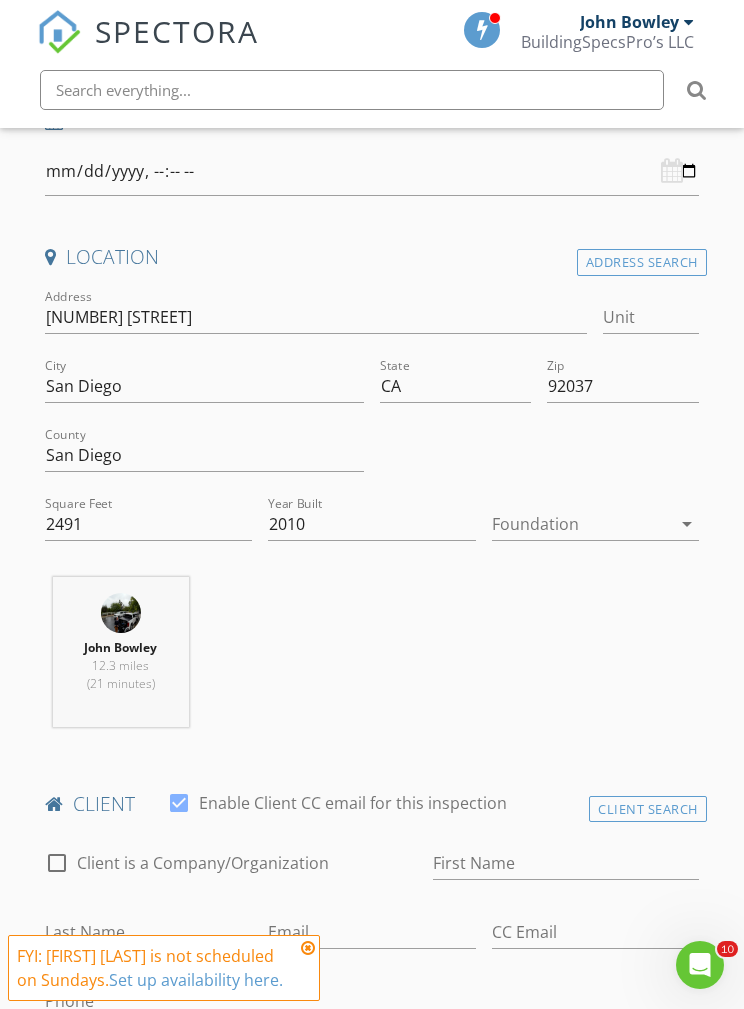 click at bounding box center (308, 948) 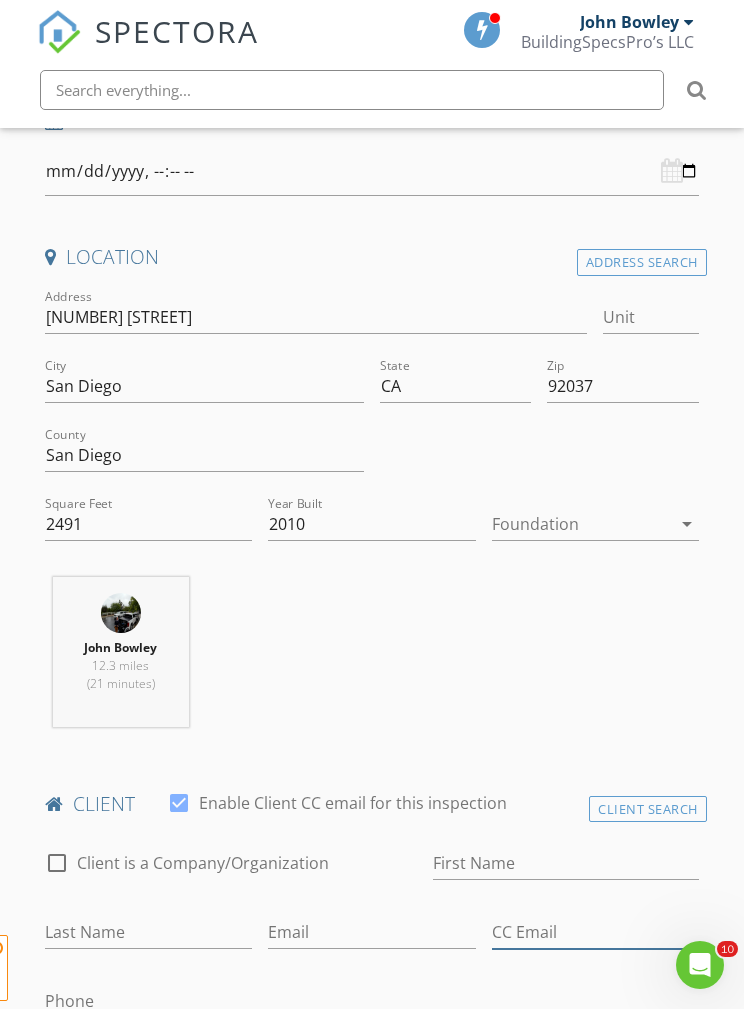 click on "CC Email" at bounding box center [595, 932] 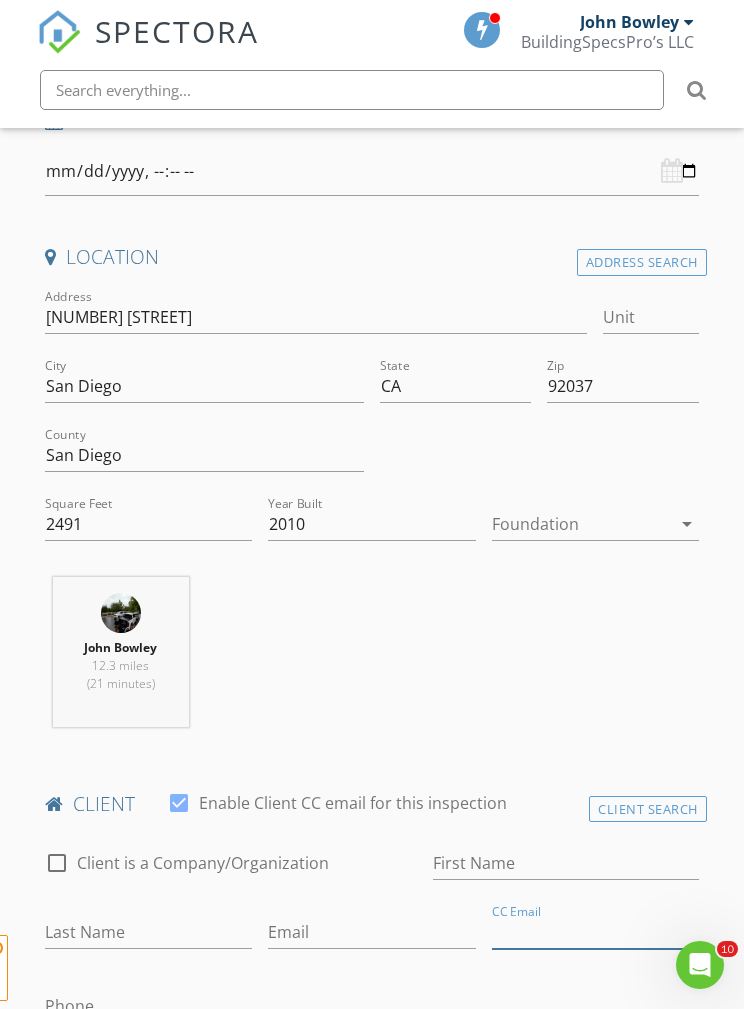scroll, scrollTop: 841, scrollLeft: 0, axis: vertical 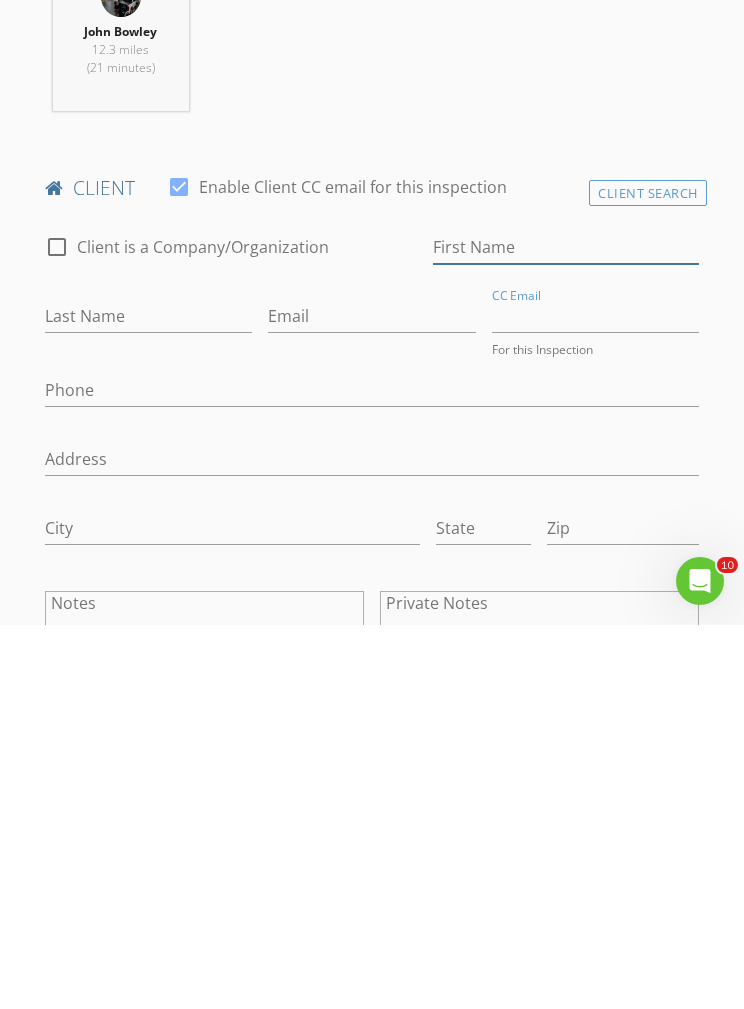 click on "First Name" at bounding box center [566, 631] 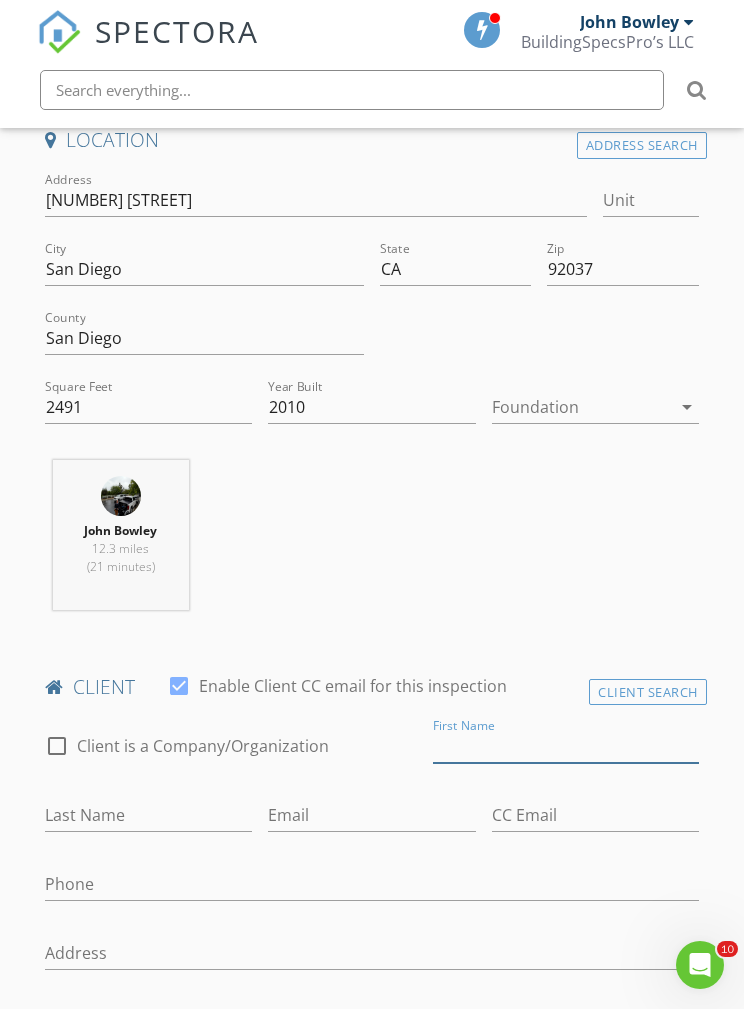 scroll, scrollTop: 725, scrollLeft: 0, axis: vertical 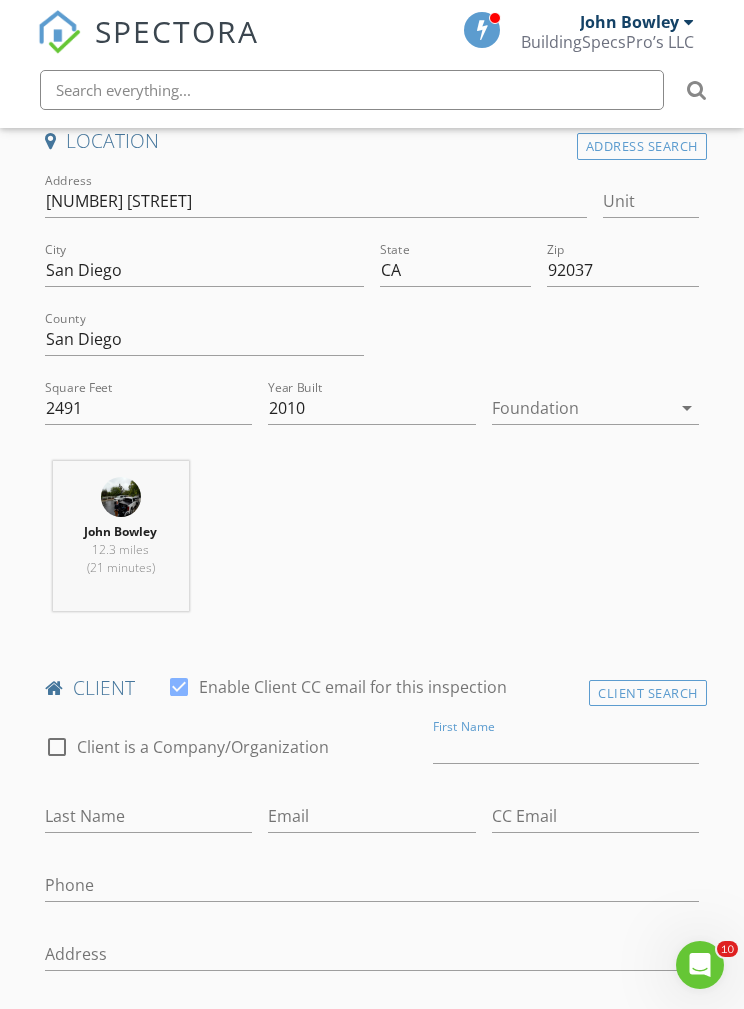 click on "arrow_drop_down" at bounding box center (687, 408) 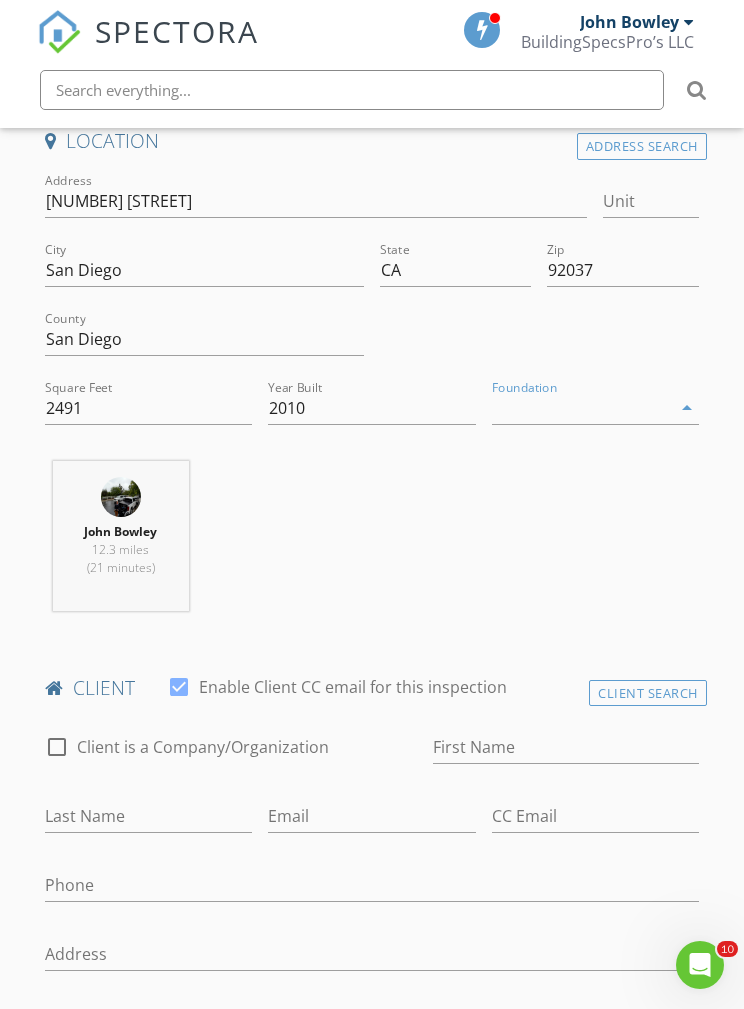 scroll, scrollTop: 726, scrollLeft: 0, axis: vertical 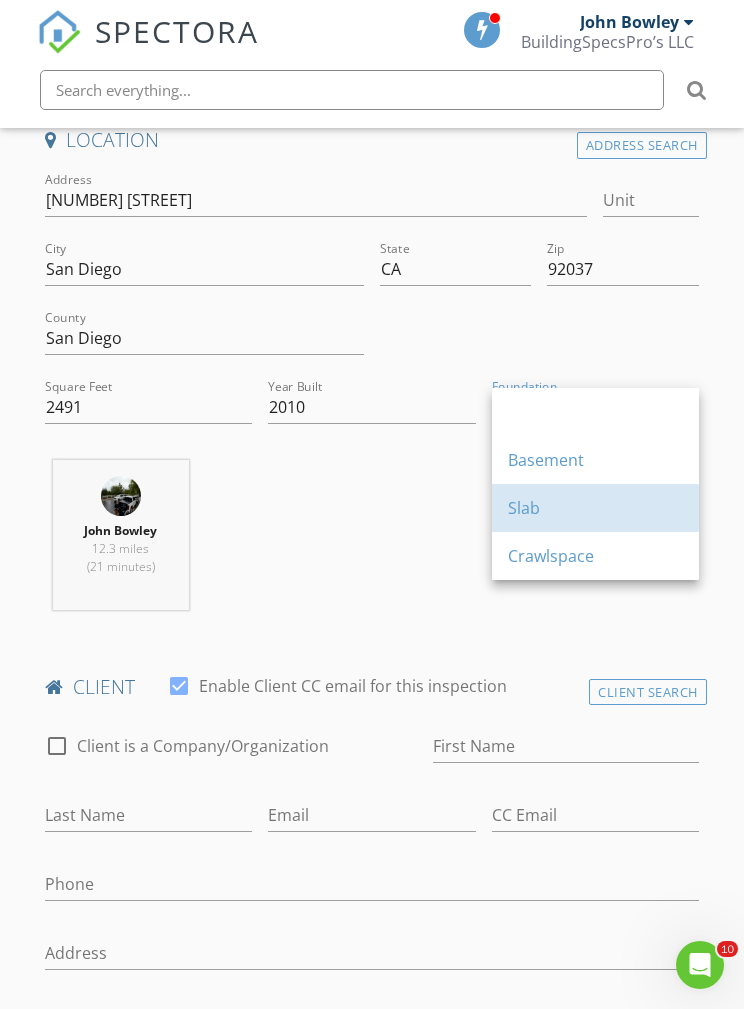 click on "Slab" at bounding box center (595, 508) 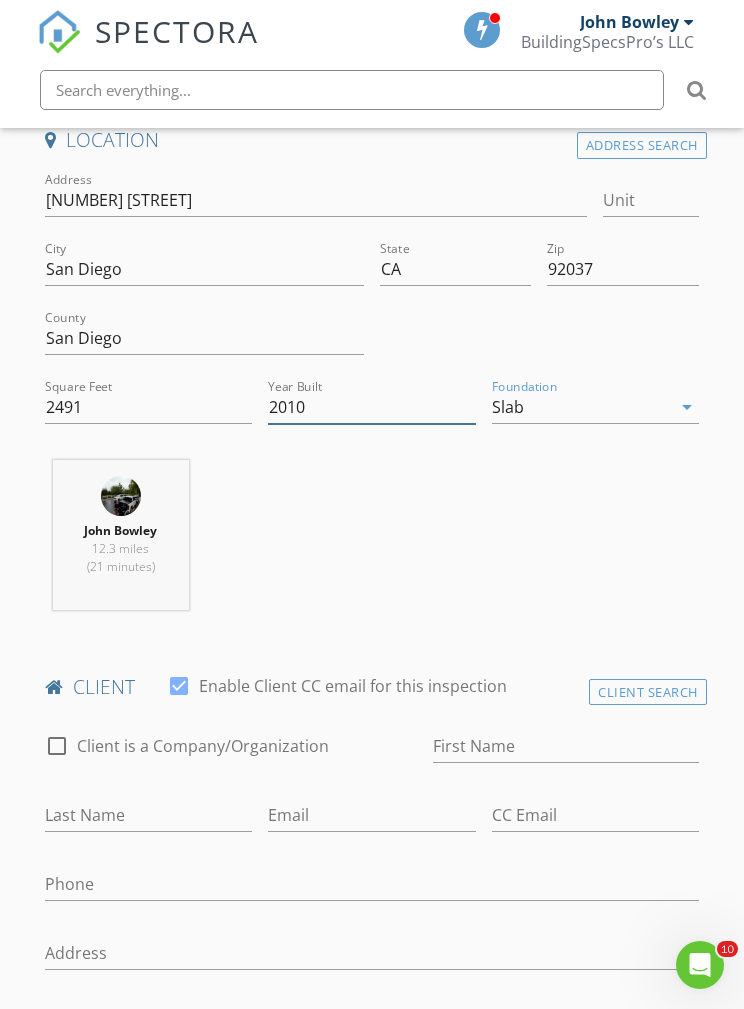 click on "2010" at bounding box center [371, 407] 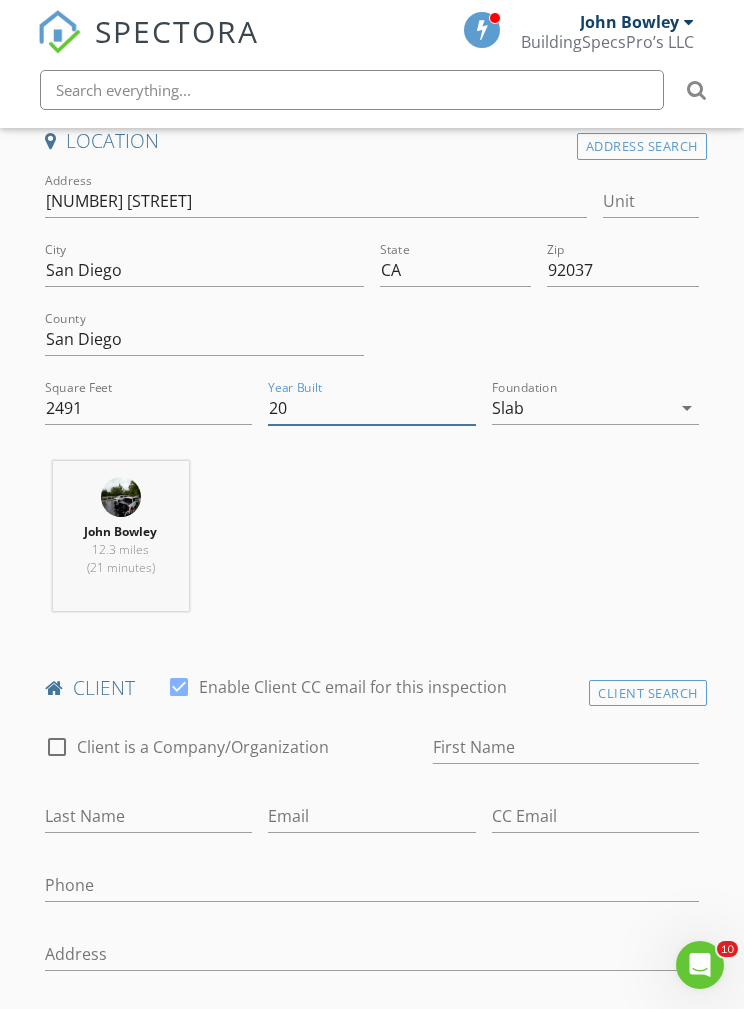 type on "2" 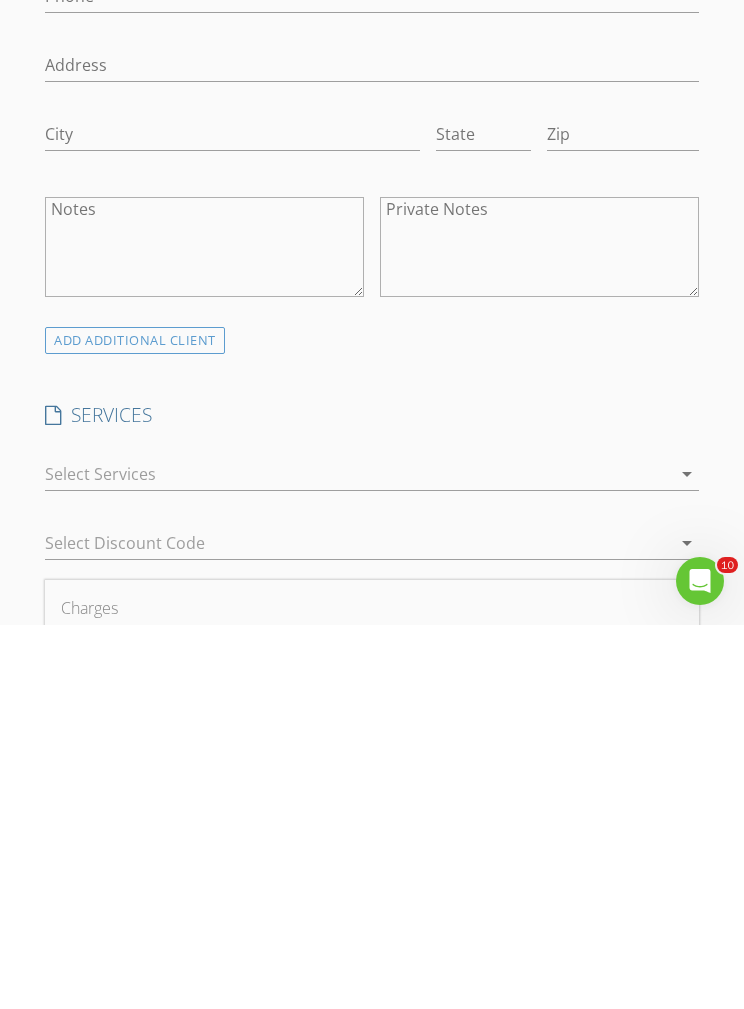 scroll, scrollTop: 1335, scrollLeft: 0, axis: vertical 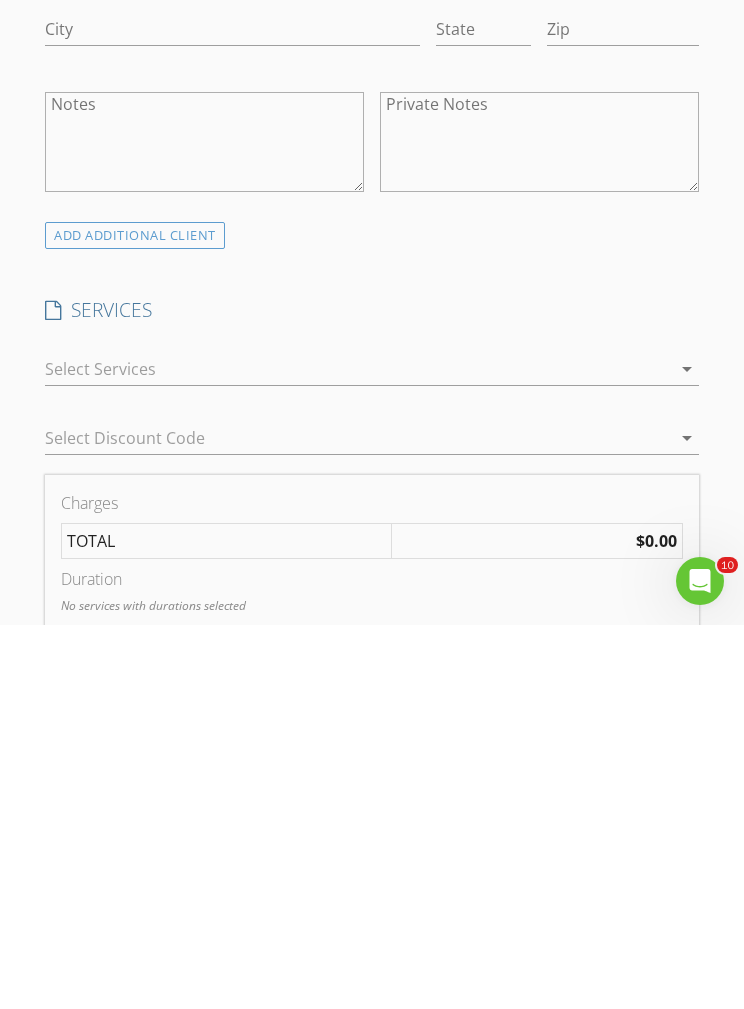 type on "1960" 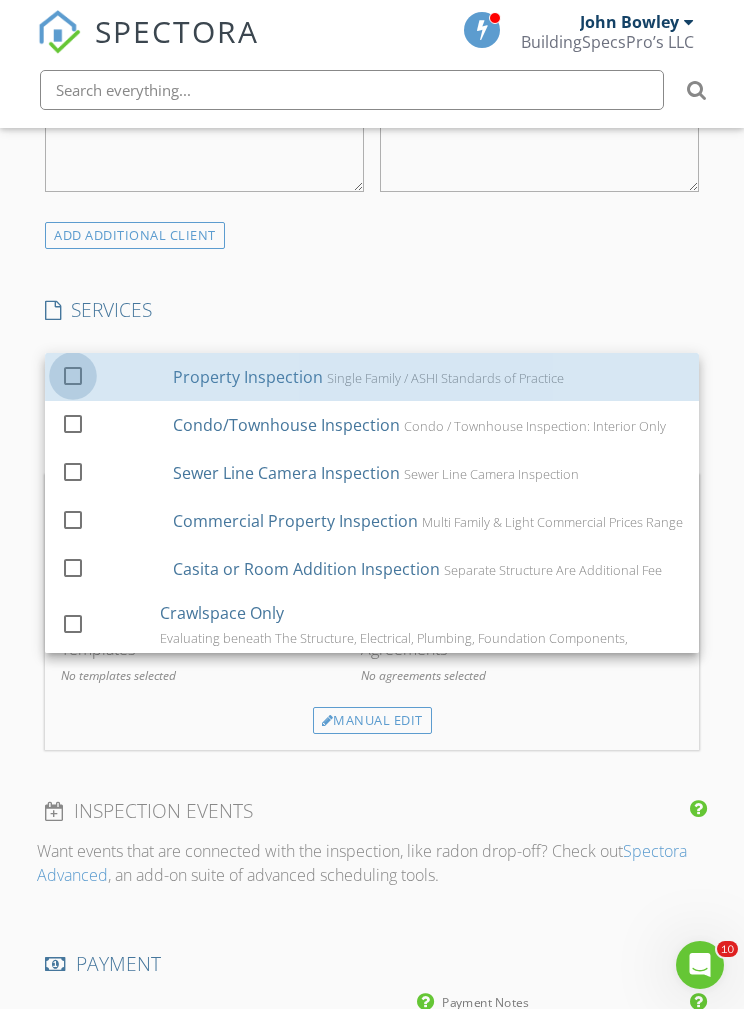 click at bounding box center [73, 376] 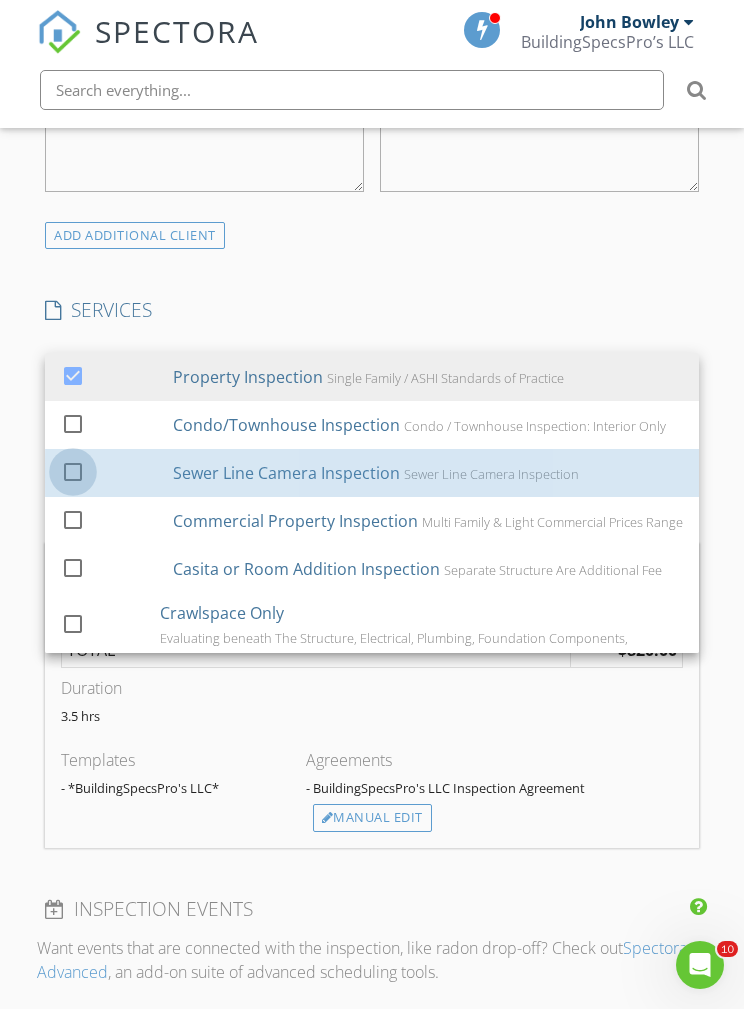 click at bounding box center (73, 472) 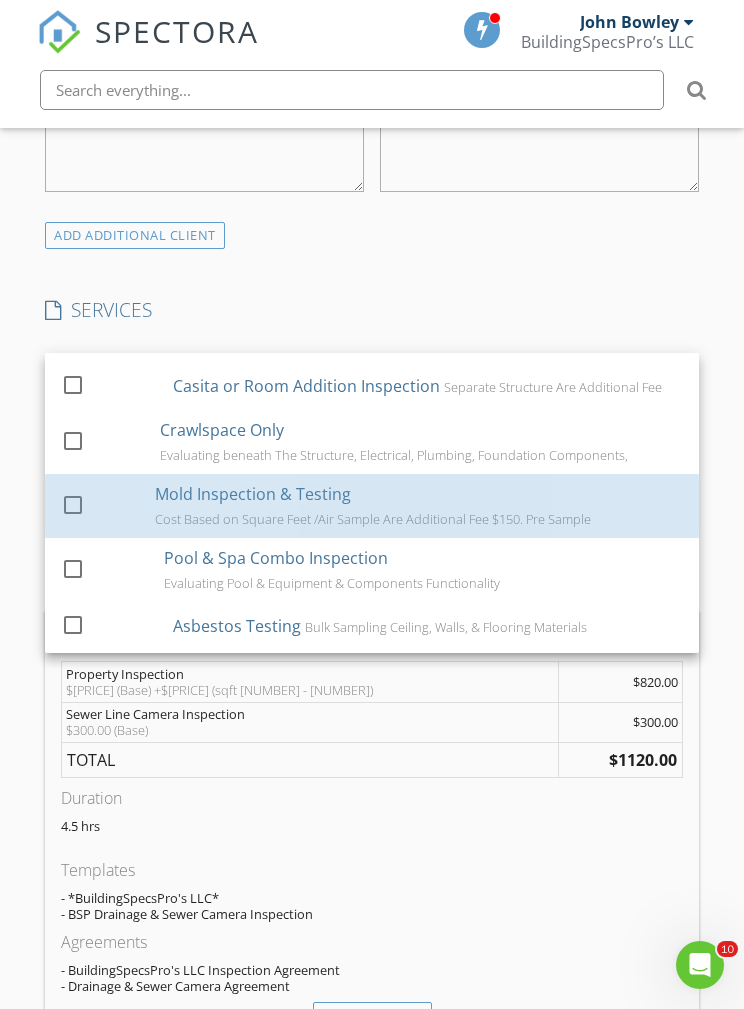 scroll, scrollTop: 184, scrollLeft: 0, axis: vertical 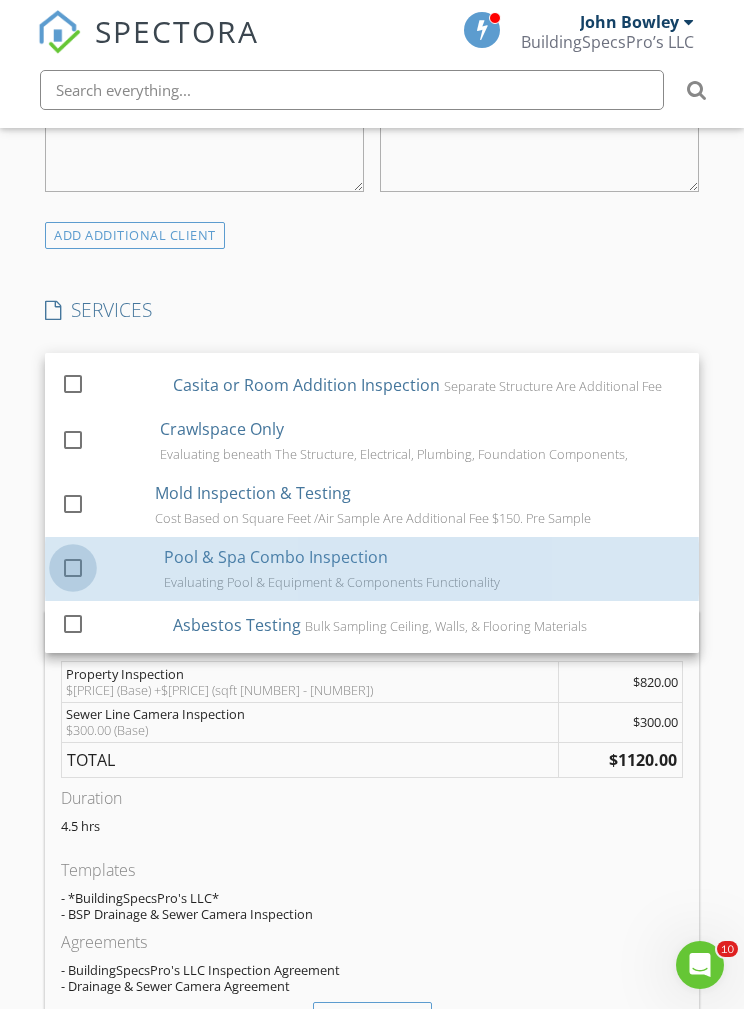 click at bounding box center (73, 568) 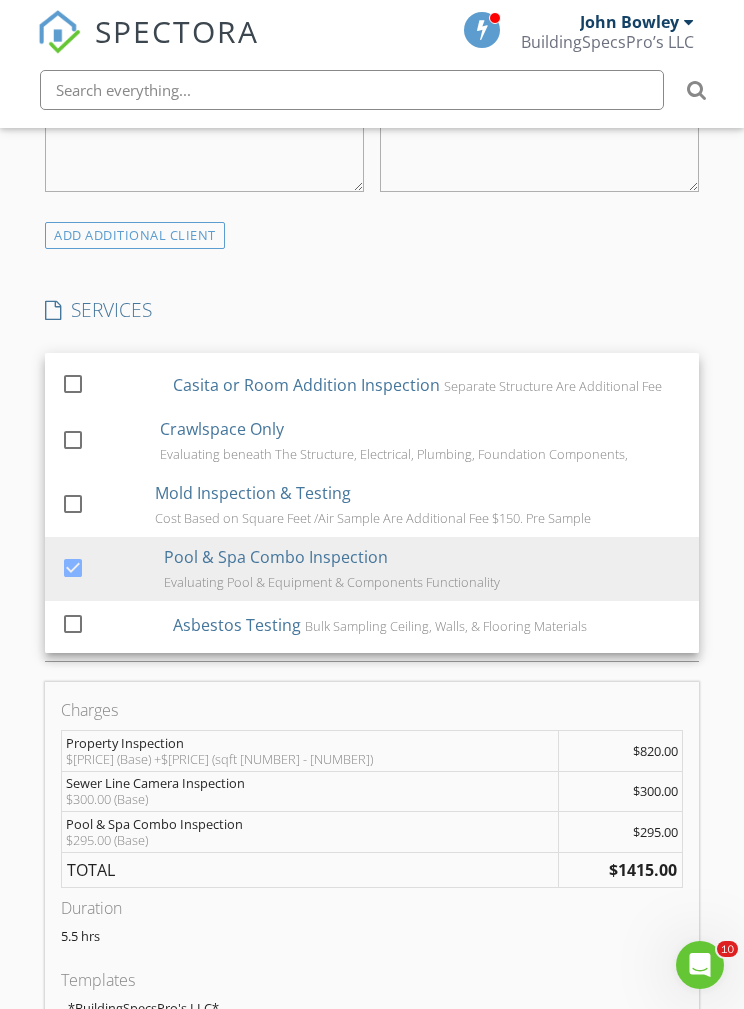 click on "INSPECTOR(S)
check_box   John Bowley   PRIMARY   John Bowley arrow_drop_down   check_box John Bowley specifically requested
Date/Time
Location
Address Search       Address 6529 Manana Pl   Unit   City San Diego   State CA   Zip 92037   County San Diego     Square Feet 2491   Year Built 1960   Foundation Slab arrow_drop_down     John Bowley     12.3 miles     (21 minutes)
client
check_box Enable Client CC email for this inspection   Client Search     check_box_outline_blank Client is a Company/Organization     First Name   Last Name   Email   CC Email   Phone   Address   City   State   Zip       Notes   Private Notes
ADD ADDITIONAL client
SERVICES
check_box   Property Inspection   Single Family / ASHI Standards of Practice check_box_outline_blank   Condo/Townhouse Inspection" at bounding box center [372, 741] 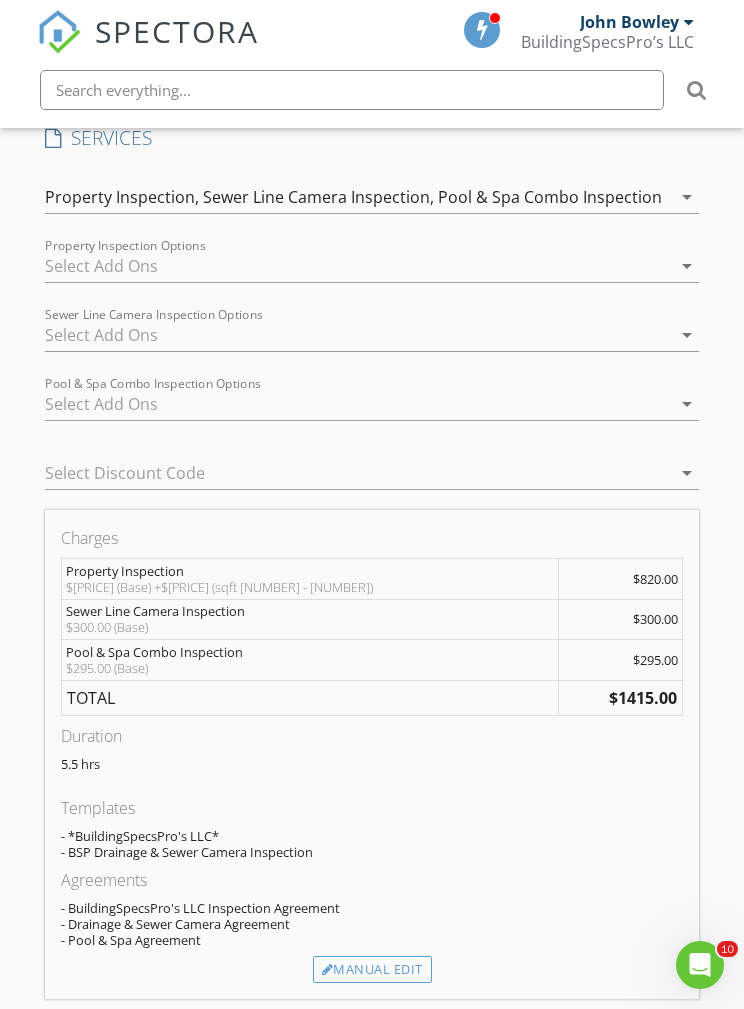 scroll, scrollTop: 1916, scrollLeft: 0, axis: vertical 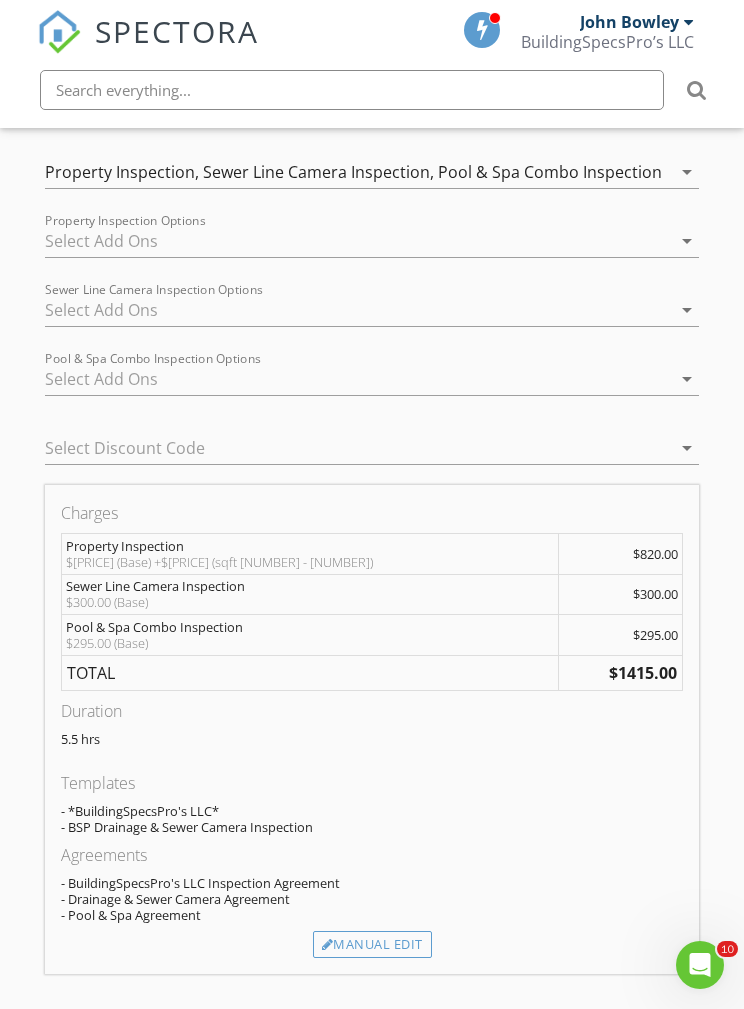 click on "Manual Edit" at bounding box center (372, 945) 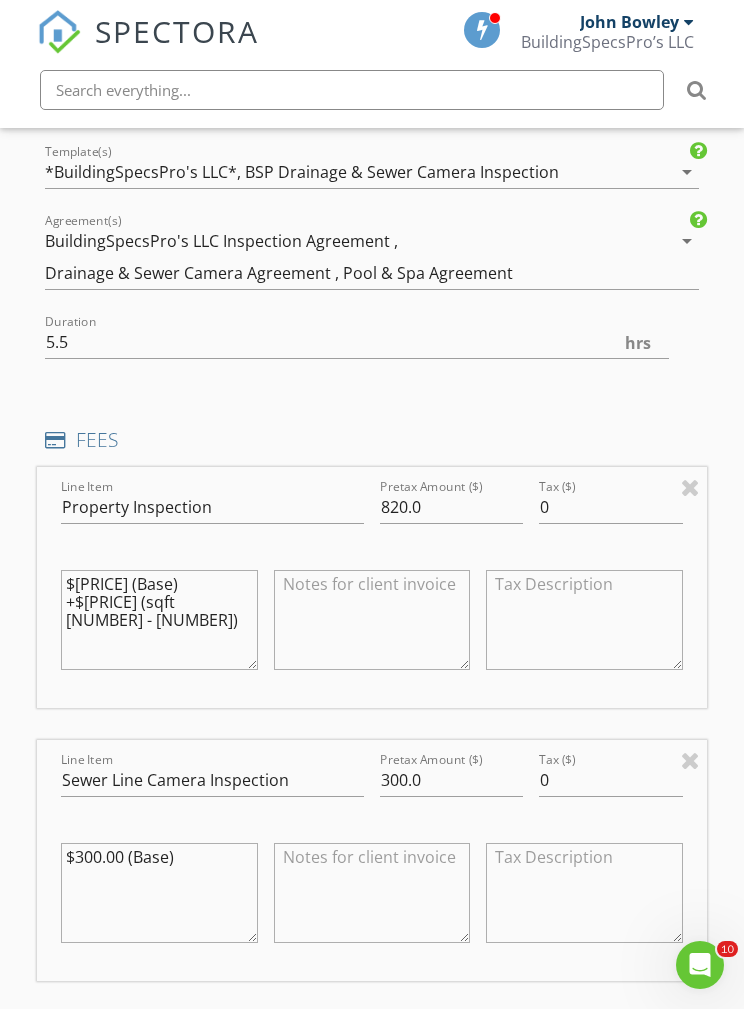 click on "$695.00 (Base)
+$125.00 (sqft 2000 - 2500)" at bounding box center (159, 620) 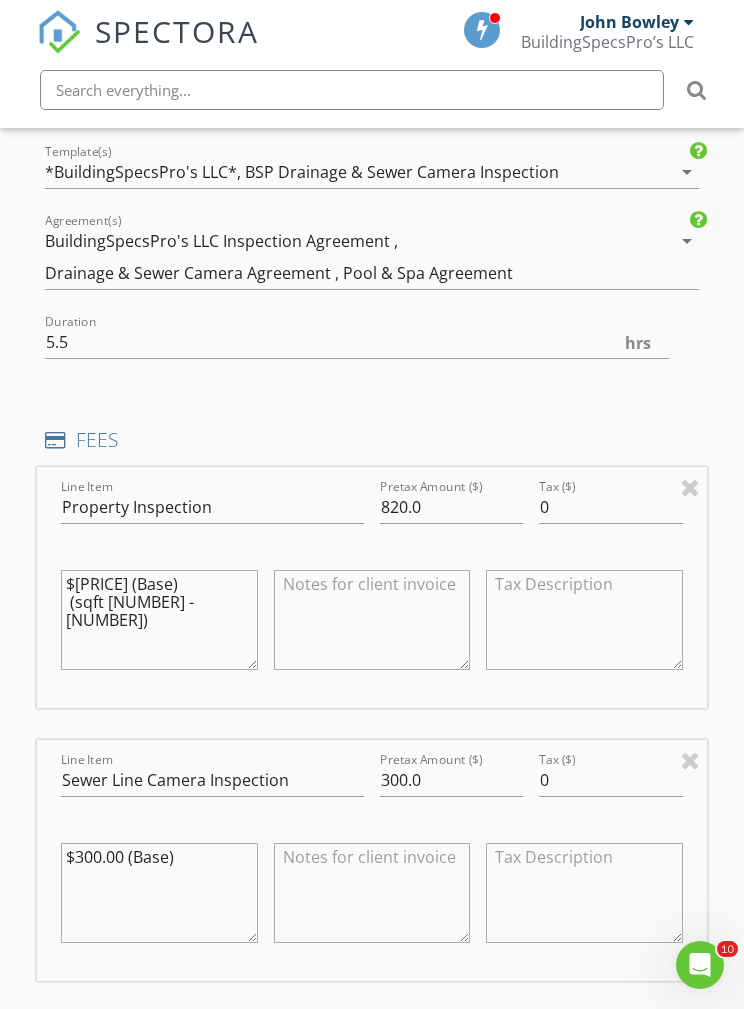 click on "$695.00 (Base)
(sqft 2000 - 2500)" at bounding box center [159, 620] 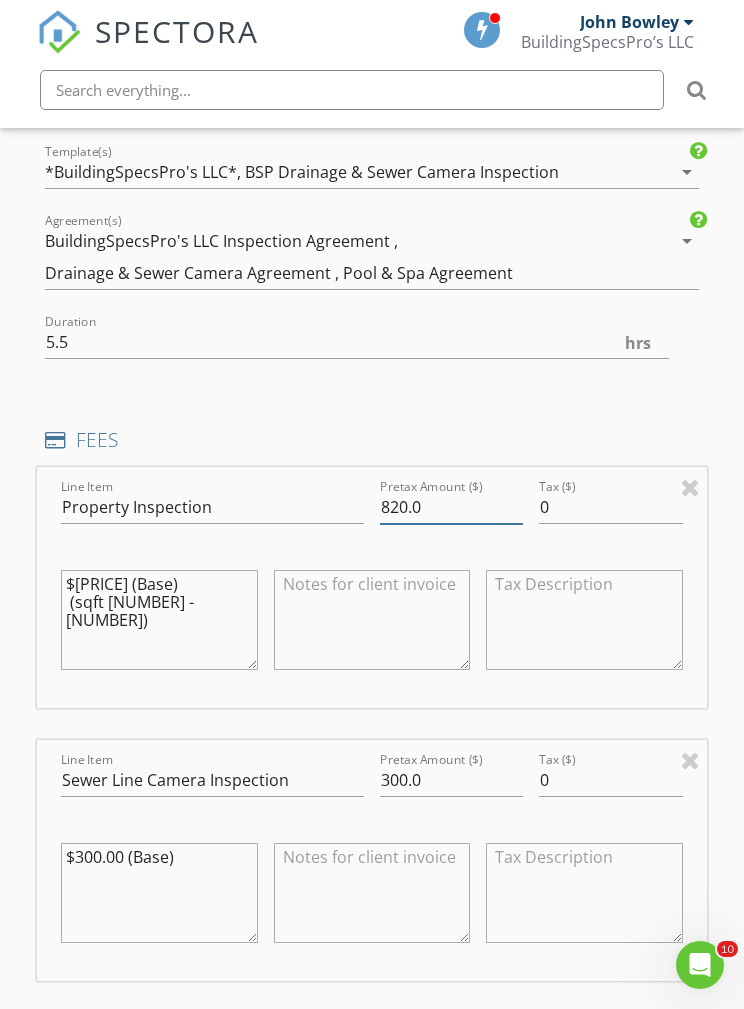 click on "820.0" at bounding box center [451, 507] 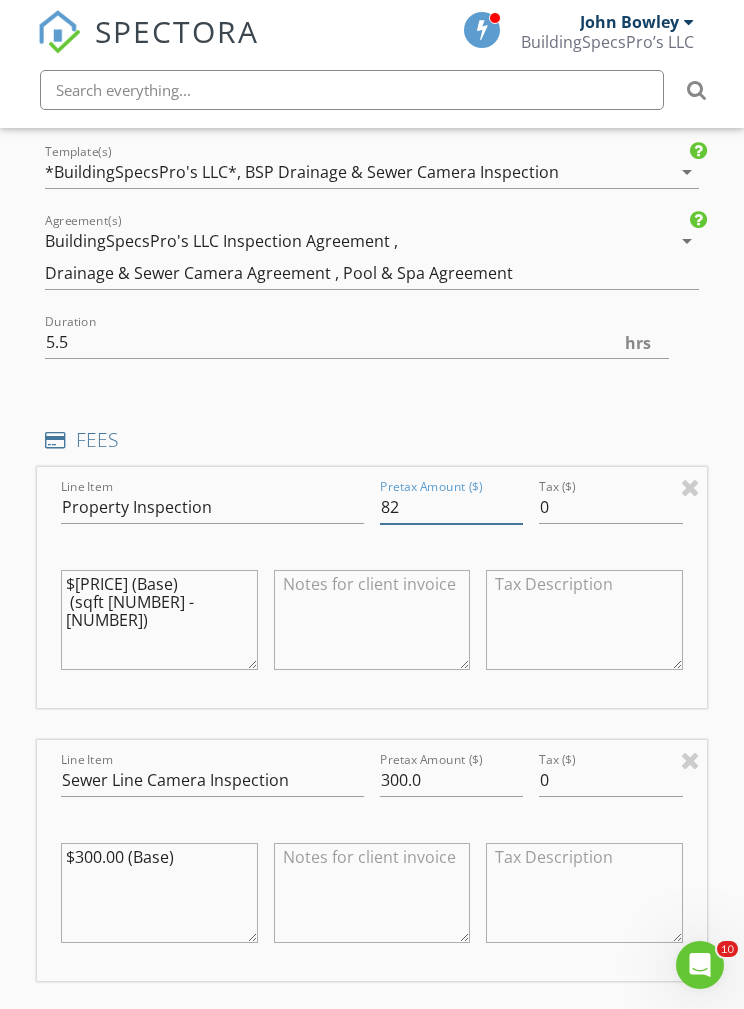 type on "8" 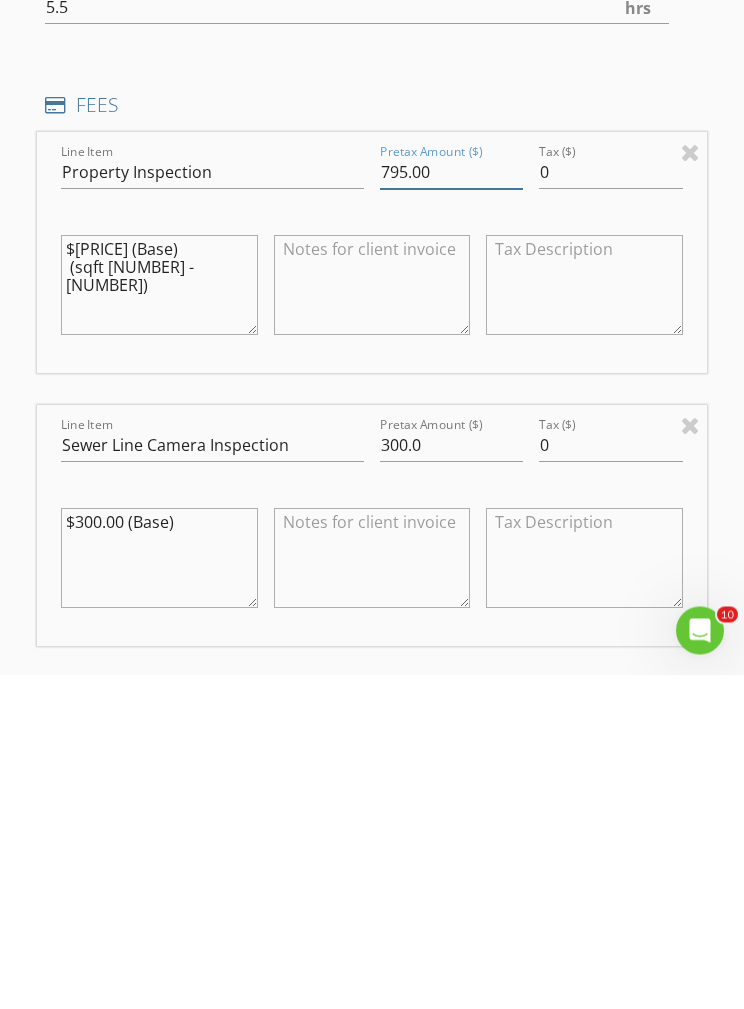 type on "795.00" 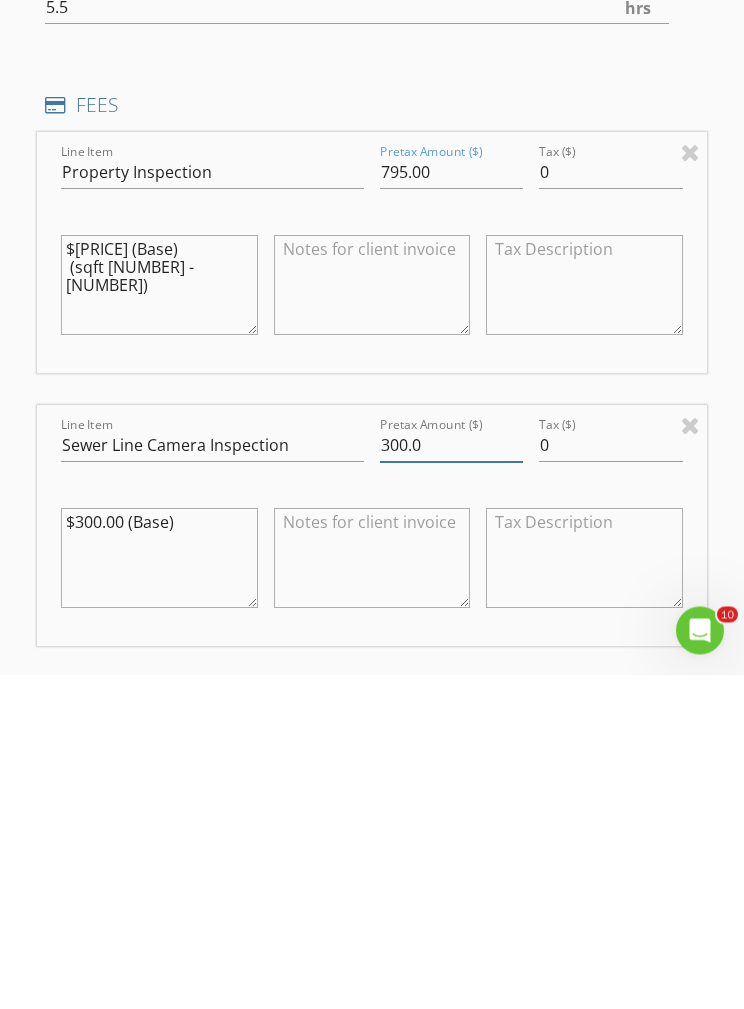 click on "300.0" at bounding box center (451, 780) 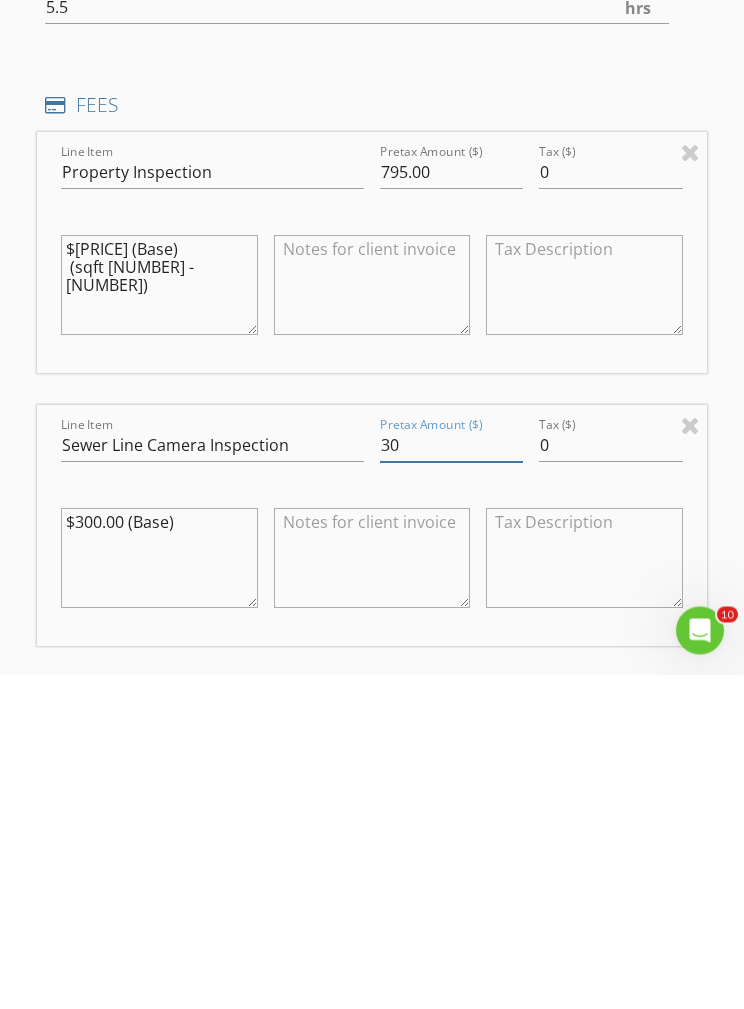 type on "3" 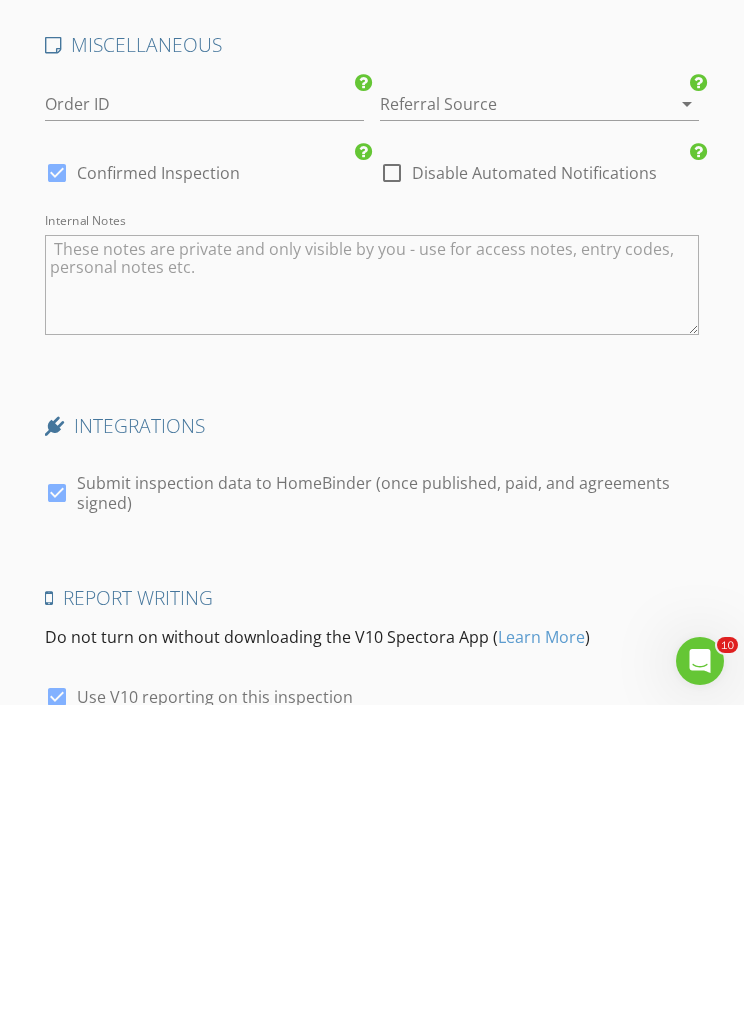 scroll, scrollTop: 3887, scrollLeft: 0, axis: vertical 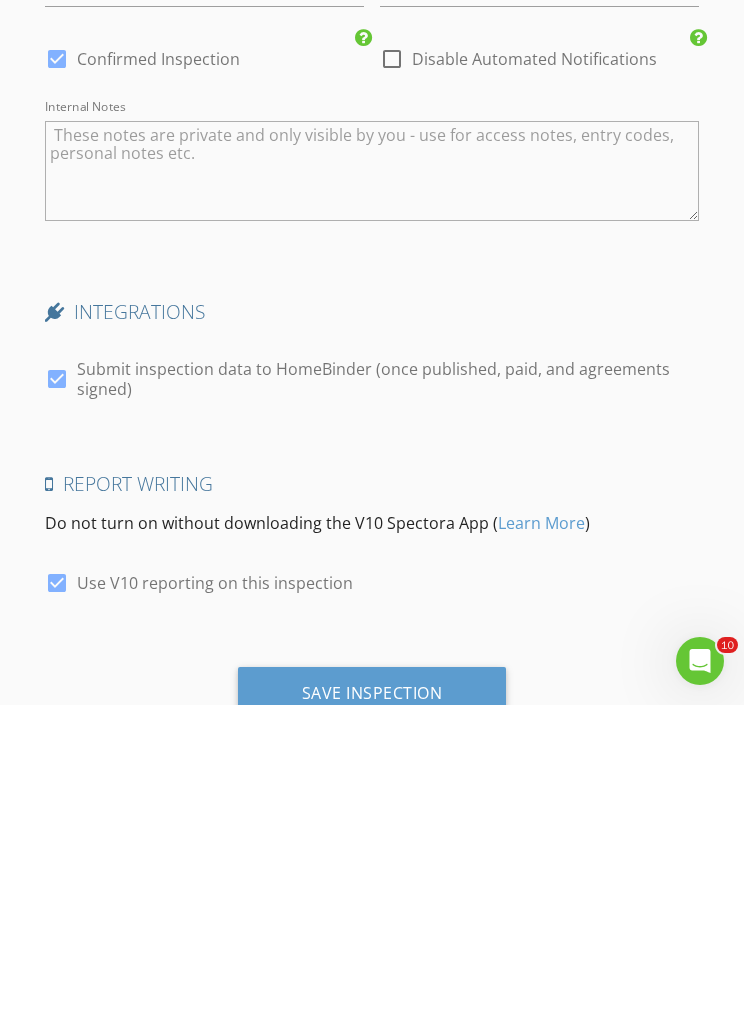 type on "250" 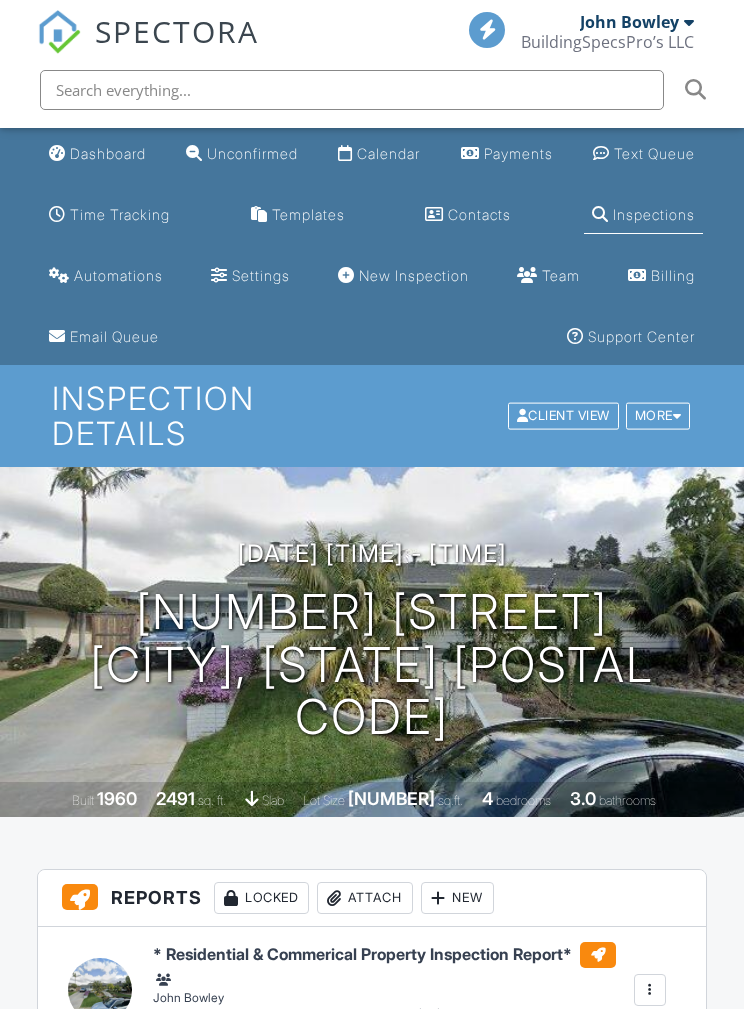 scroll, scrollTop: 0, scrollLeft: 0, axis: both 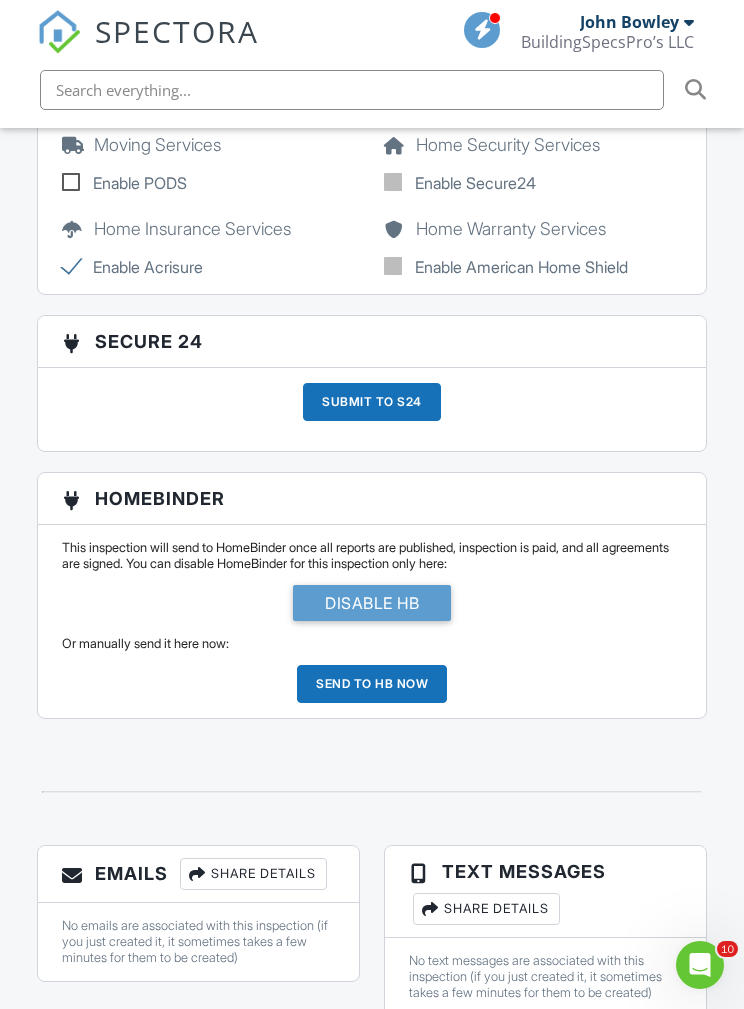 click on "Share Details" at bounding box center (486, 909) 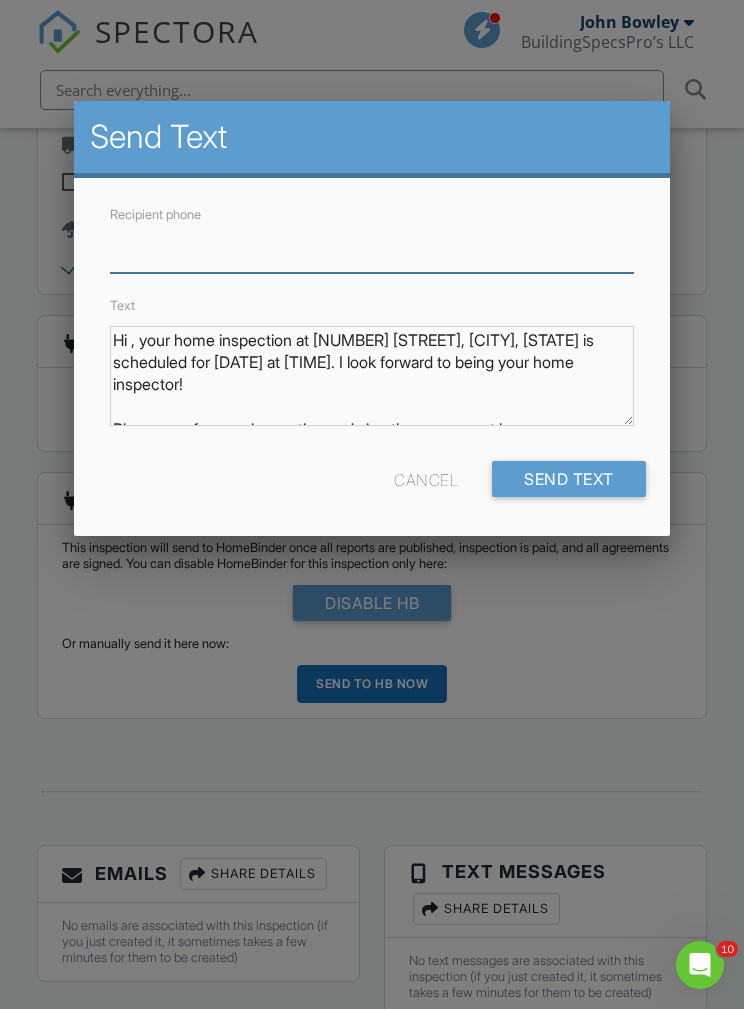 scroll, scrollTop: 4149, scrollLeft: 0, axis: vertical 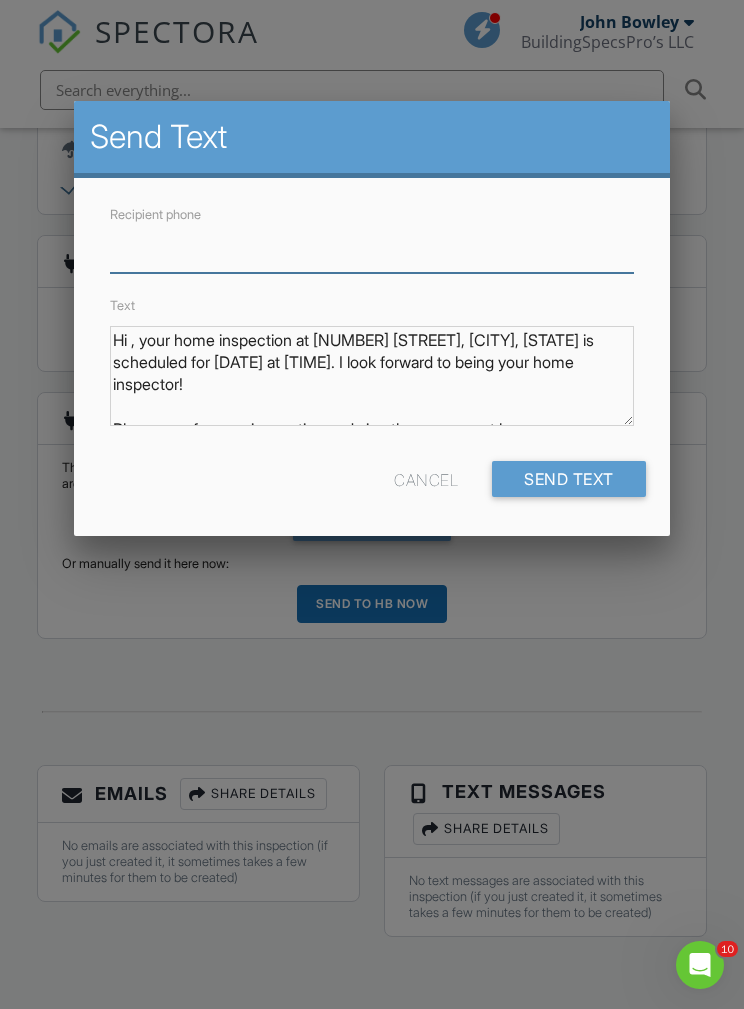 click on "Recipient phone" at bounding box center [371, 248] 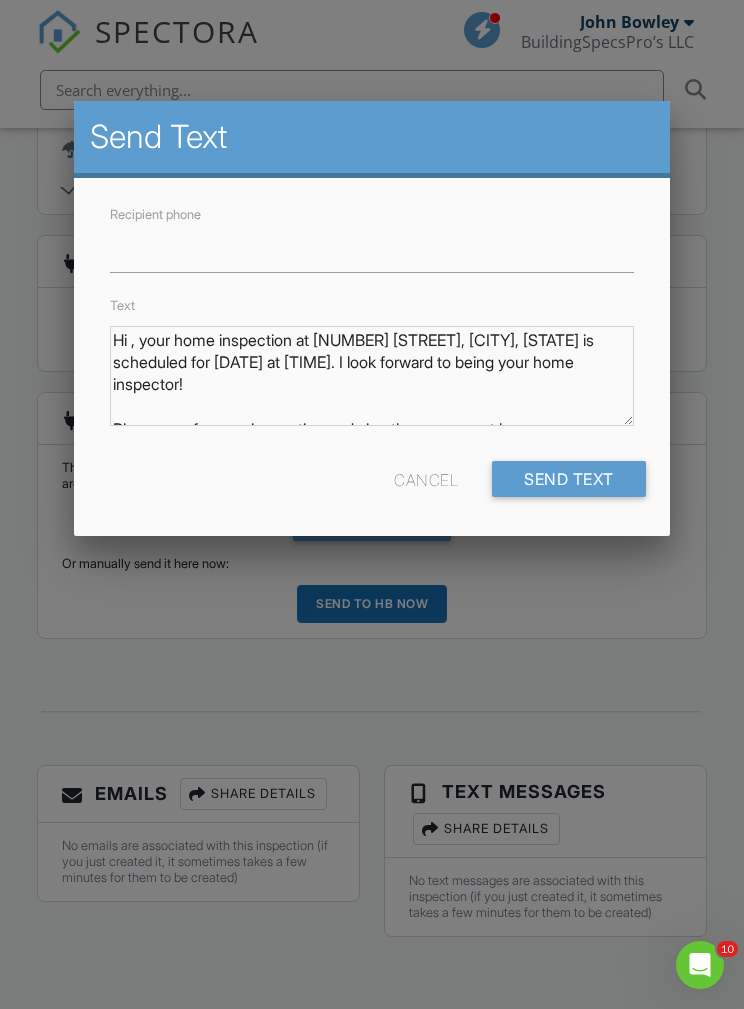 click at bounding box center [372, 530] 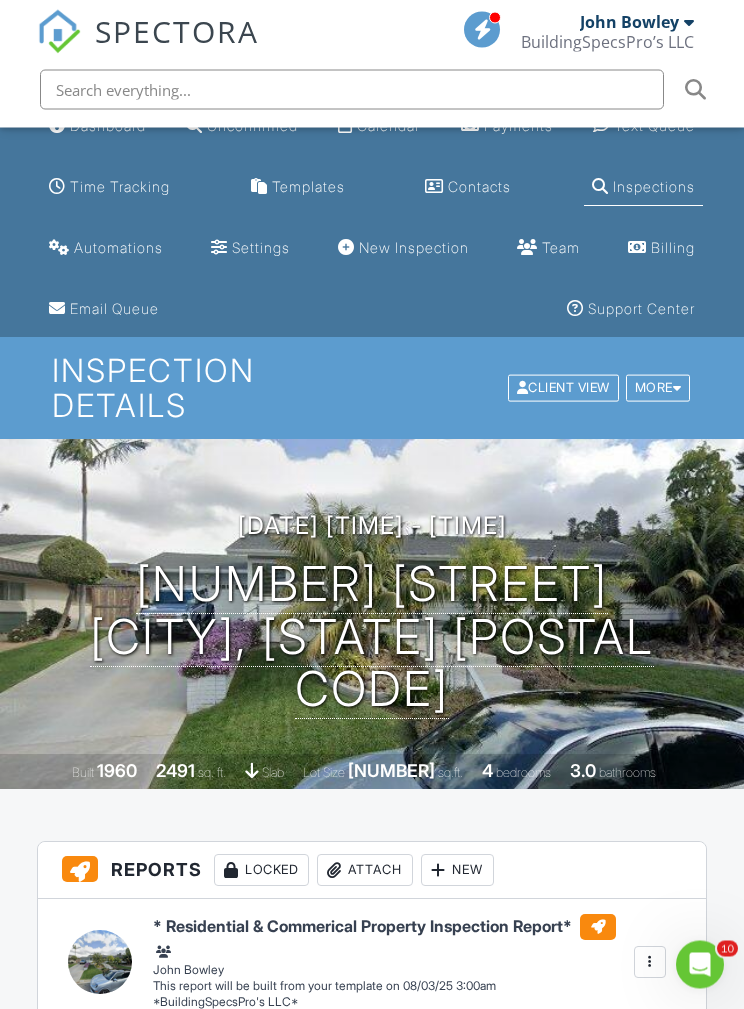 scroll, scrollTop: 0, scrollLeft: 0, axis: both 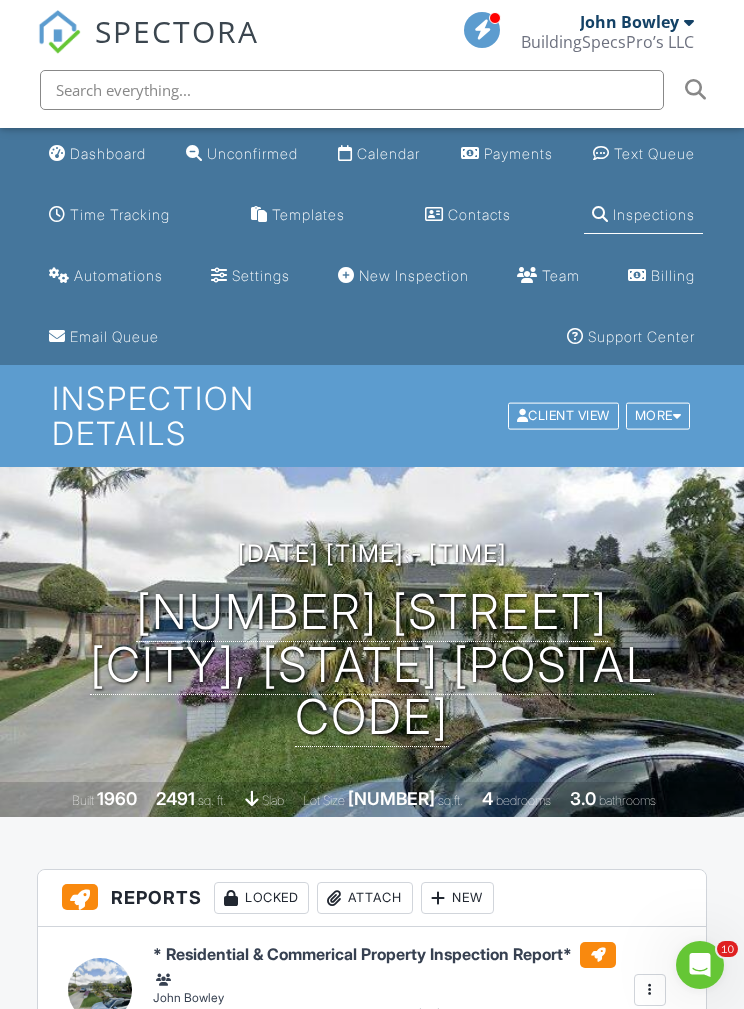 click on "New Inspection" at bounding box center [414, 275] 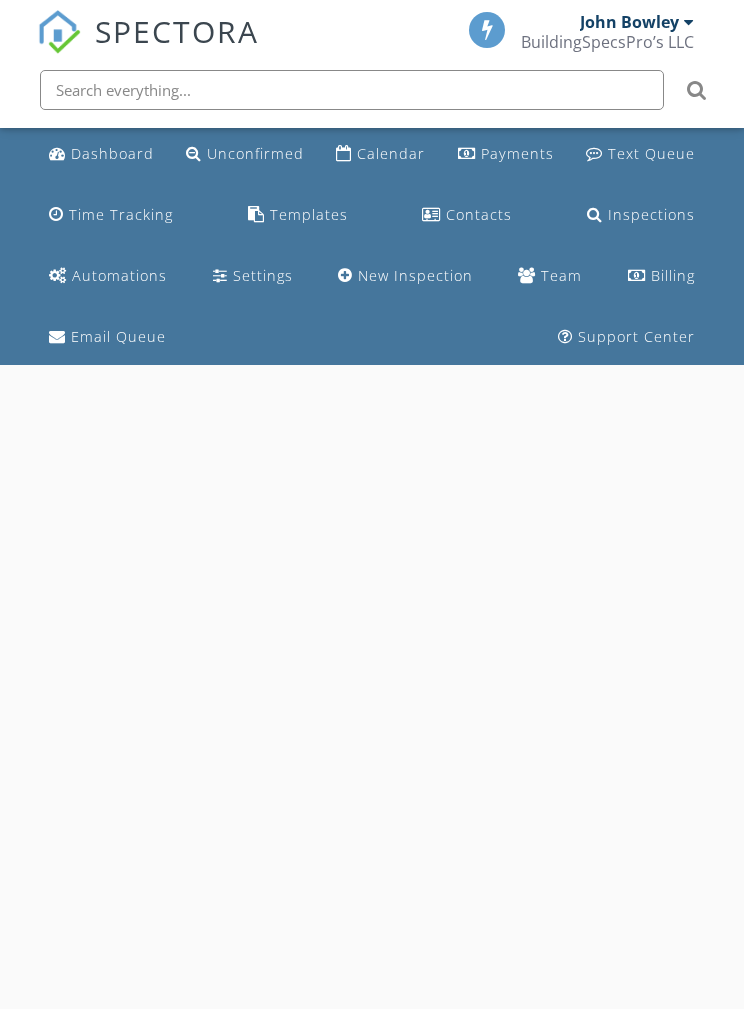 scroll, scrollTop: 0, scrollLeft: 0, axis: both 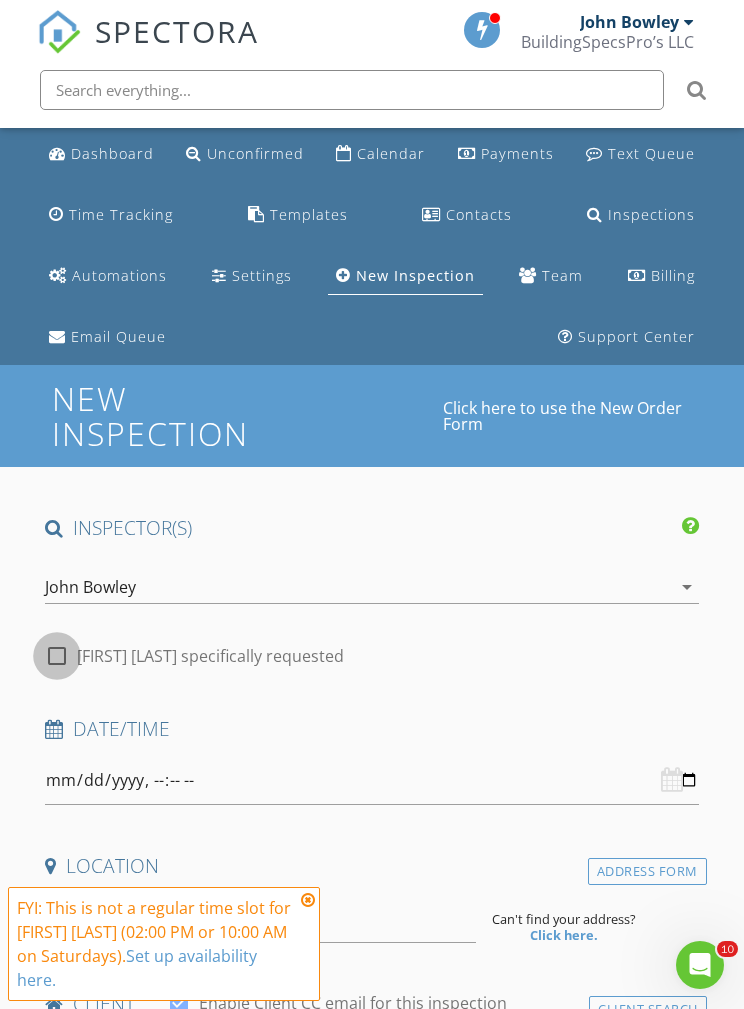 click at bounding box center [57, 656] 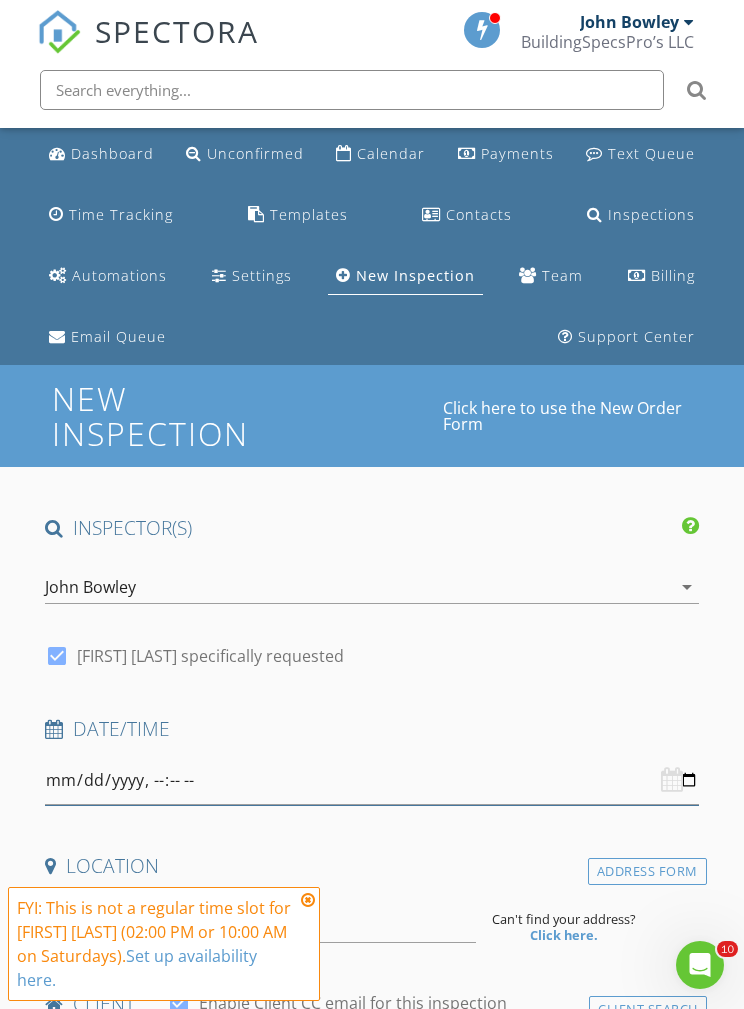 click at bounding box center [372, 780] 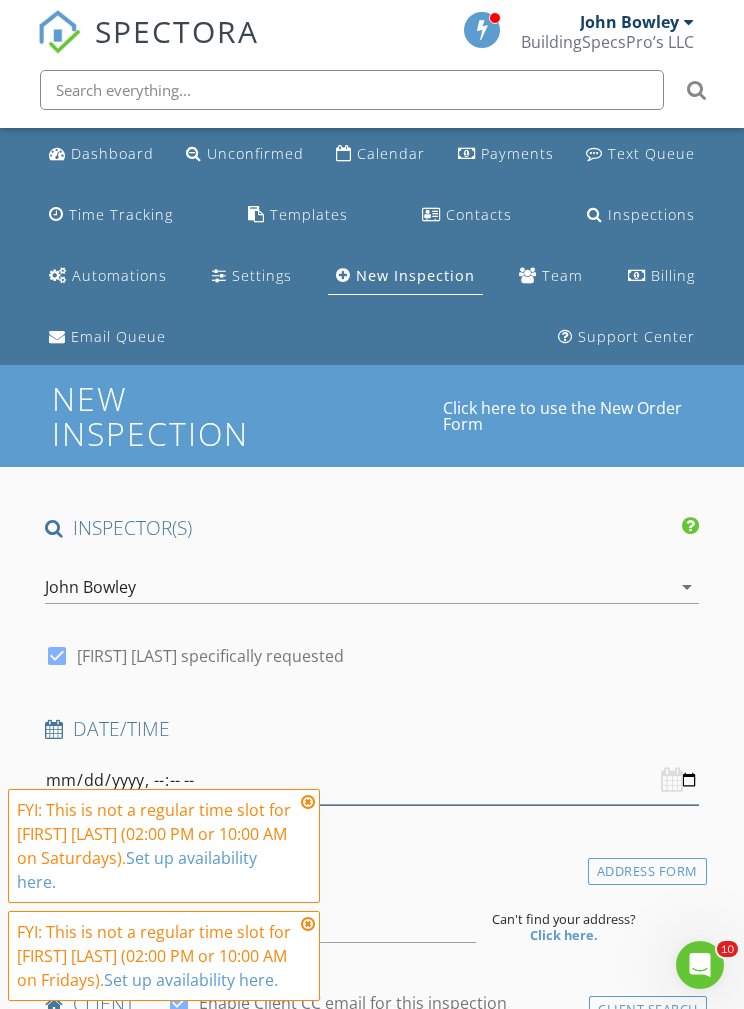 type on "[DATE]" 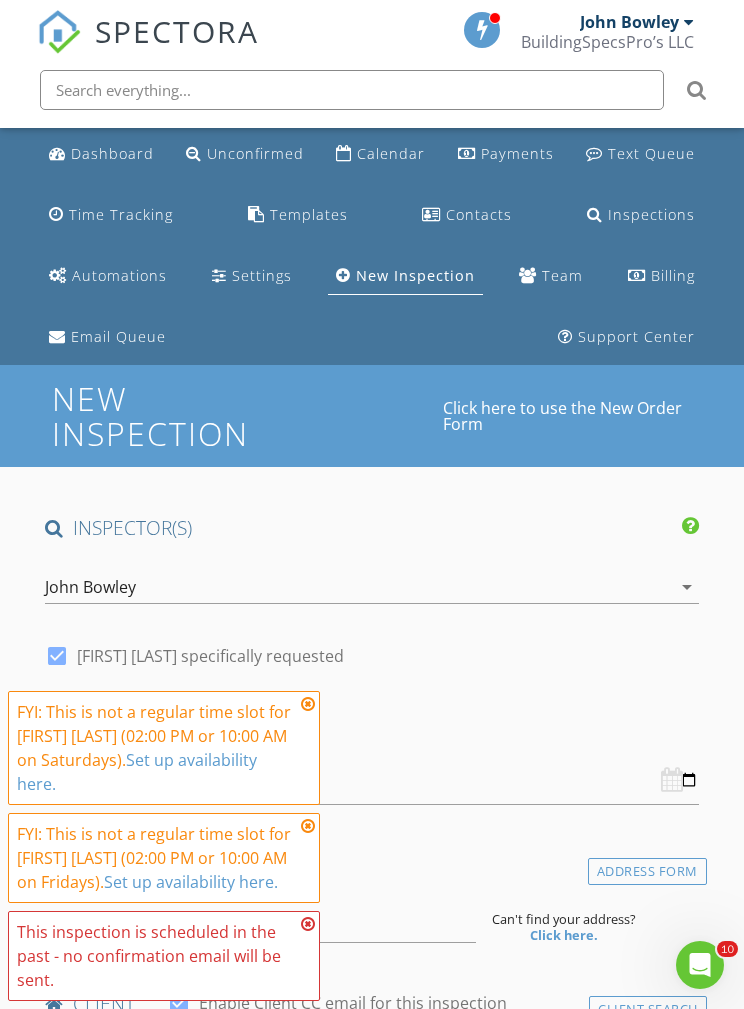 click at bounding box center [308, 704] 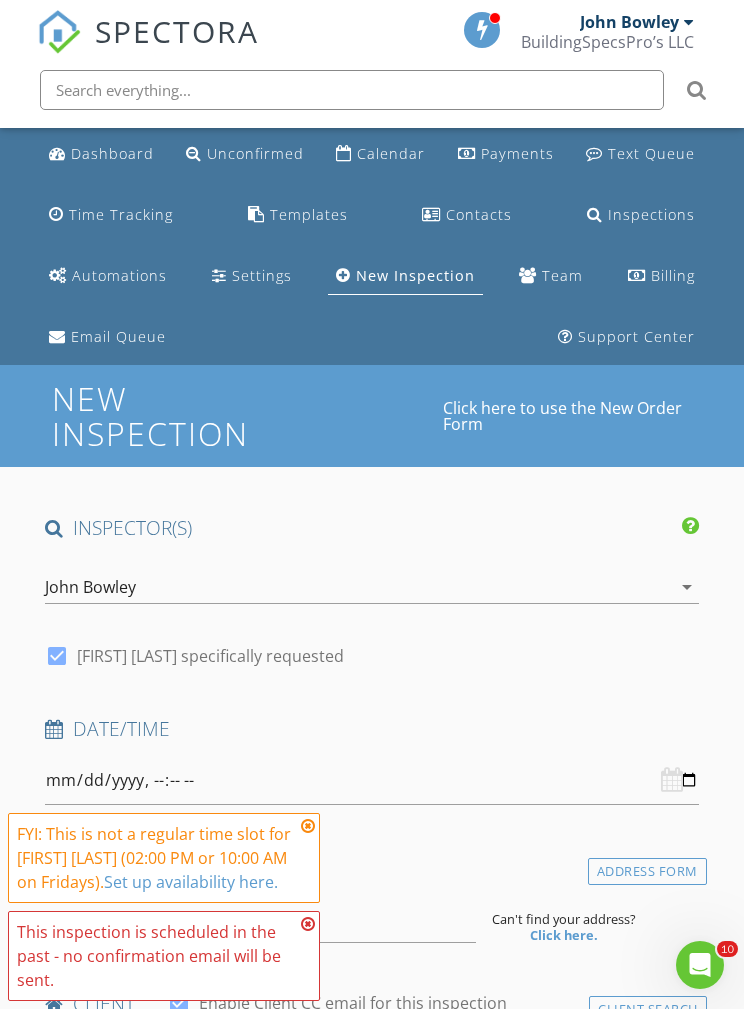 click at bounding box center (308, 826) 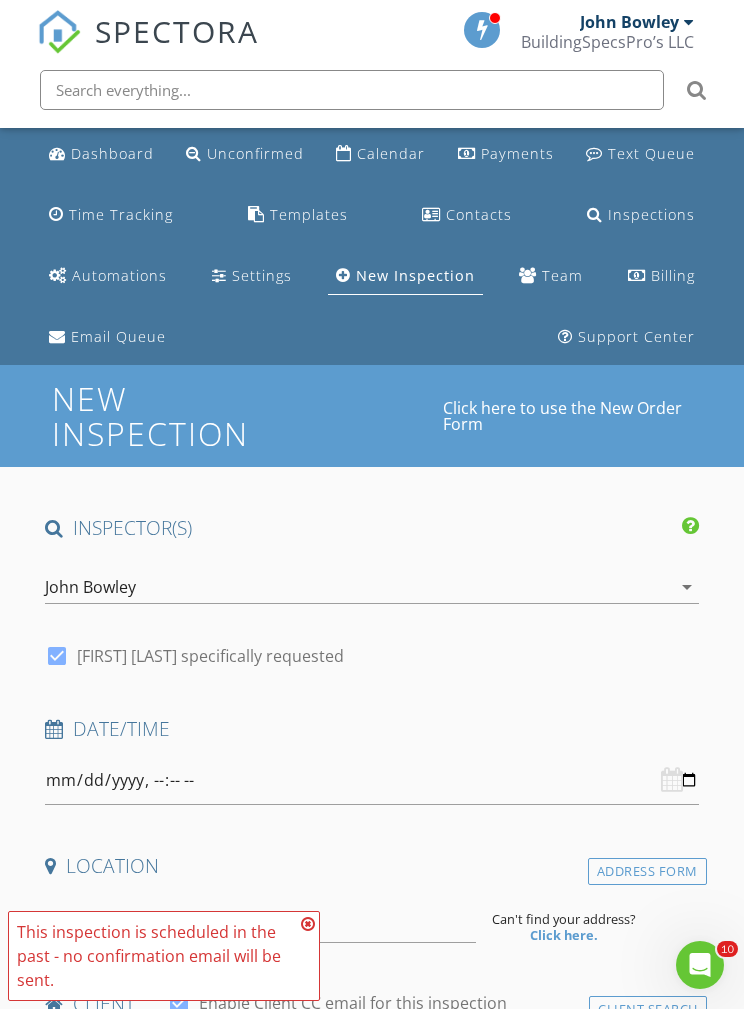 click at bounding box center (308, 924) 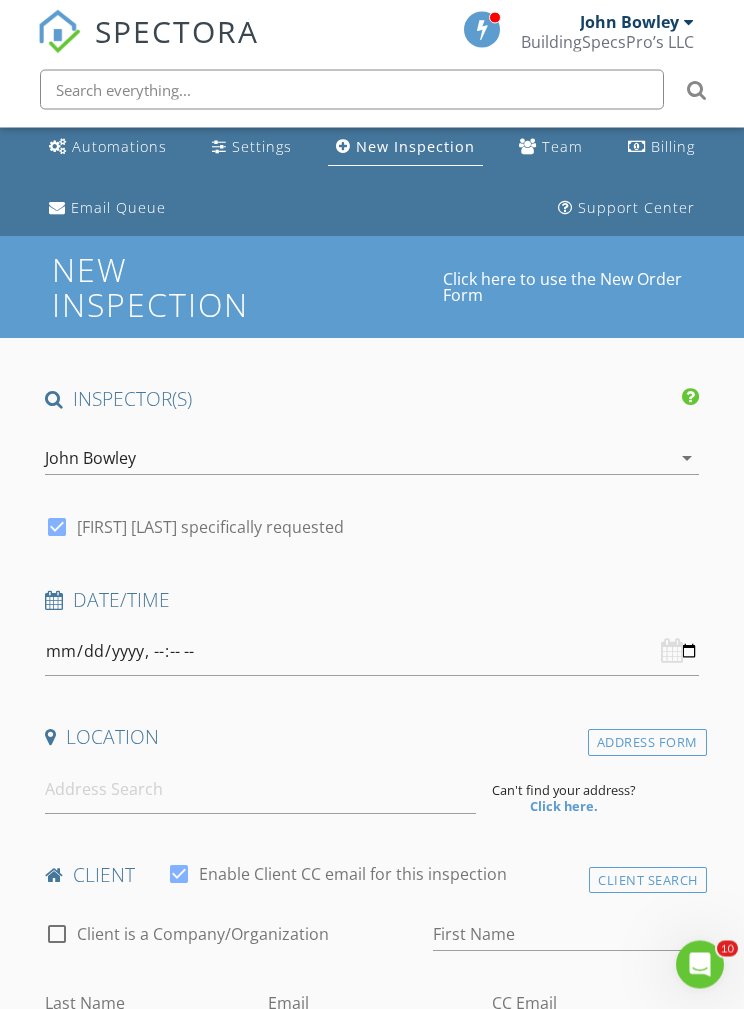 scroll, scrollTop: 130, scrollLeft: 0, axis: vertical 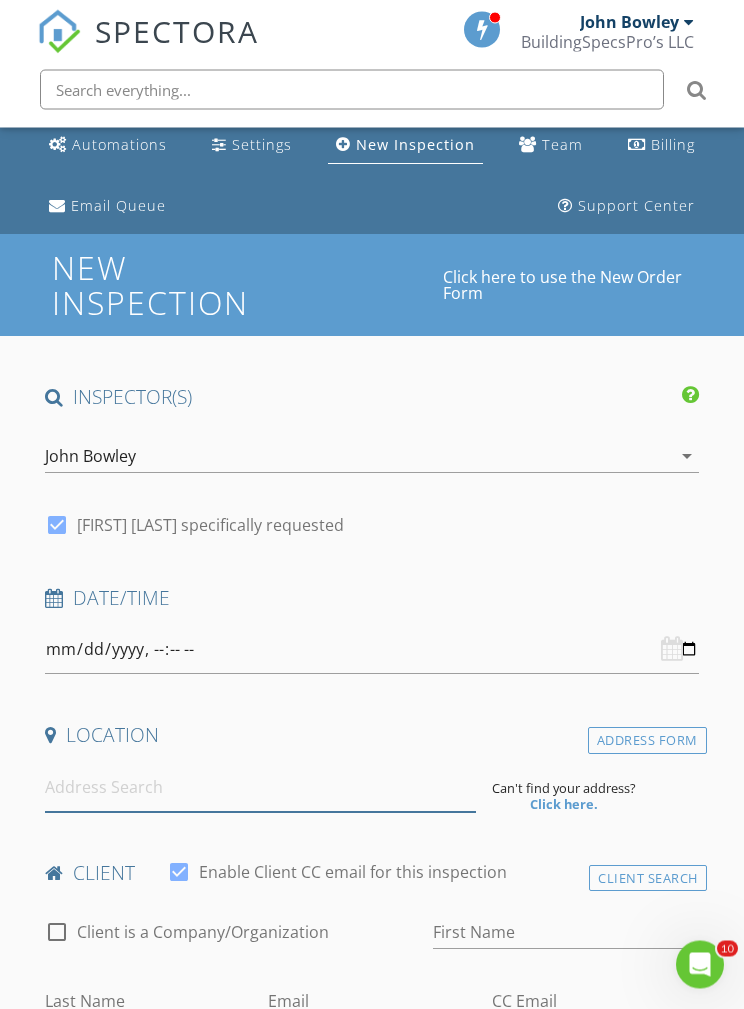 click at bounding box center (260, 788) 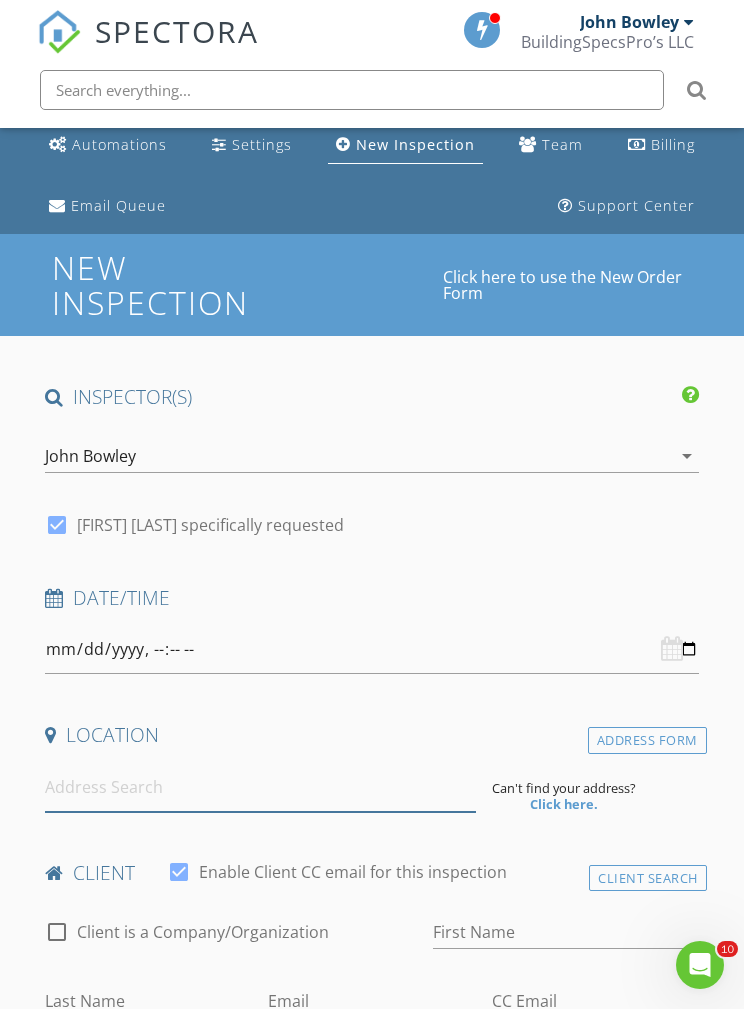 scroll, scrollTop: 178, scrollLeft: 0, axis: vertical 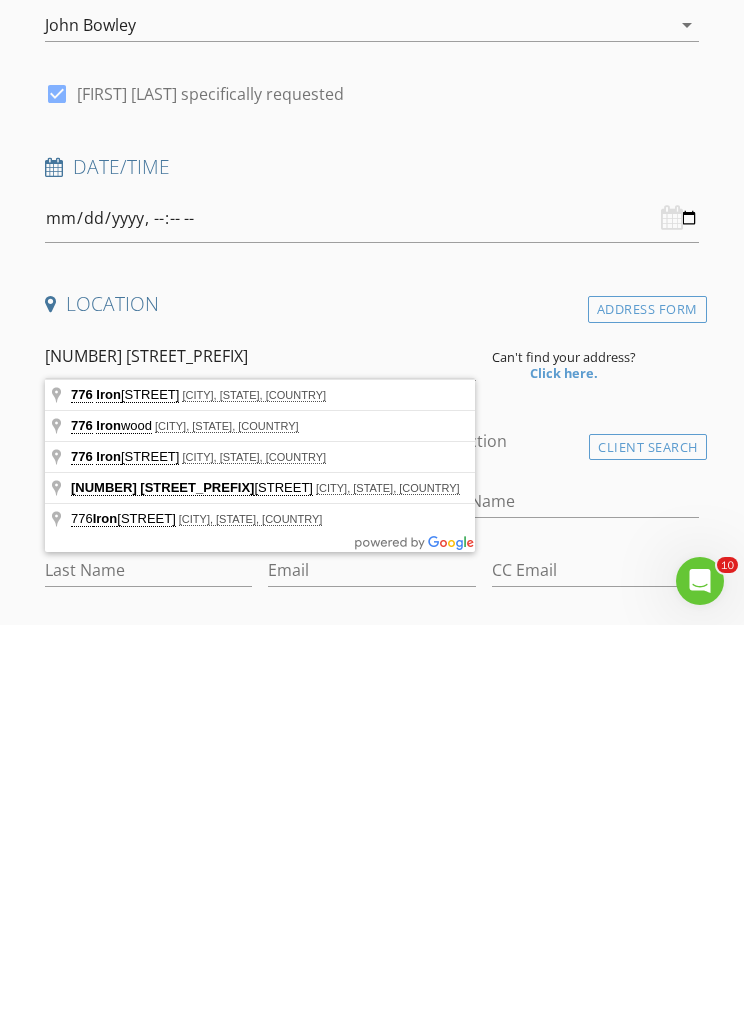 type on "[NUMBER] [STREET], [CITY], [STATE], [COUNTRY]" 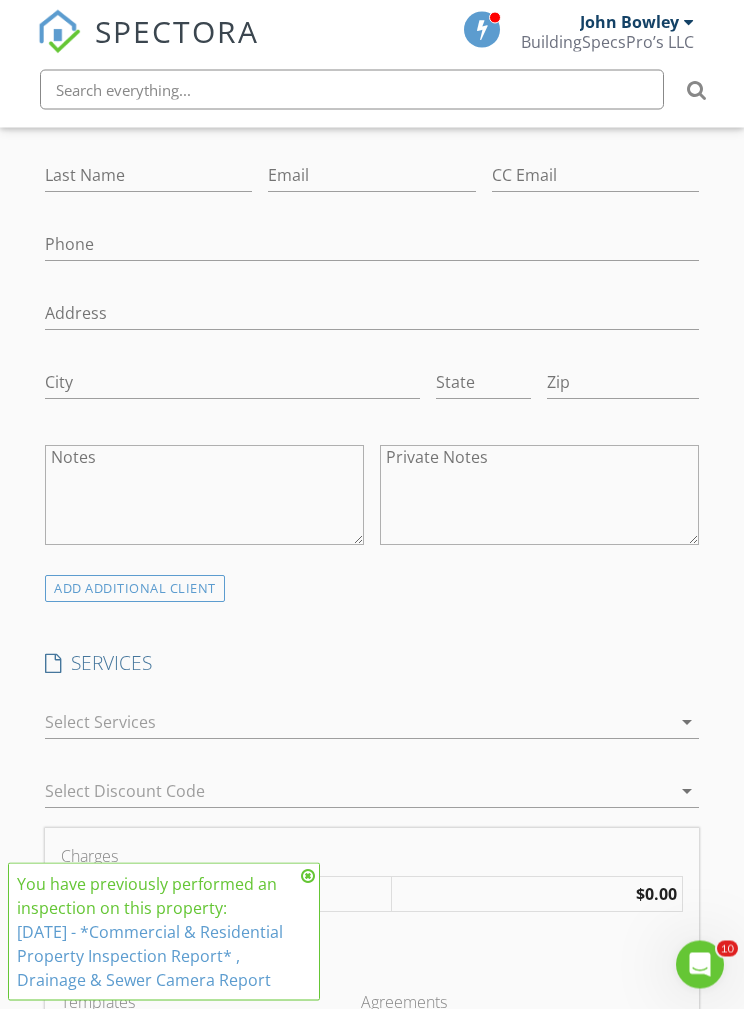 scroll, scrollTop: 1379, scrollLeft: 0, axis: vertical 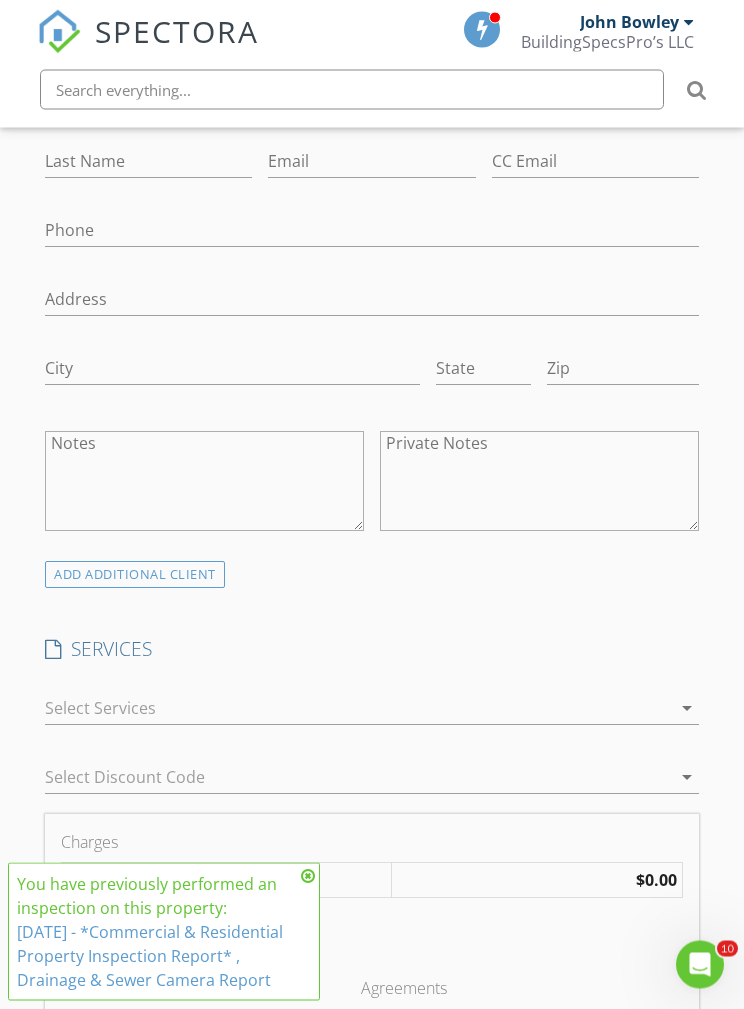 click on "arrow_drop_down" at bounding box center (687, 709) 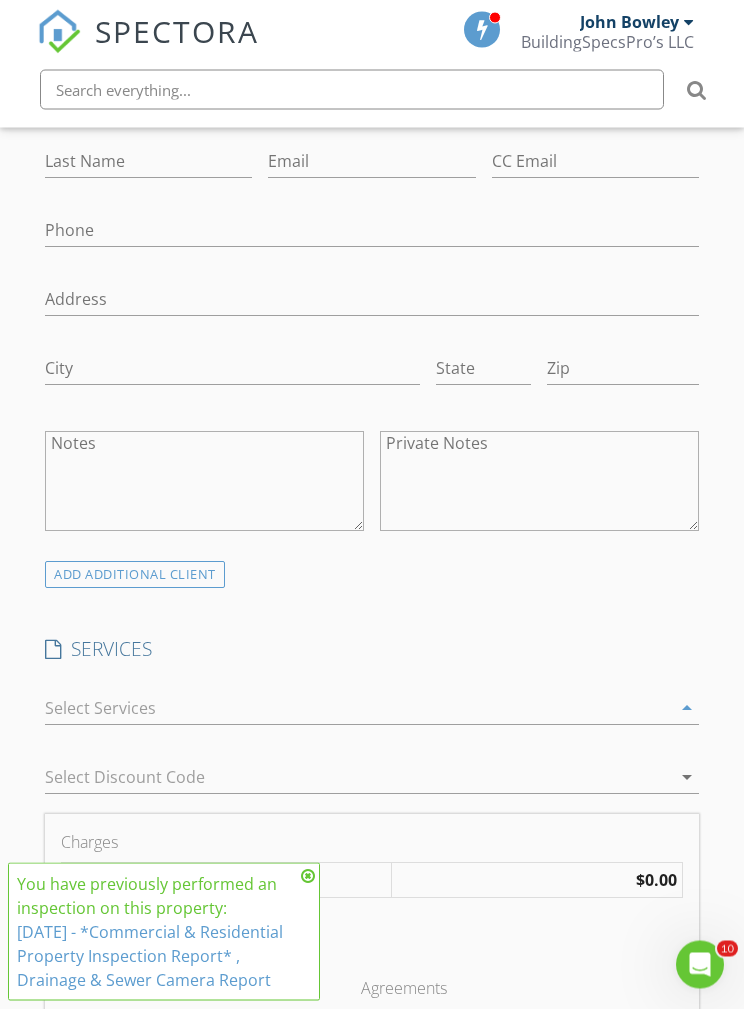 scroll, scrollTop: 1380, scrollLeft: 0, axis: vertical 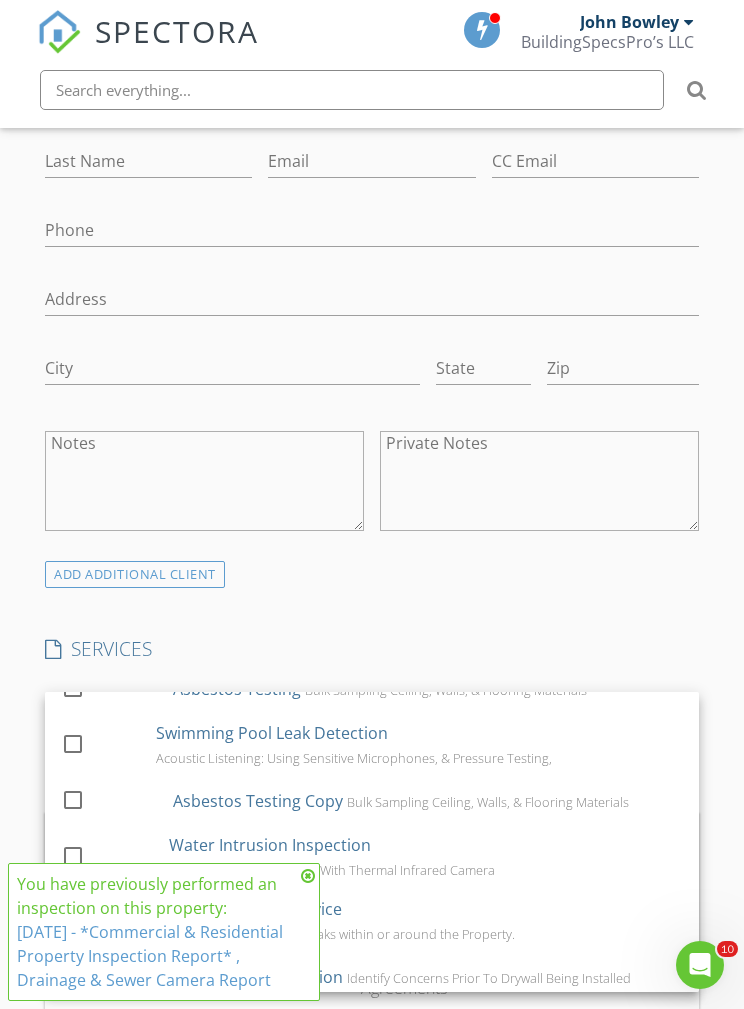 click on "Leak Detection Service   Refers to hidden water leaks within or around the Property." at bounding box center [427, 921] 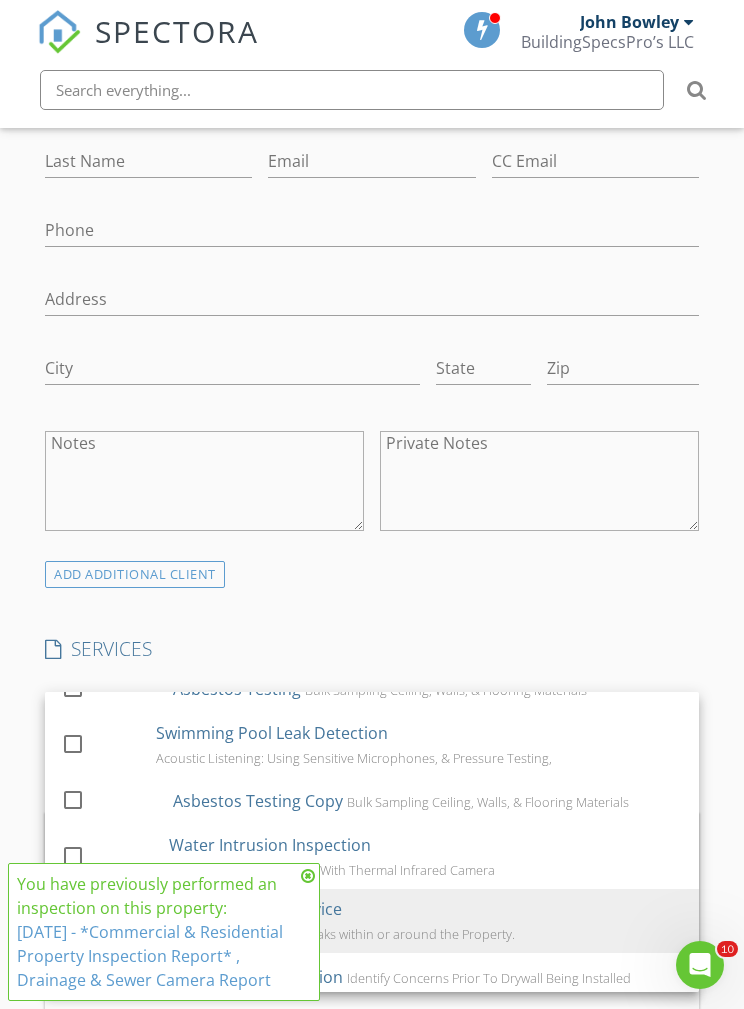 click on "INSPECTOR(S)
check_box   John Bowley   PRIMARY   John Bowley arrow_drop_down   check_box John Bowley specifically requested
Date/Time
Location
Address Search       Address 776 Iron Horse Pl   Unit   City Chula Vista   State CA   Zip 91914   County San Diego     Square Feet 3628   Year Built 2005   Foundation arrow_drop_down     John Bowley     19.5 miles     (28 minutes)
client
check_box Enable Client CC email for this inspection   Client Search     check_box_outline_blank Client is a Company/Organization     First Name   Last Name   Email   CC Email   Phone   Address   City   State   Zip       Notes   Private Notes
ADD ADDITIONAL client
SERVICES
check_box_outline_blank   Property Inspection   Single Family / ASHI Standards of Practice check_box_outline_blank" at bounding box center (372, 911) 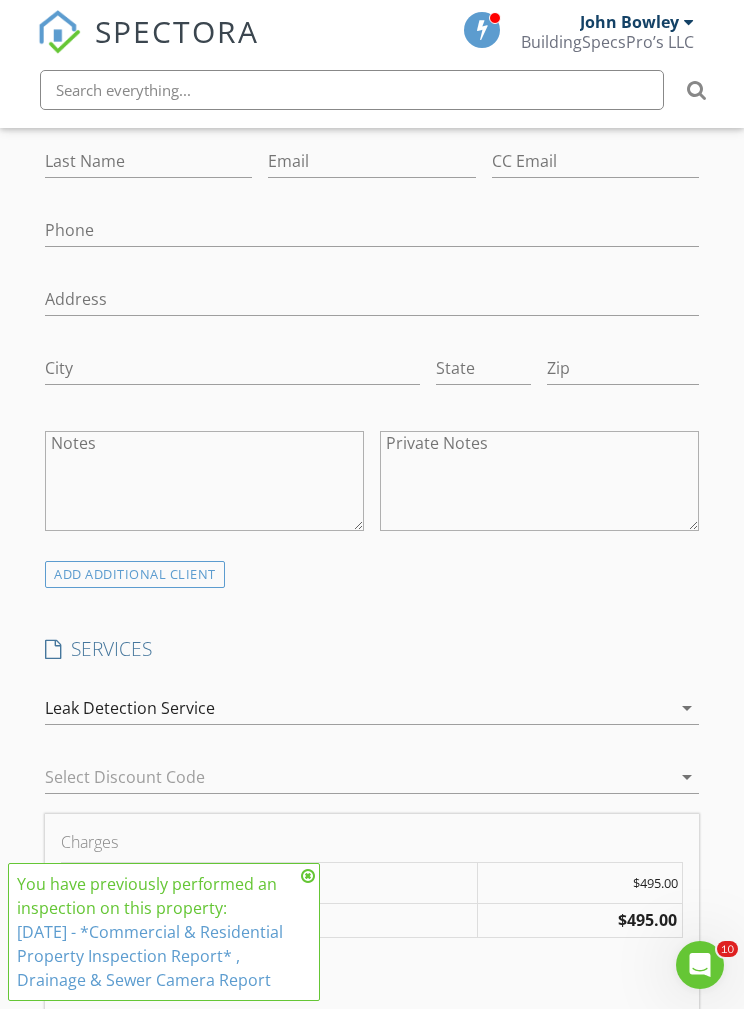 click at bounding box center [308, 876] 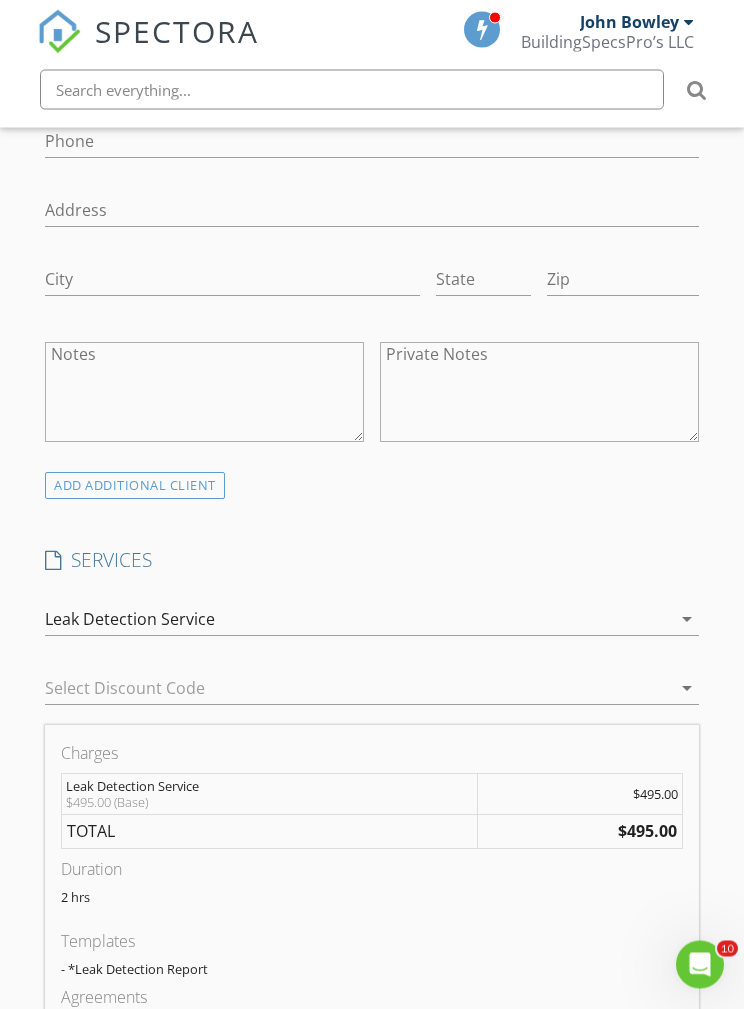 scroll, scrollTop: 1469, scrollLeft: 0, axis: vertical 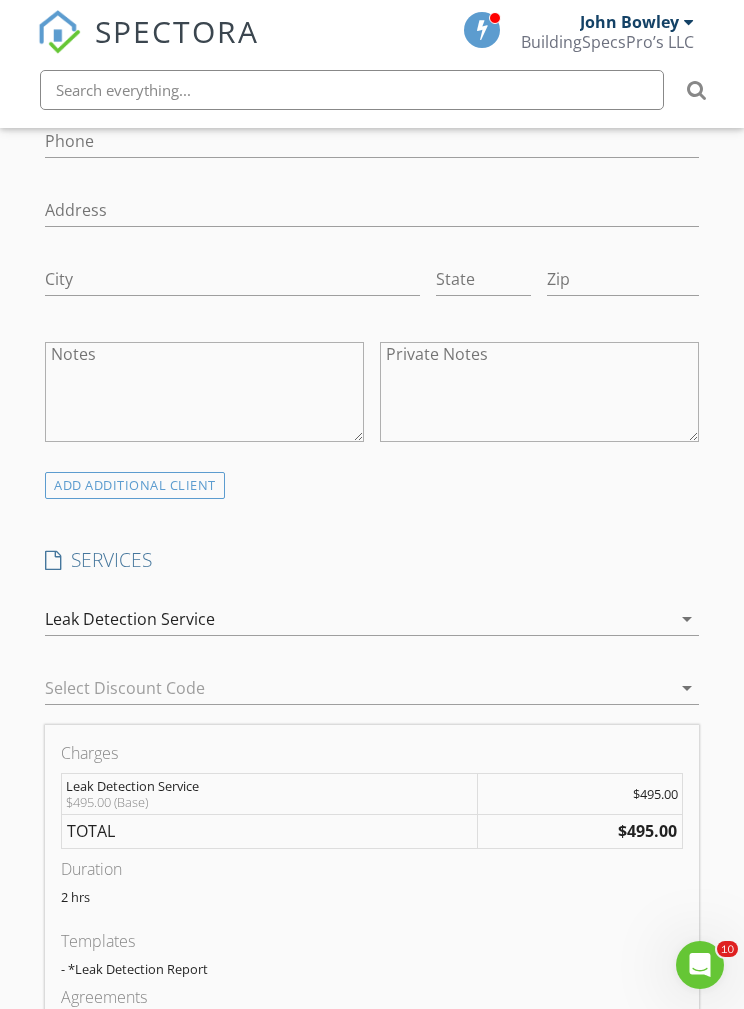 click on "Manual Edit" at bounding box center [372, 1055] 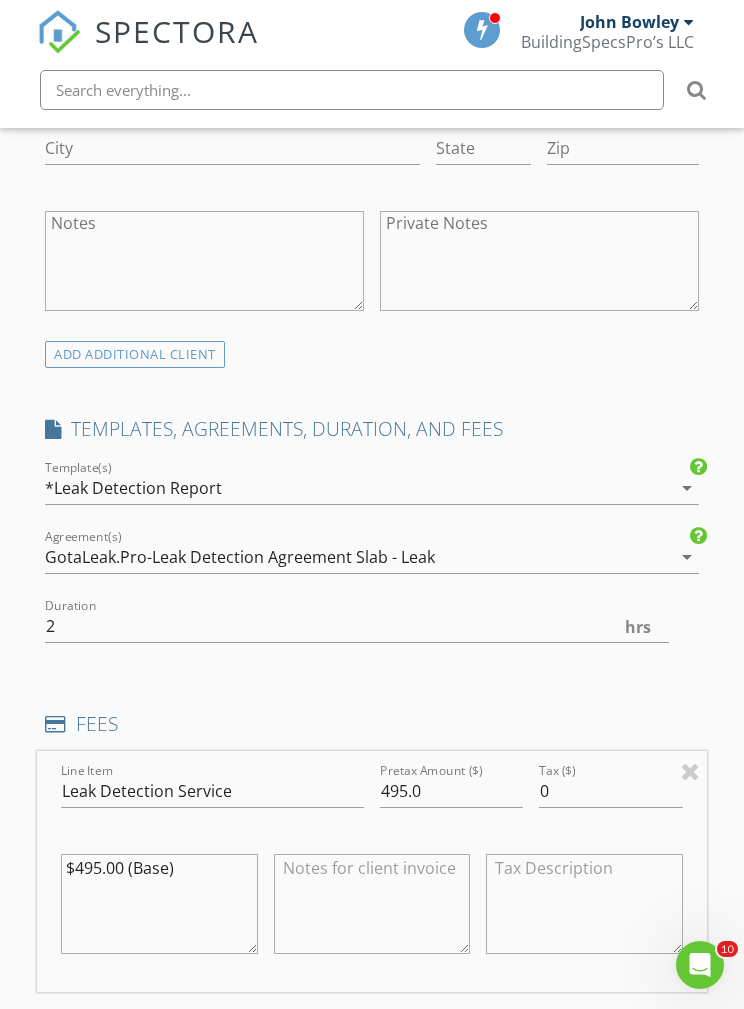 scroll, scrollTop: 1637, scrollLeft: 0, axis: vertical 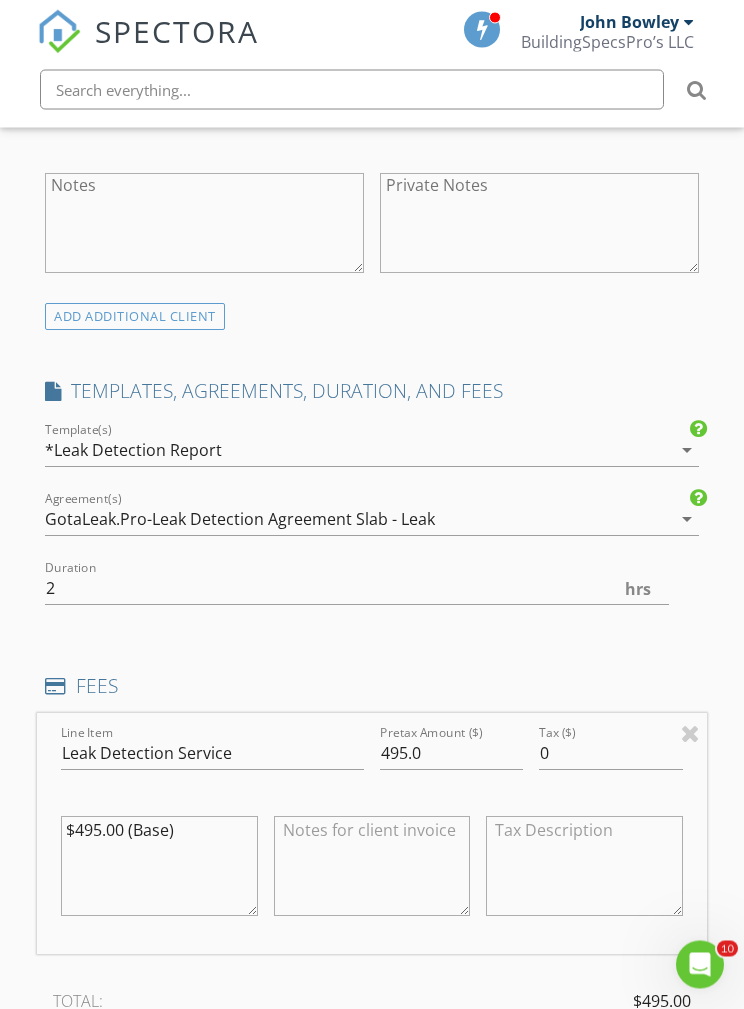 click on "$495.00 (Base)" at bounding box center [159, 867] 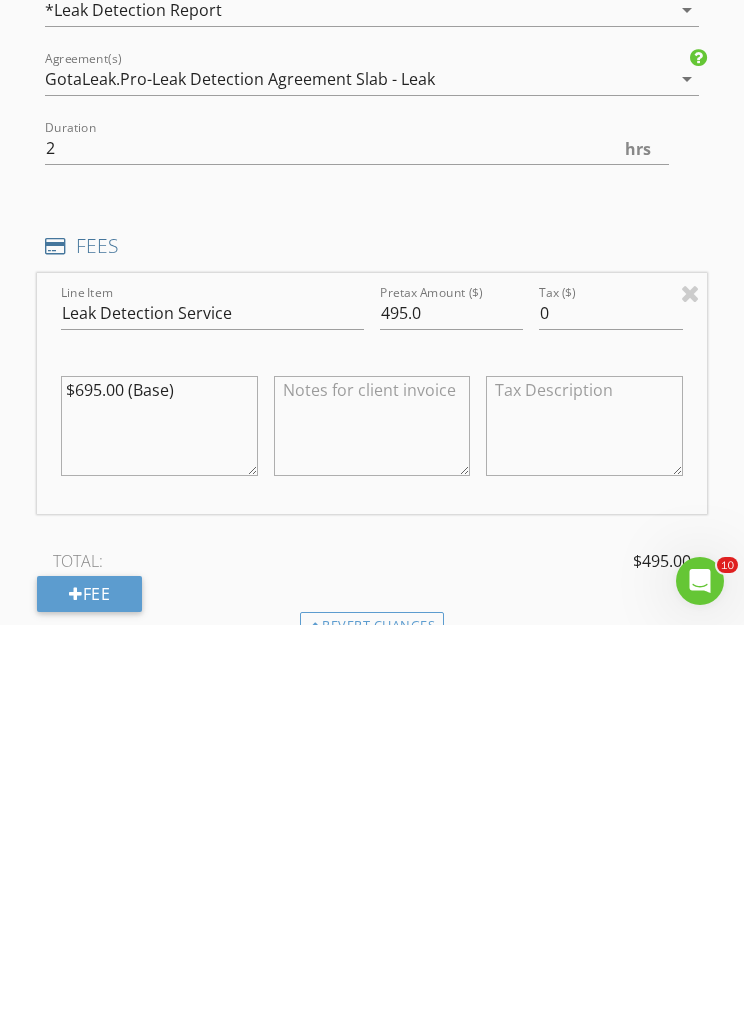 click on "$695.00 (Base)" at bounding box center (159, 810) 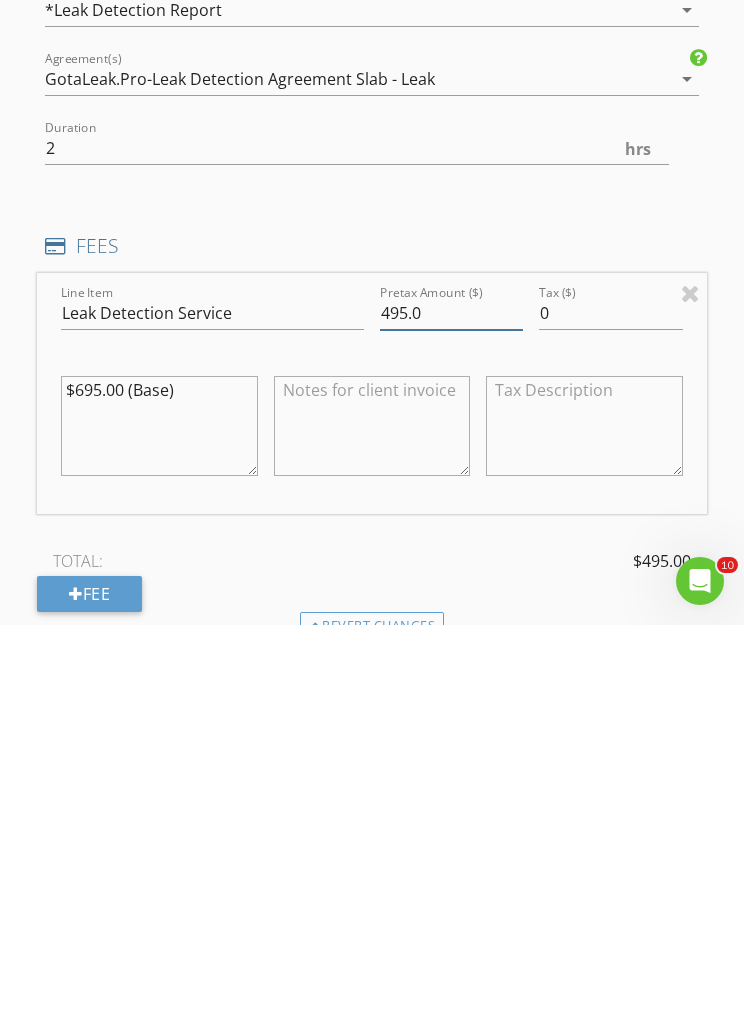 click on "495.0" at bounding box center [451, 697] 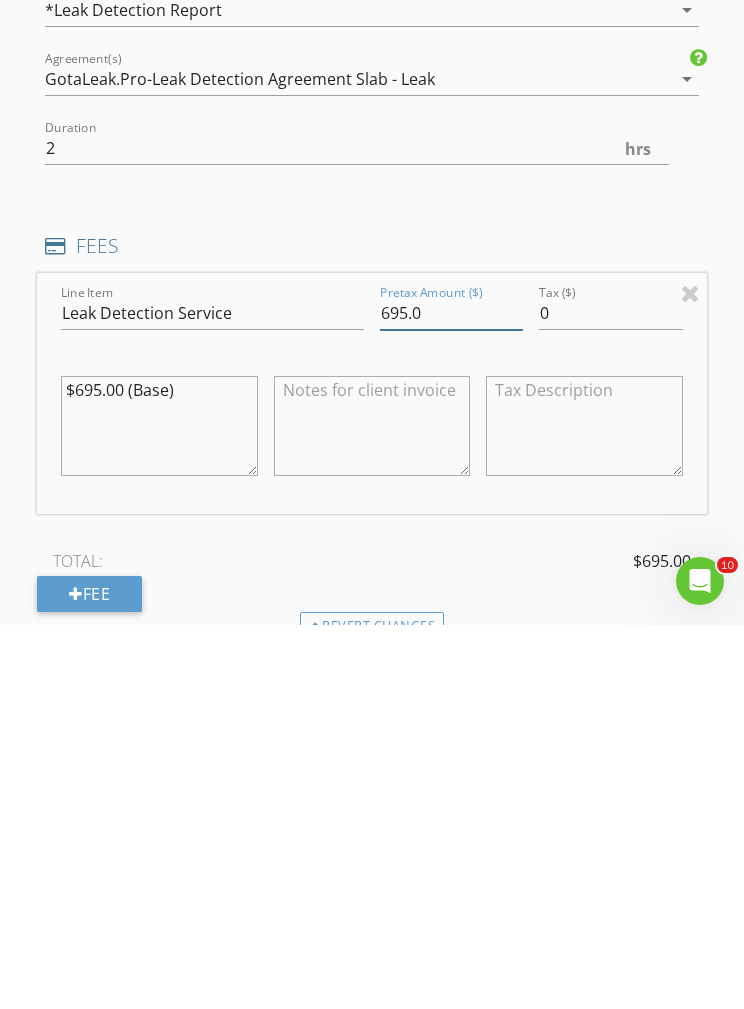 type on "695.0" 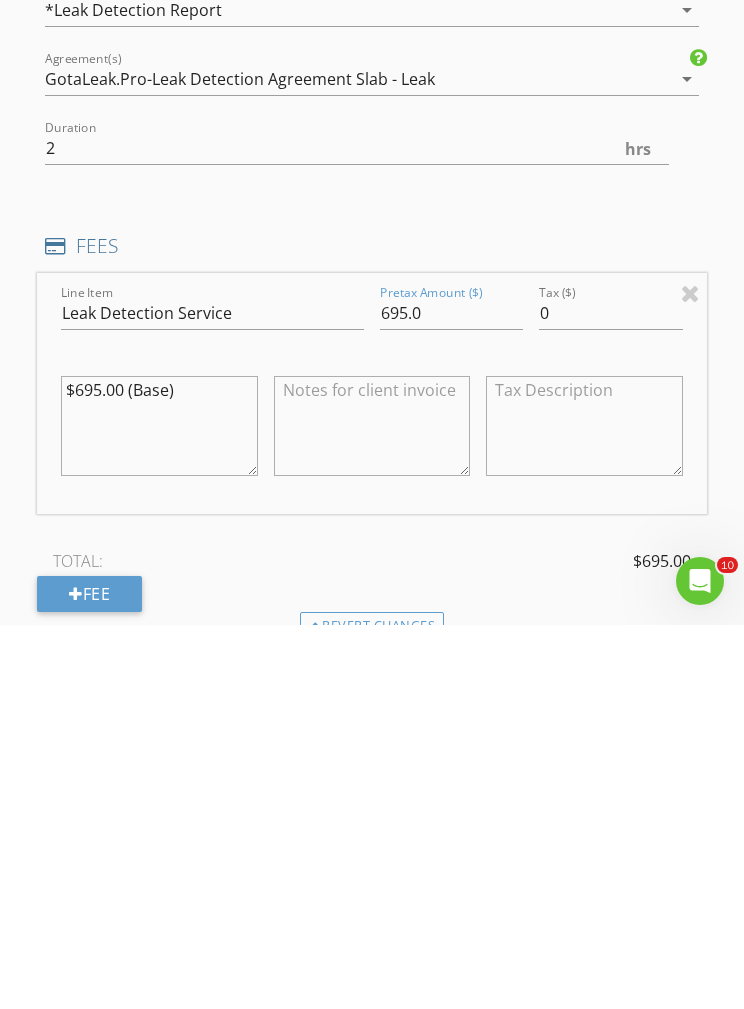 click on "TOTAL:   $695.00
Fee" at bounding box center (372, 963) 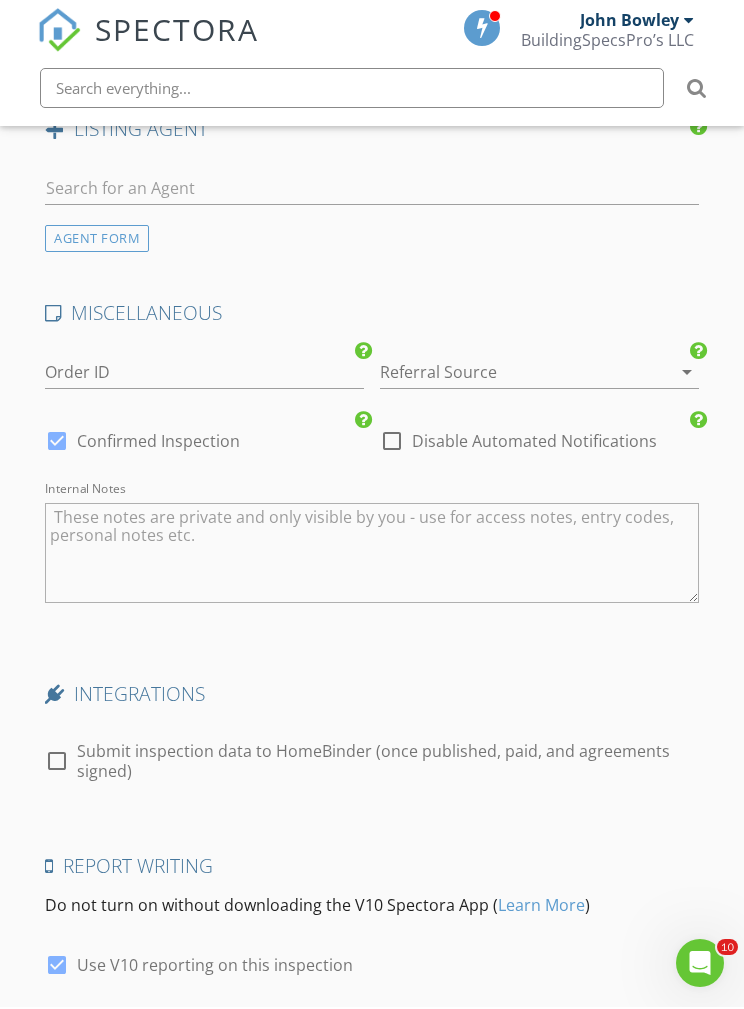 scroll, scrollTop: 3309, scrollLeft: 0, axis: vertical 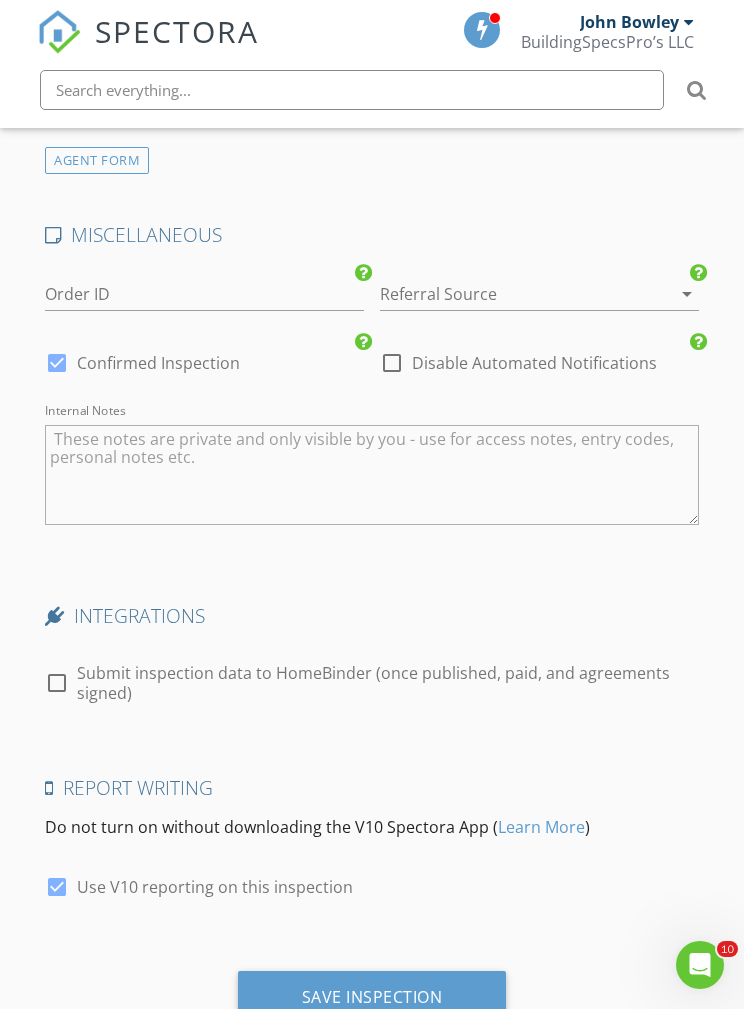click on "Save Inspection" at bounding box center (372, 997) 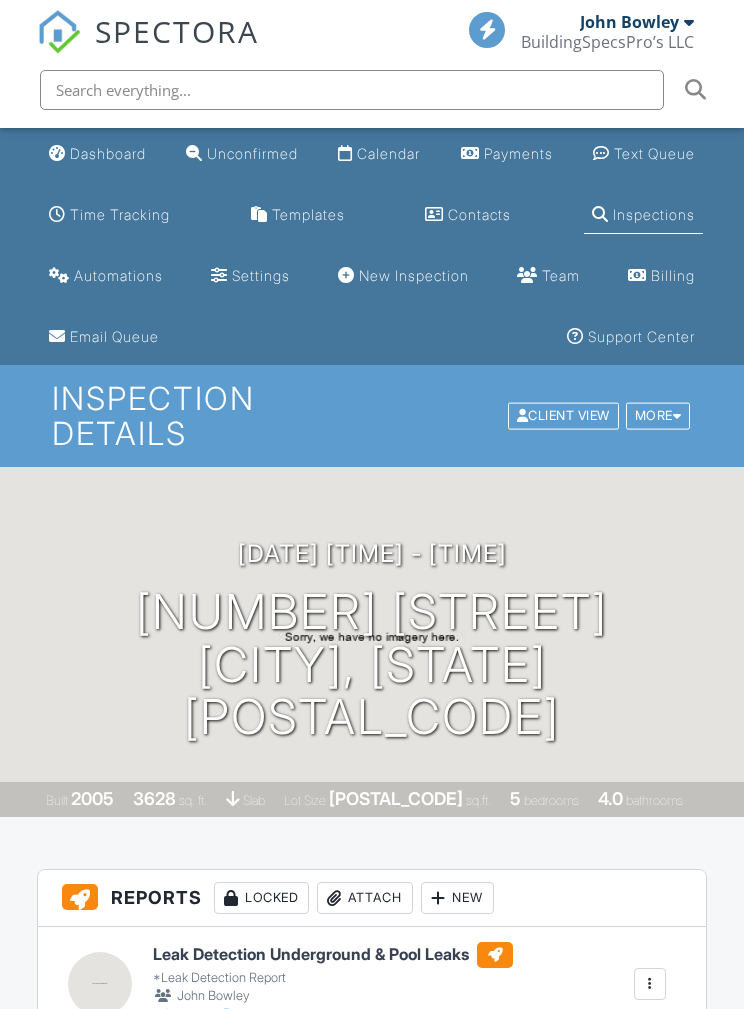 scroll, scrollTop: 0, scrollLeft: 0, axis: both 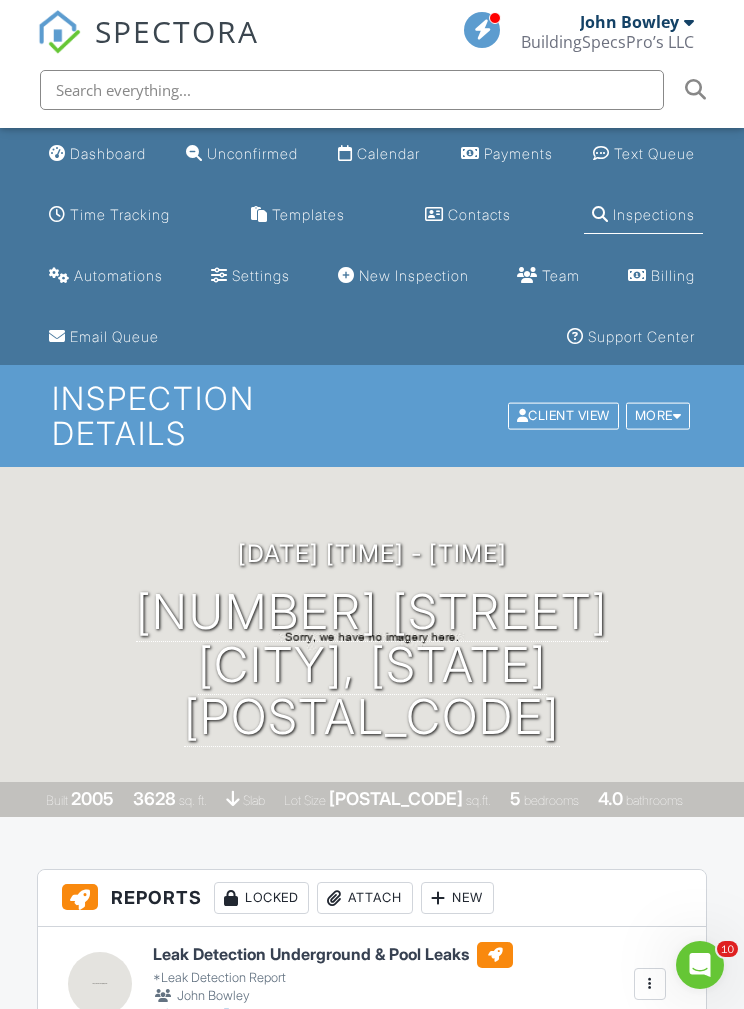 click at bounding box center (689, 22) 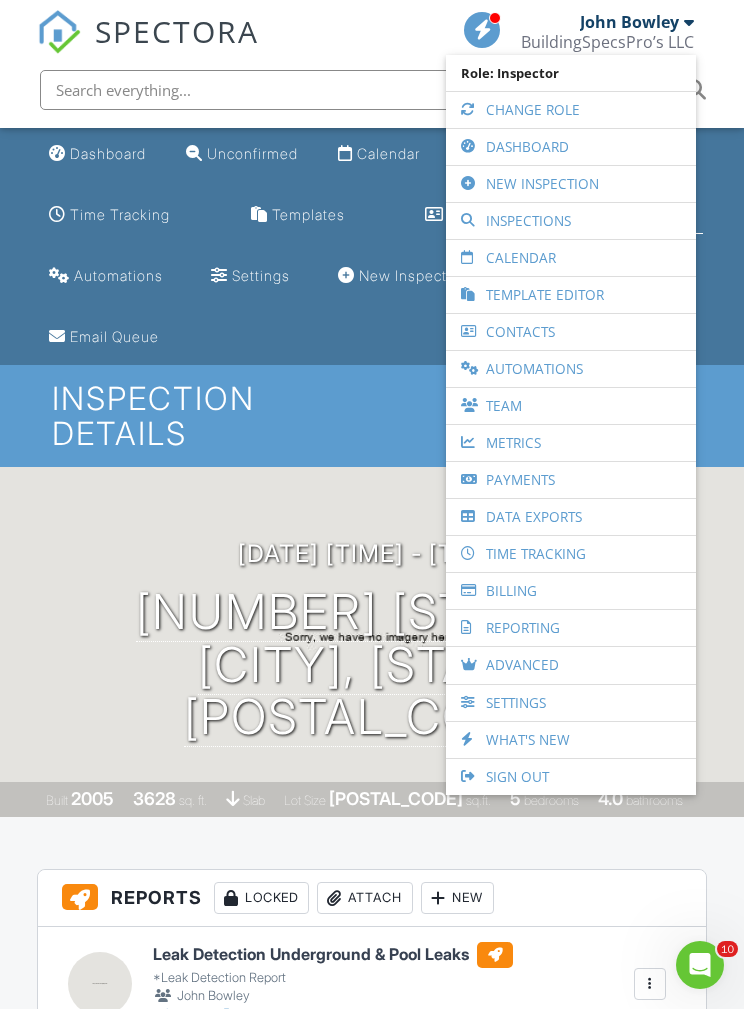 click on "Template Editor" at bounding box center [571, 295] 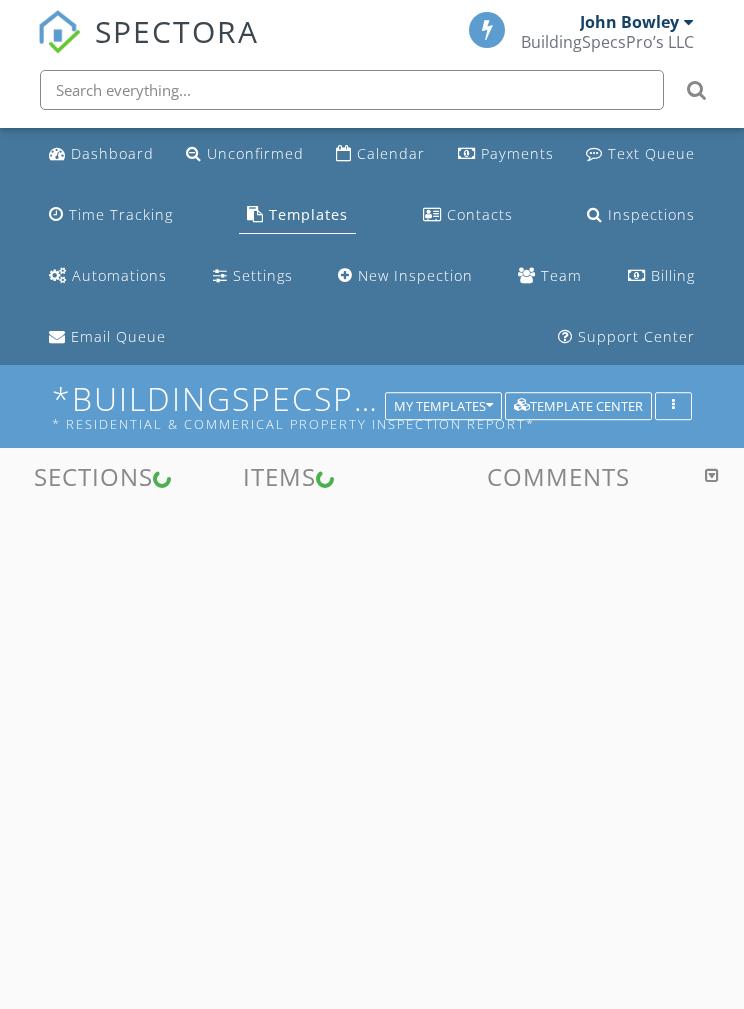 scroll, scrollTop: 0, scrollLeft: 0, axis: both 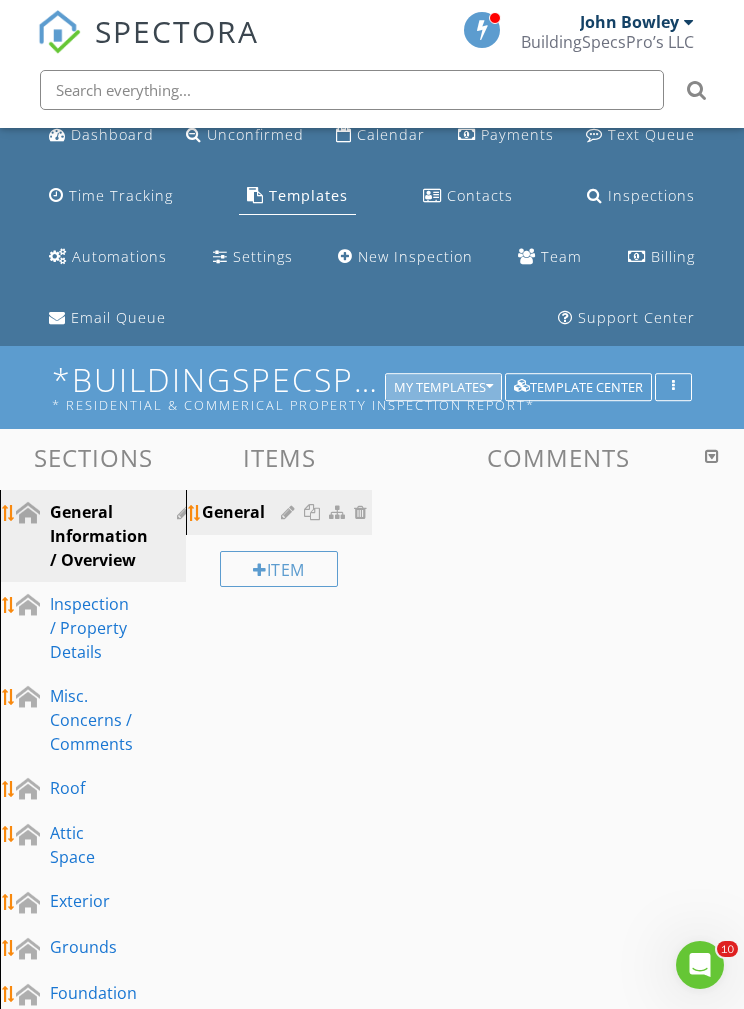 click on "My Templates" at bounding box center (443, 387) 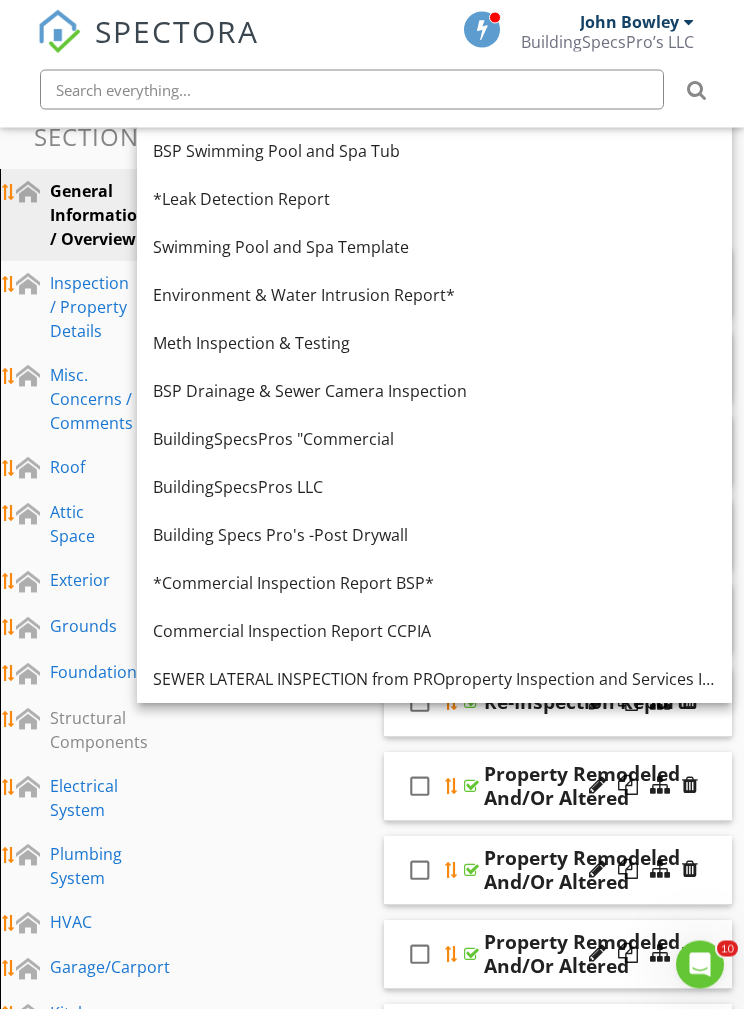 scroll, scrollTop: 334, scrollLeft: 0, axis: vertical 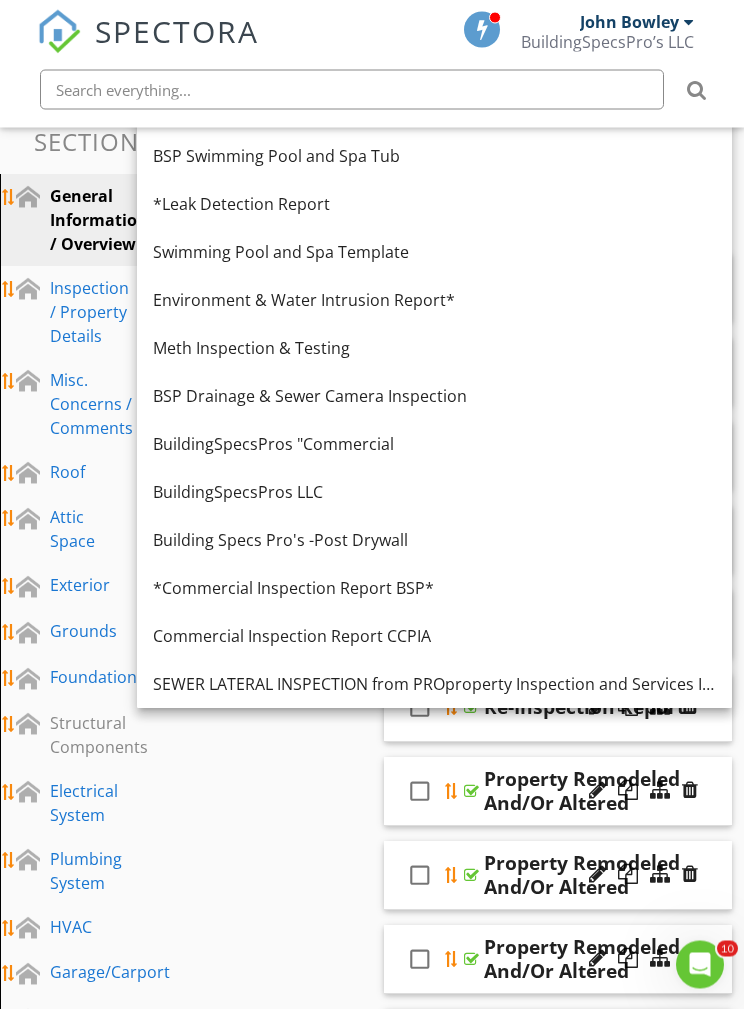 click on "*Leak Detection Report" at bounding box center [434, 205] 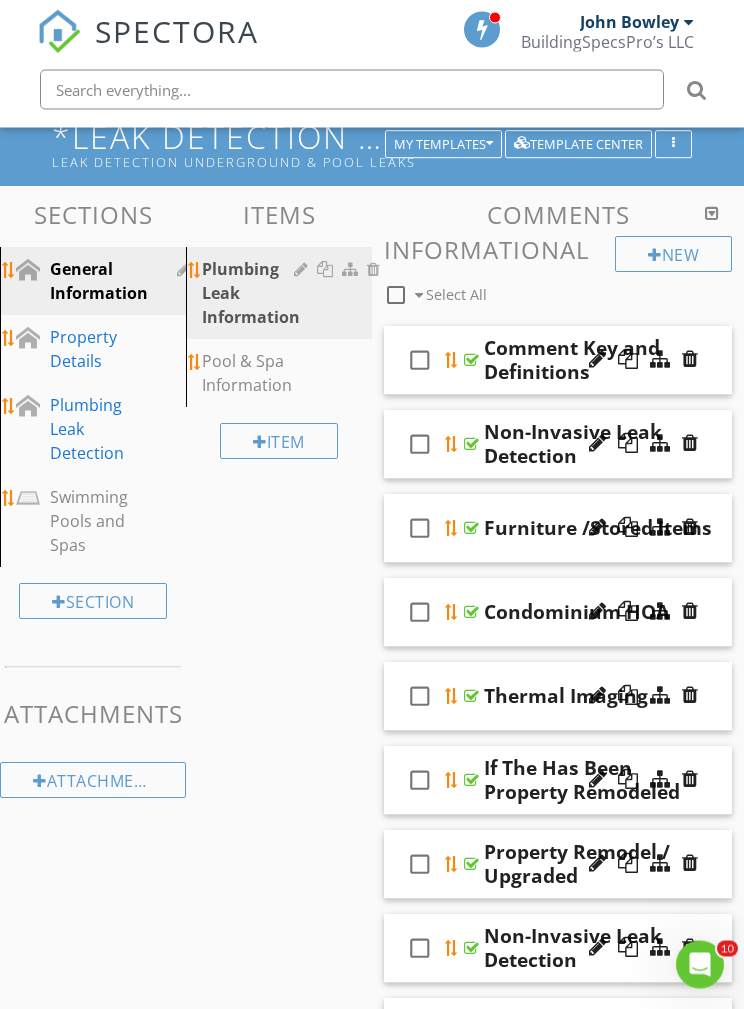 scroll, scrollTop: 258, scrollLeft: 0, axis: vertical 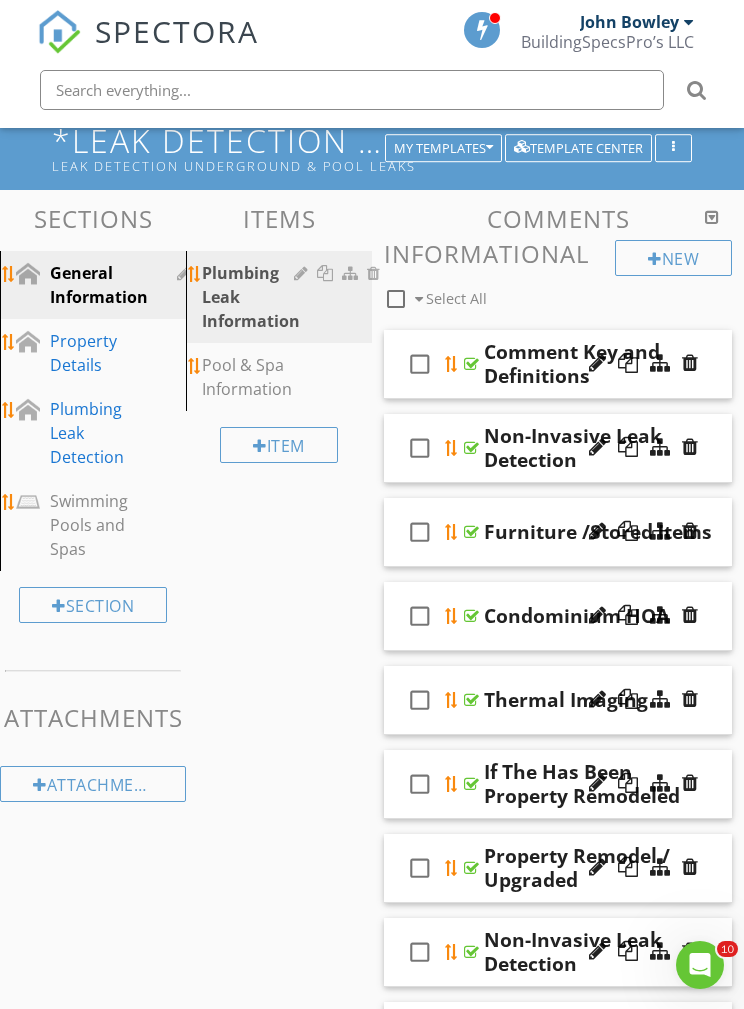 click on "Plumbing Leak Detection" at bounding box center (87, 433) 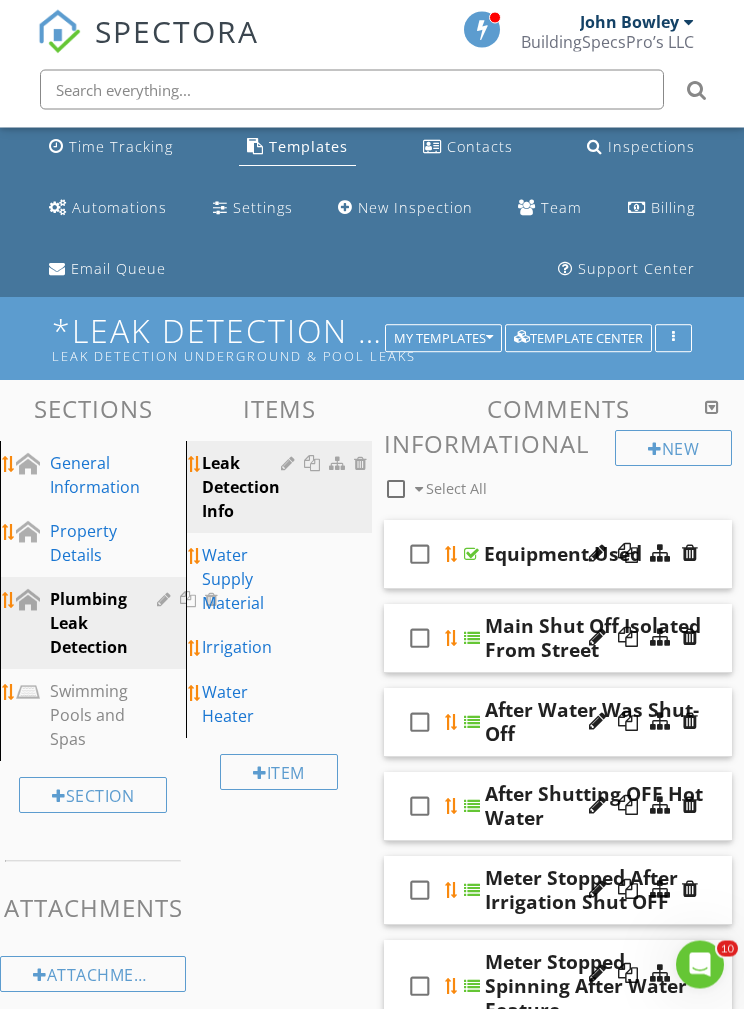 scroll, scrollTop: 0, scrollLeft: 0, axis: both 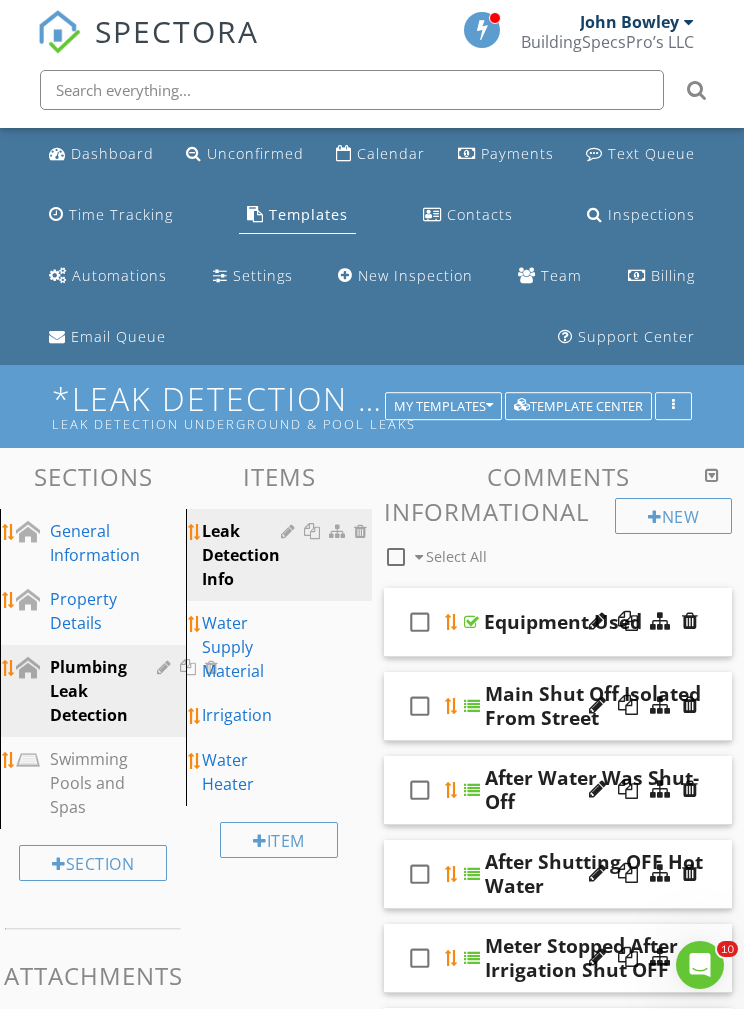 click on "General Information" at bounding box center [95, 543] 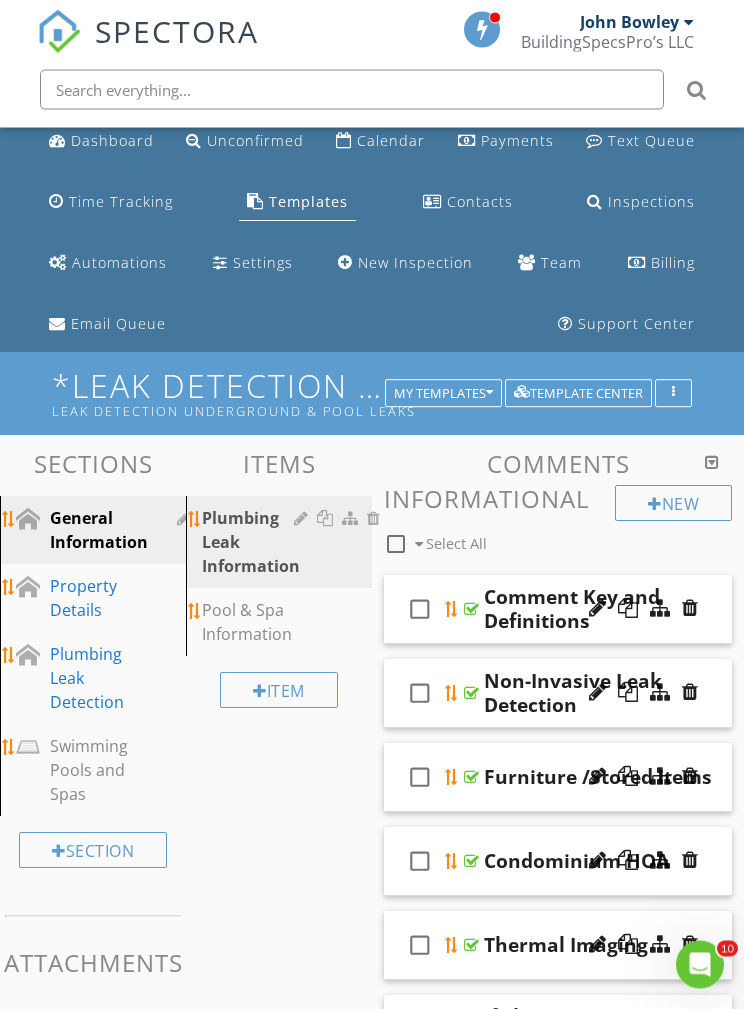 scroll, scrollTop: 0, scrollLeft: 0, axis: both 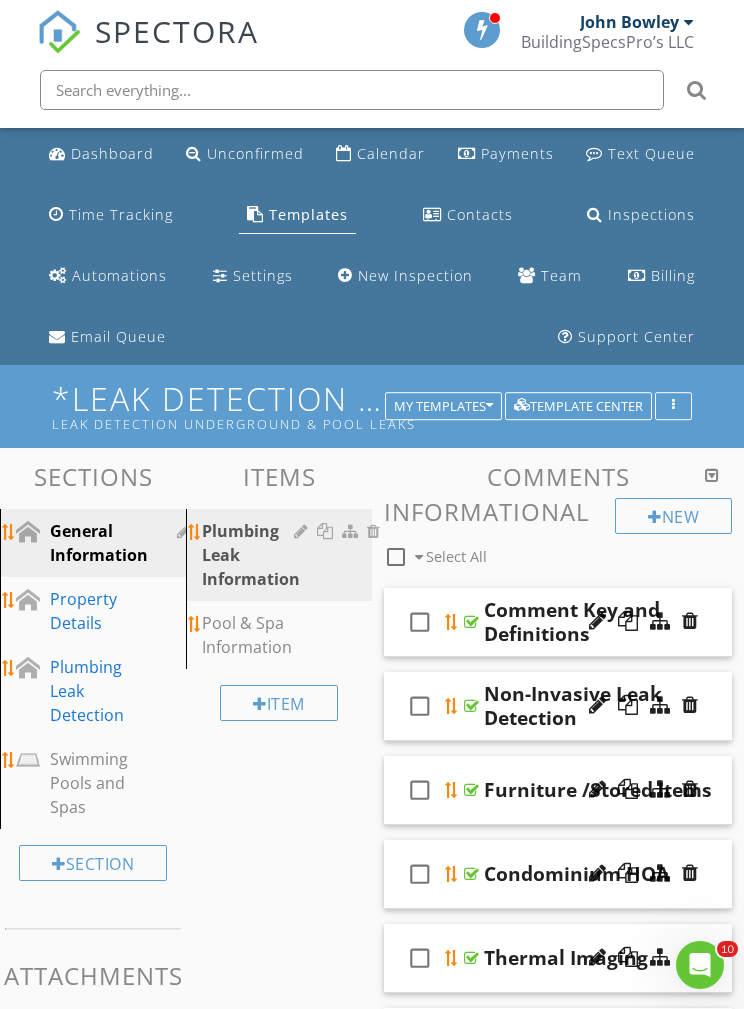 click on "Property Details" at bounding box center (83, 611) 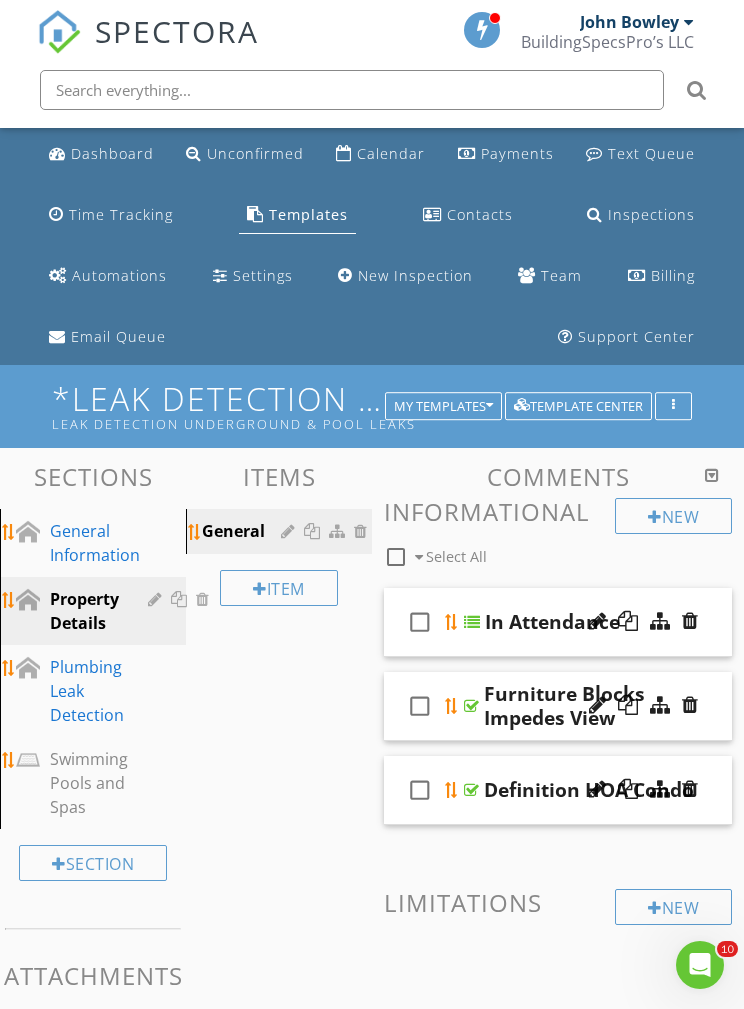click on "Plumbing Leak Detection" at bounding box center [87, 691] 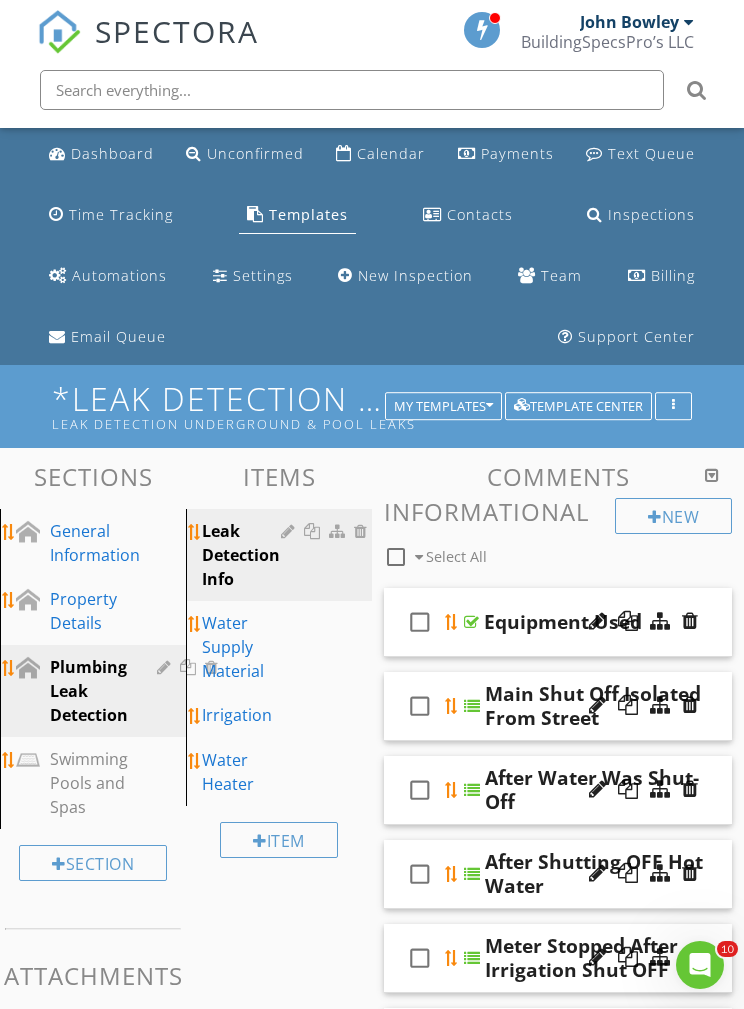 click on "Swimming Pools and Spas" at bounding box center [89, 783] 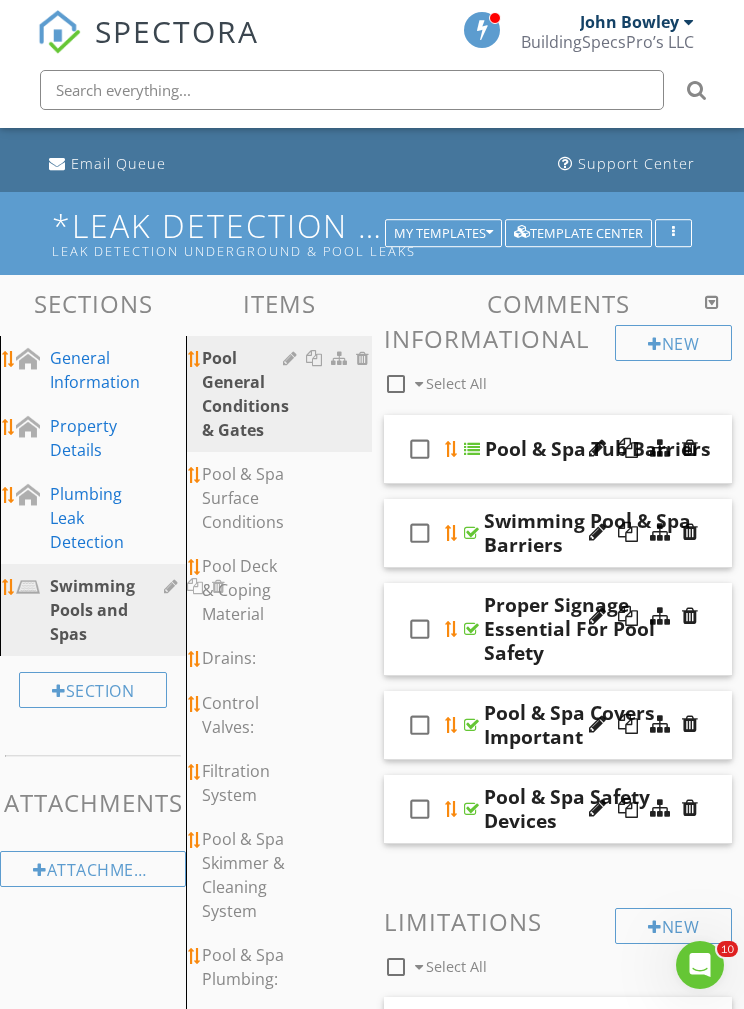 scroll, scrollTop: 171, scrollLeft: 0, axis: vertical 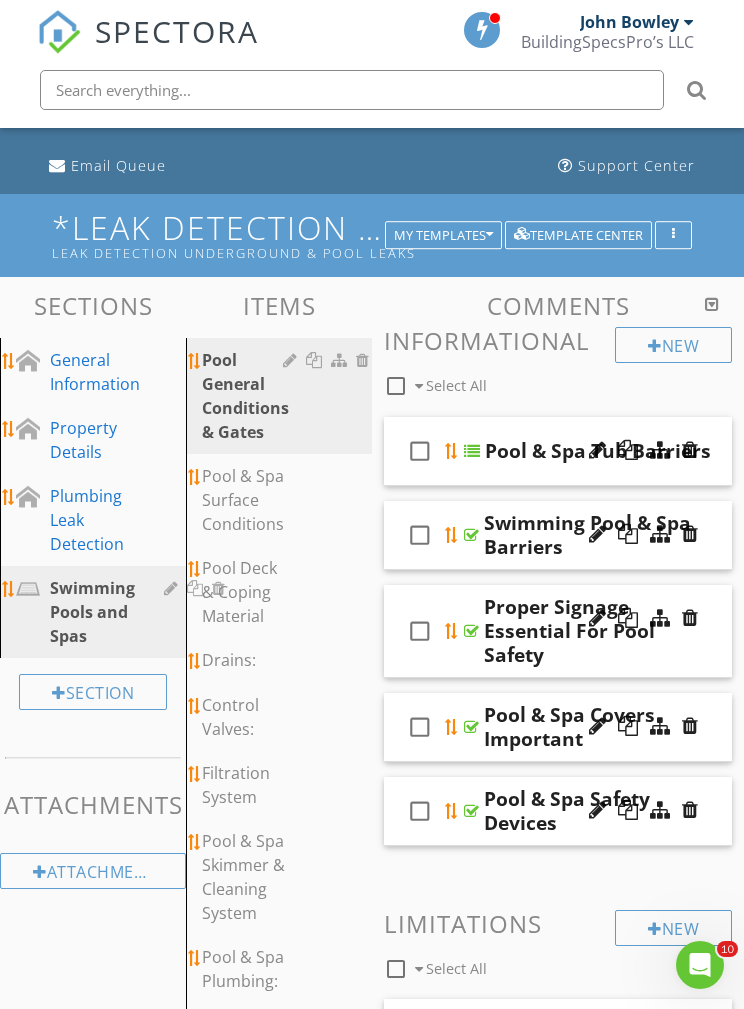 click on "Plumbing Leak Detection" at bounding box center [87, 520] 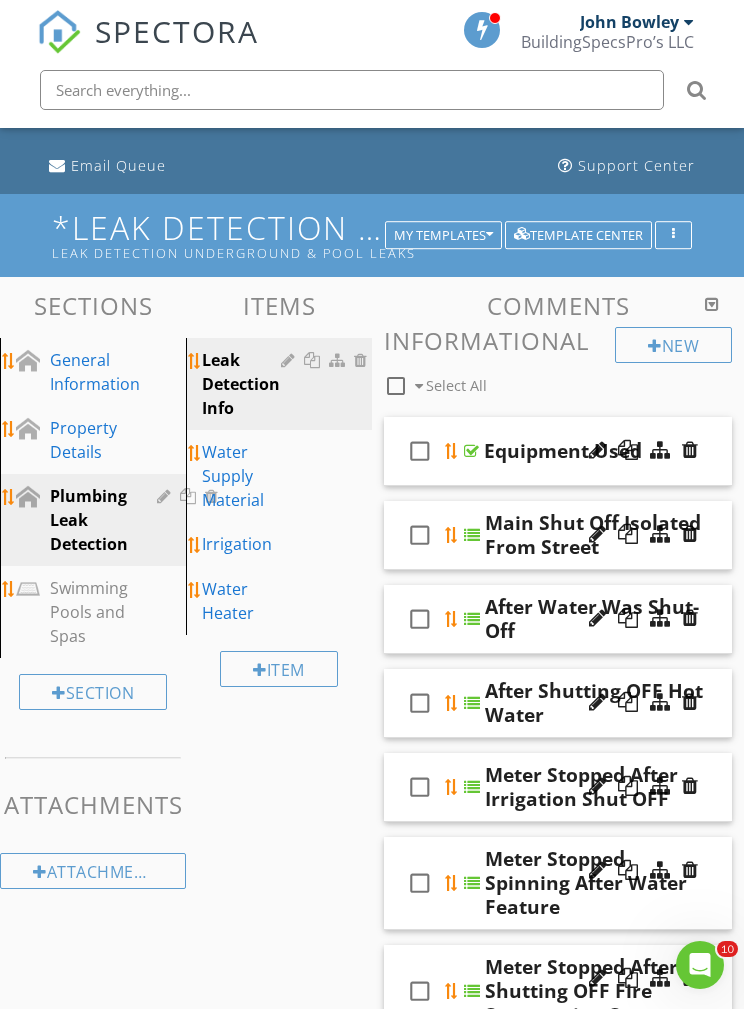 click on "Swimming Pools and Spas" at bounding box center (89, 612) 